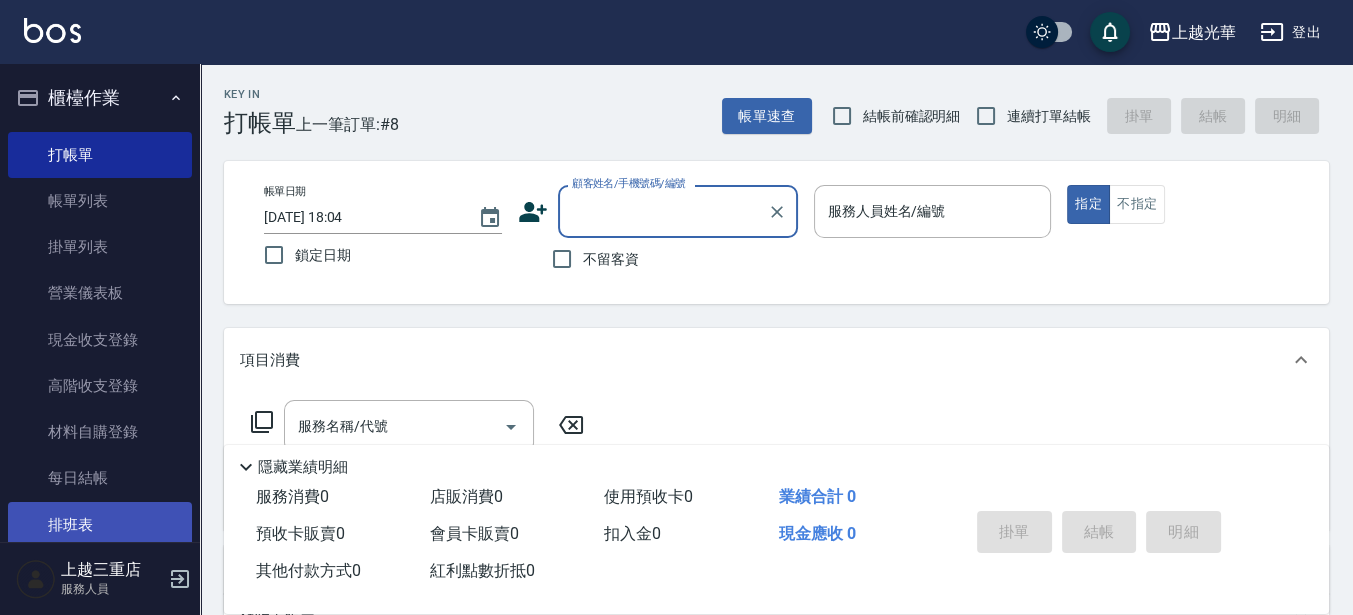 scroll, scrollTop: 125, scrollLeft: 0, axis: vertical 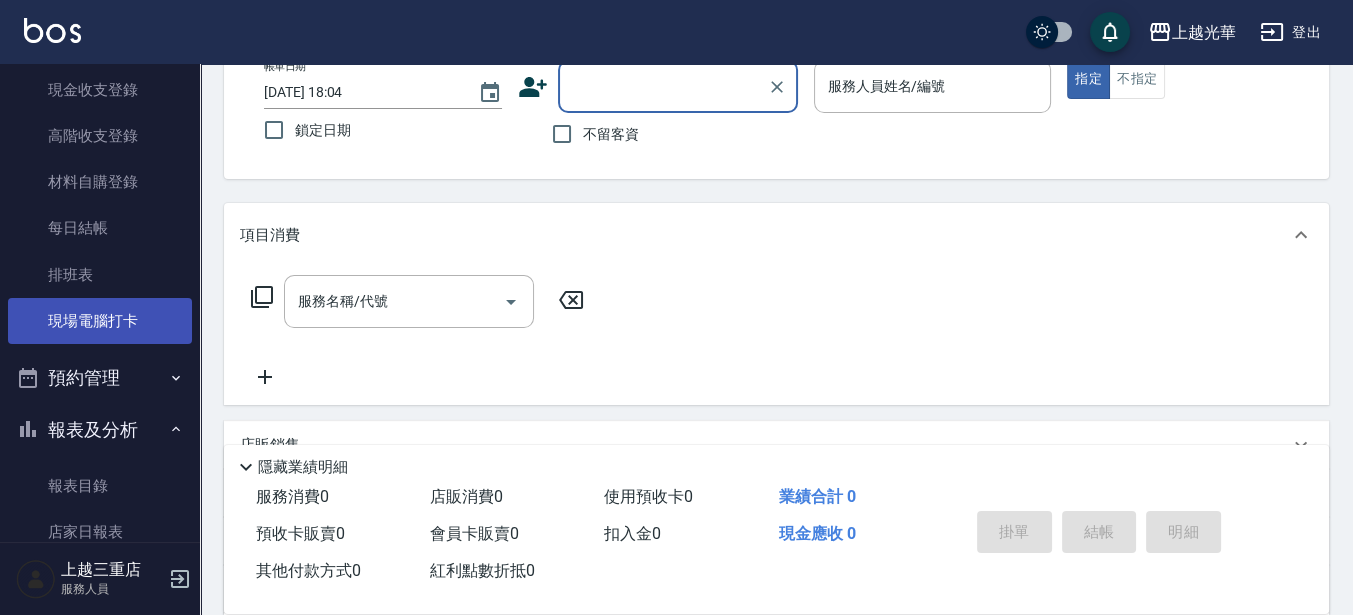 click on "現場電腦打卡" at bounding box center (100, 321) 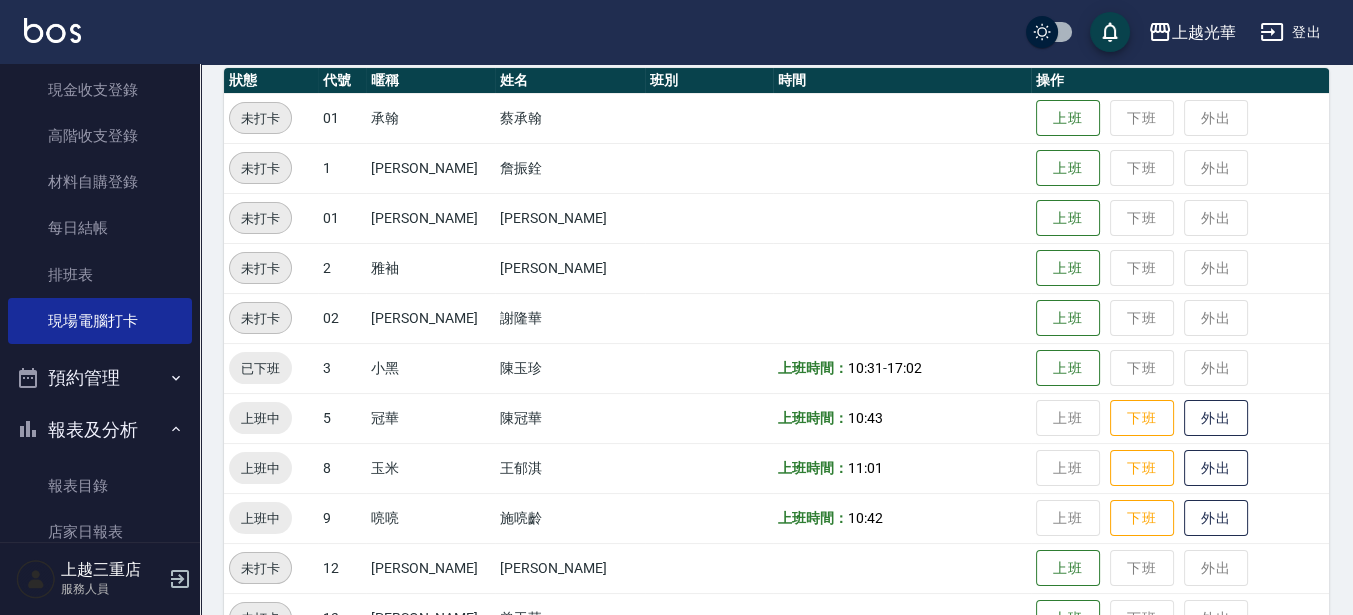 scroll, scrollTop: 375, scrollLeft: 0, axis: vertical 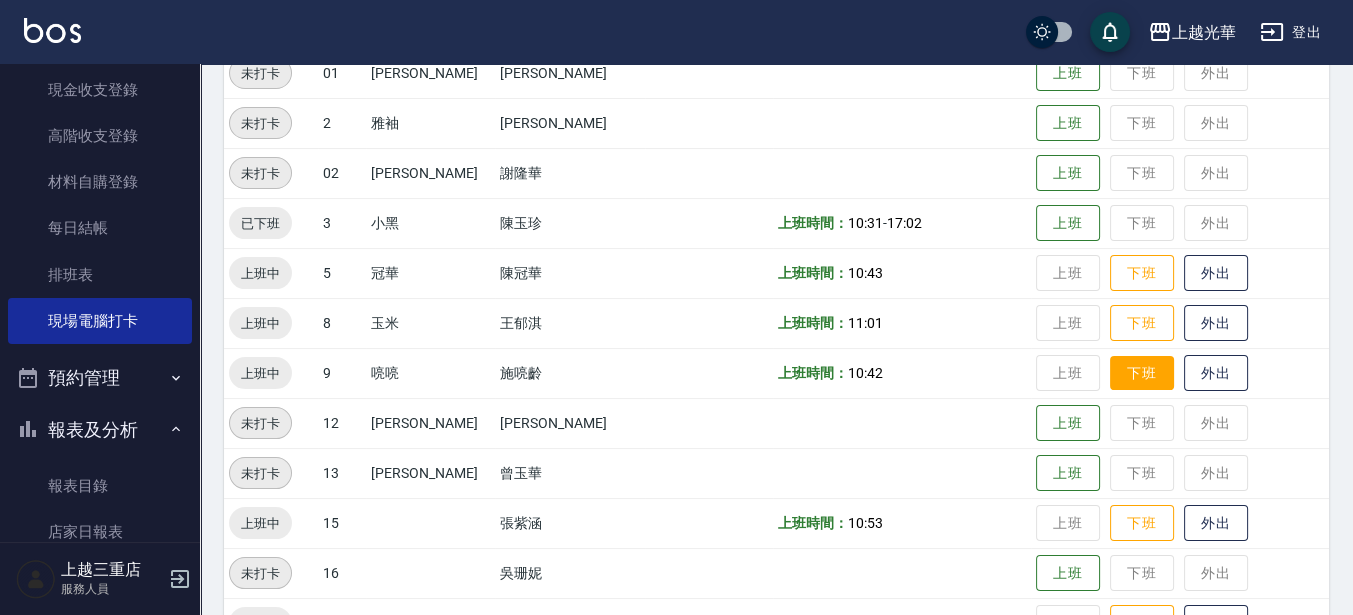 click on "下班" at bounding box center (1142, 373) 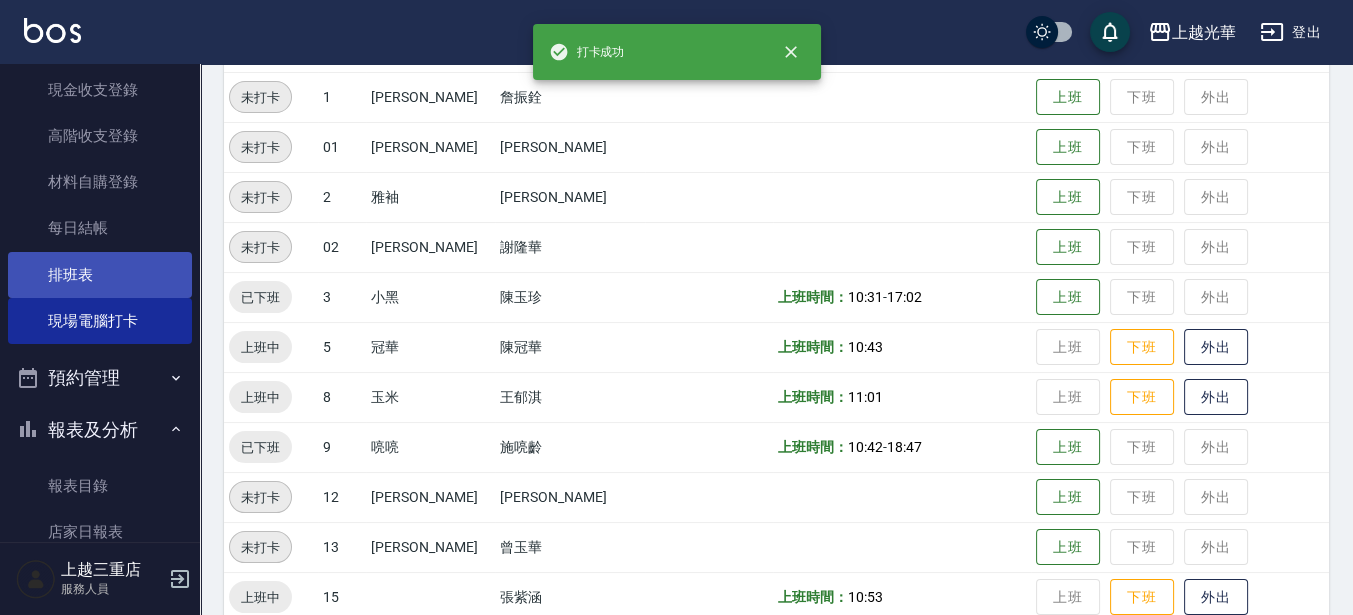 scroll, scrollTop: 250, scrollLeft: 0, axis: vertical 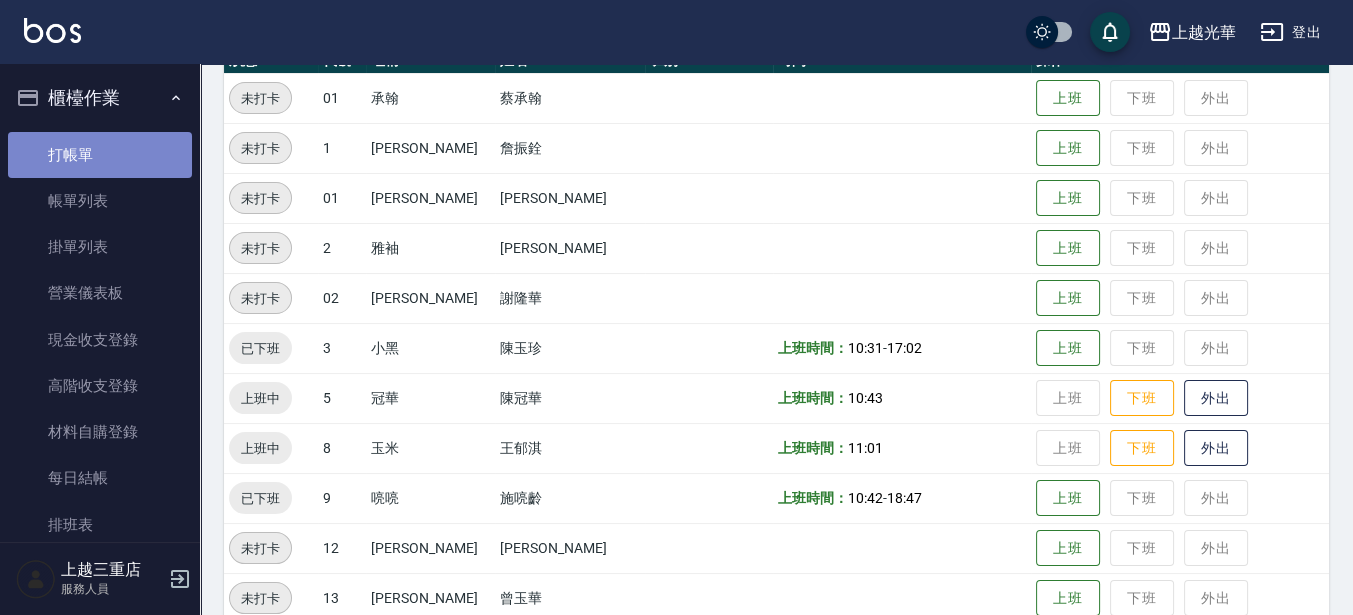 click on "打帳單" at bounding box center [100, 155] 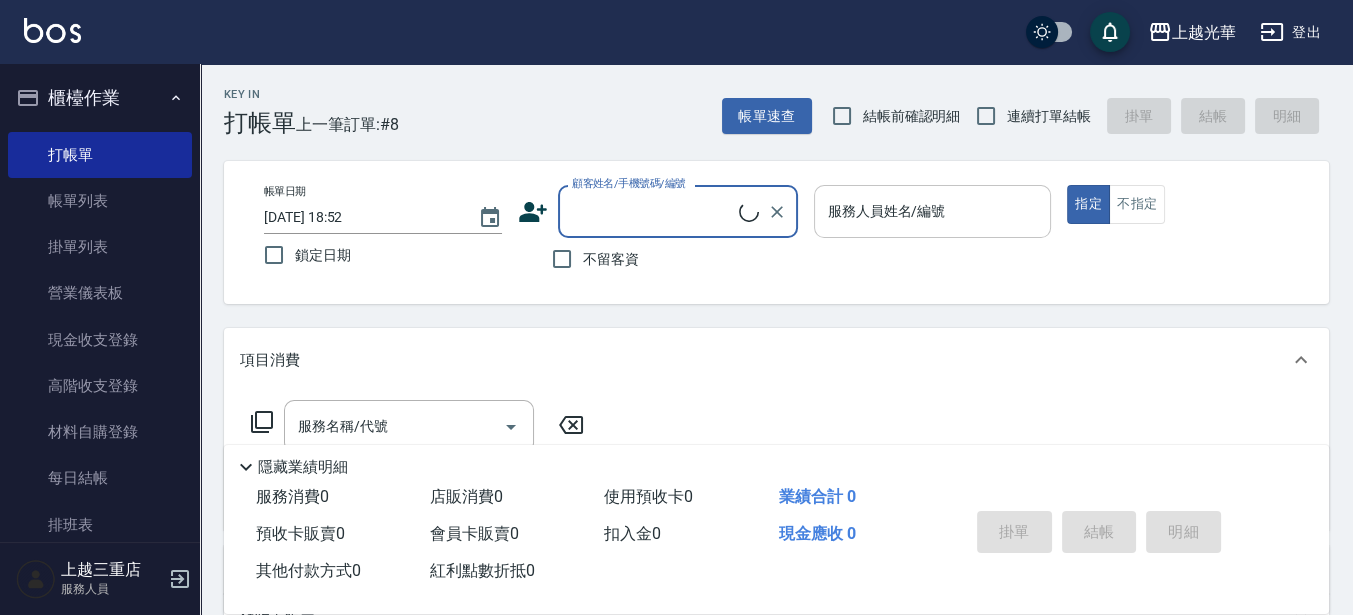 click on "服務人員姓名/編號" at bounding box center [933, 211] 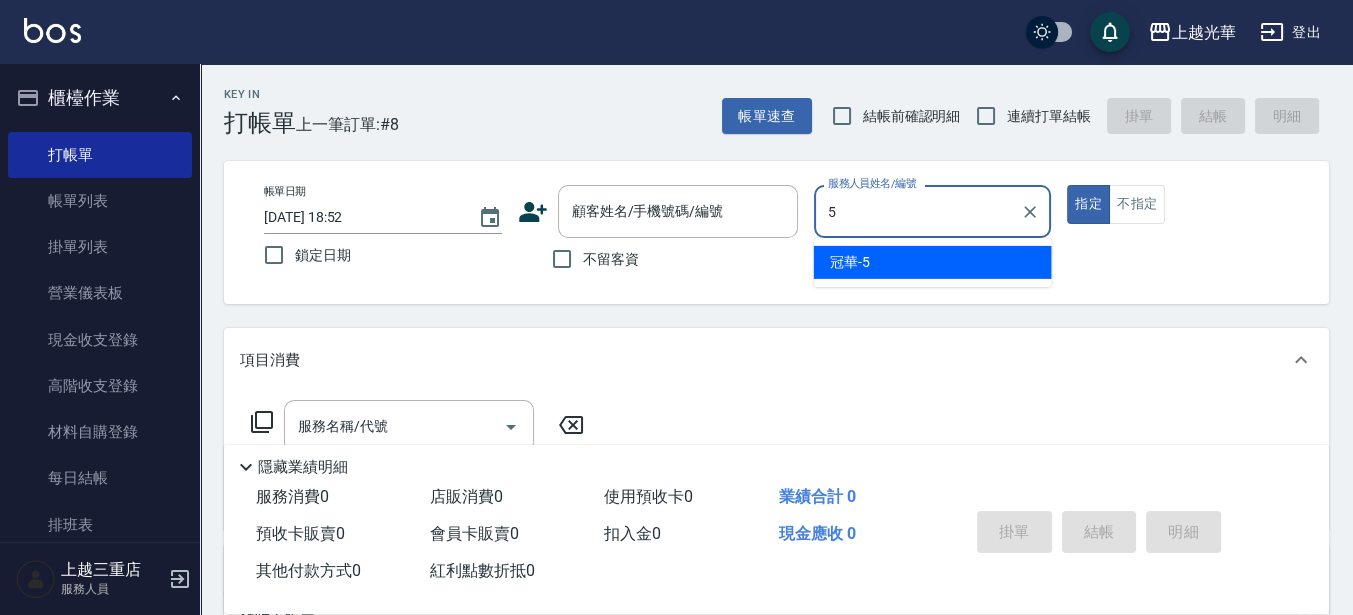 type on "冠華-5" 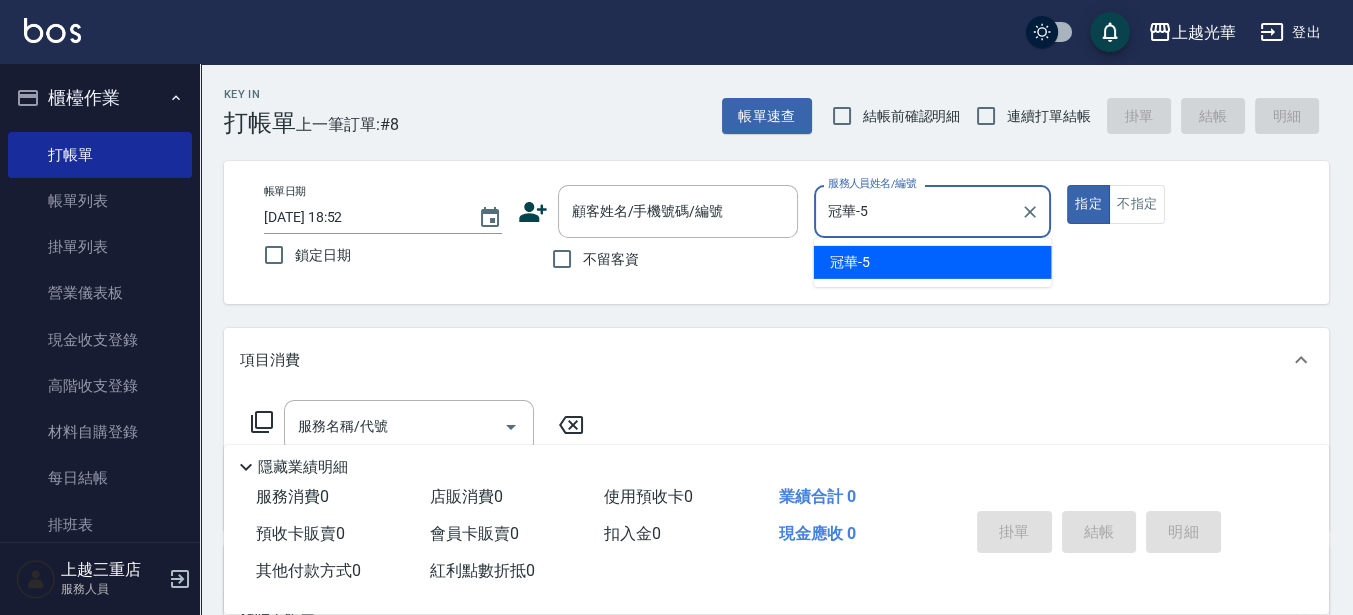 type on "true" 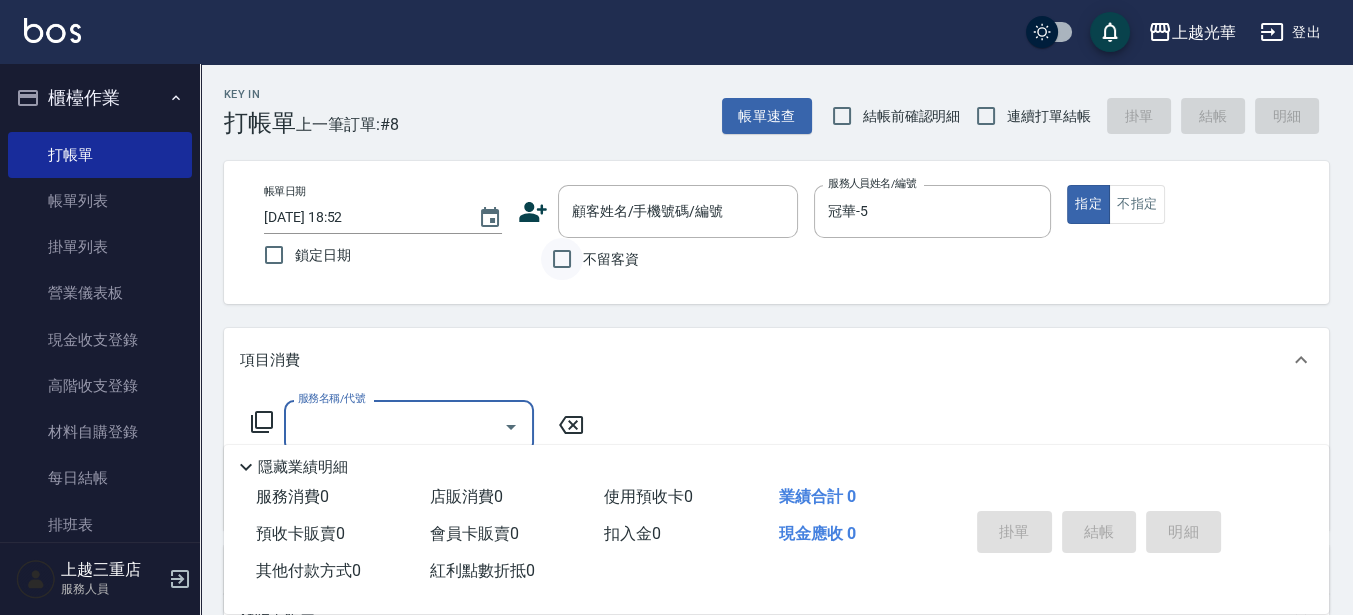 click on "不留客資" at bounding box center (562, 259) 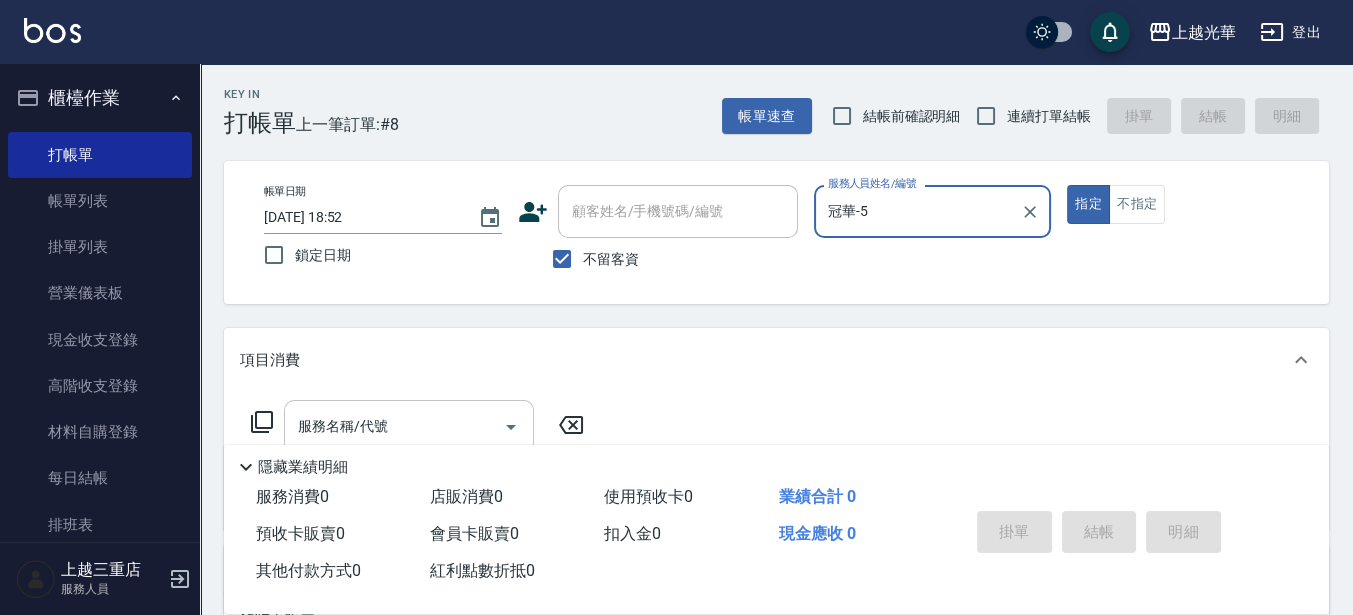 click on "服務名稱/代號" at bounding box center [394, 426] 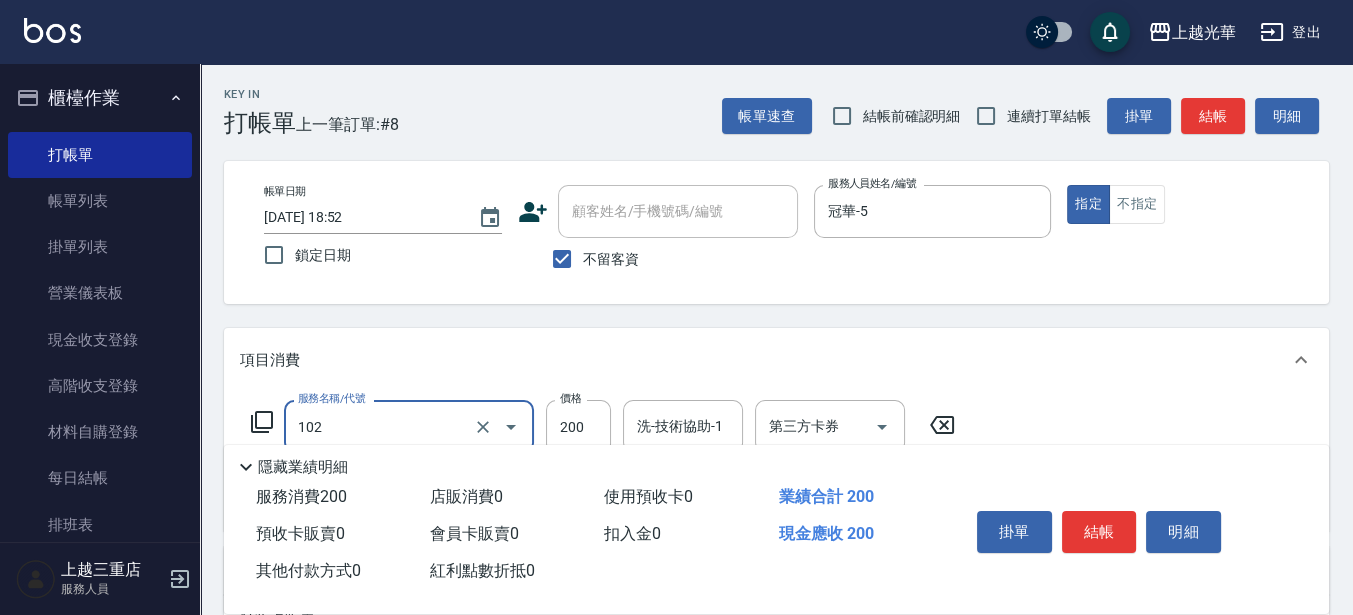 type on "指定洗髮(102)" 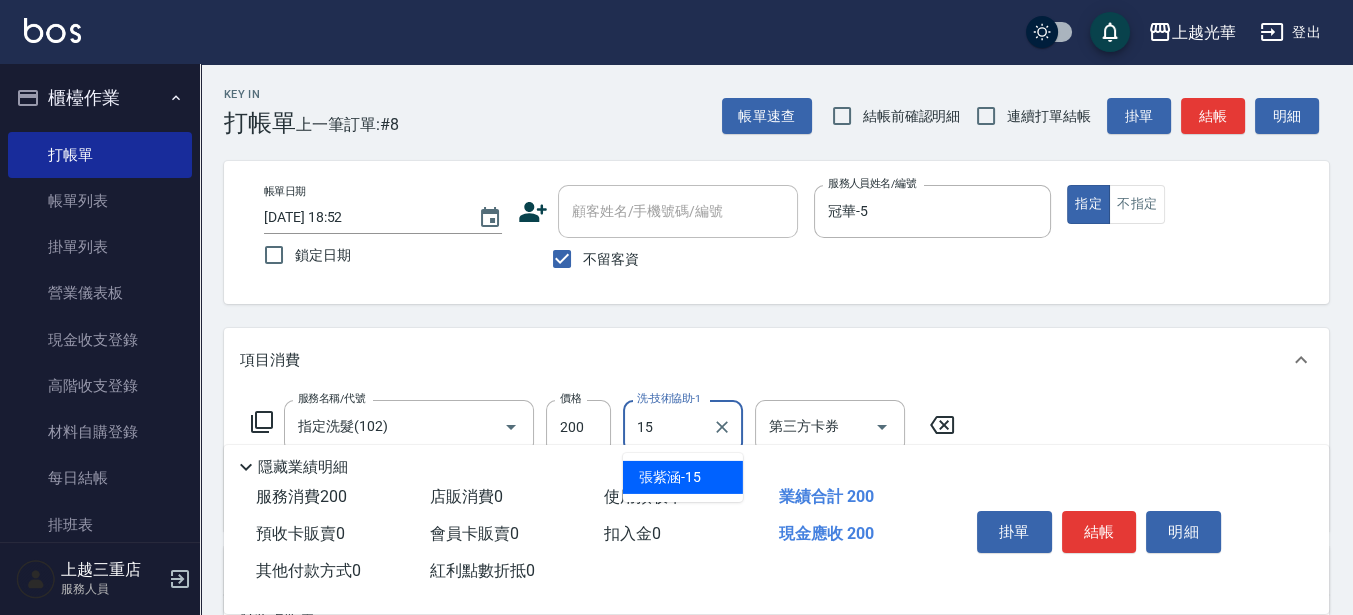 type on "[PERSON_NAME]-15" 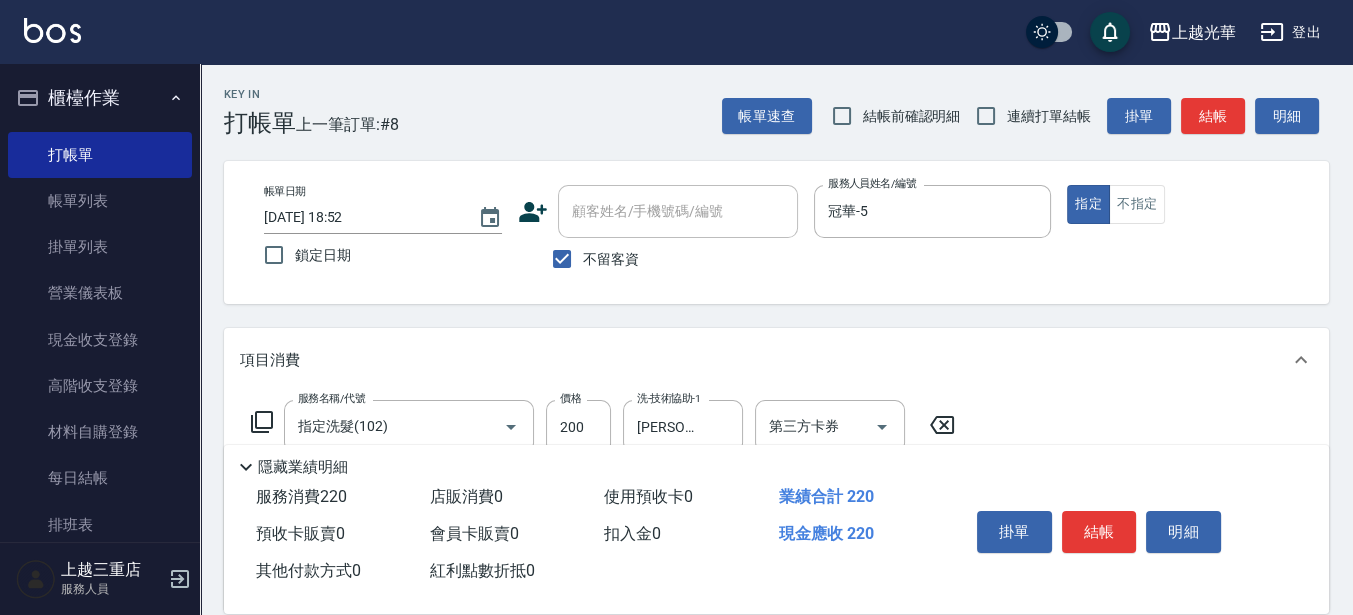 type on "潤絲(801)" 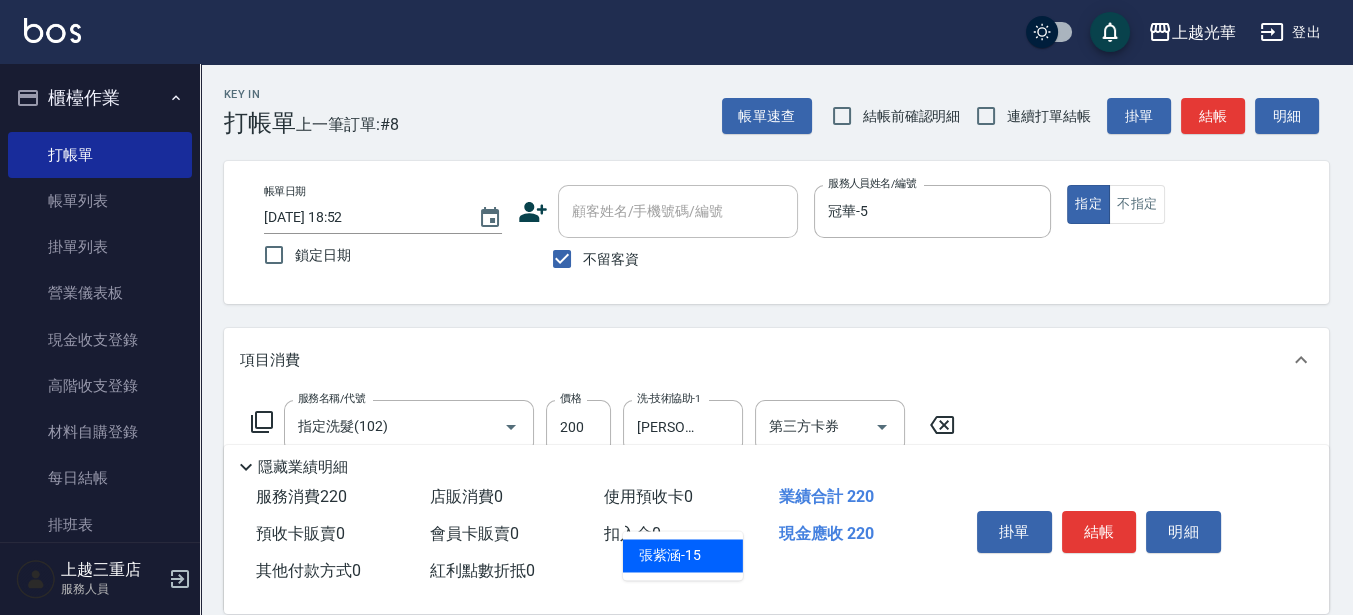 type on "[PERSON_NAME]-15" 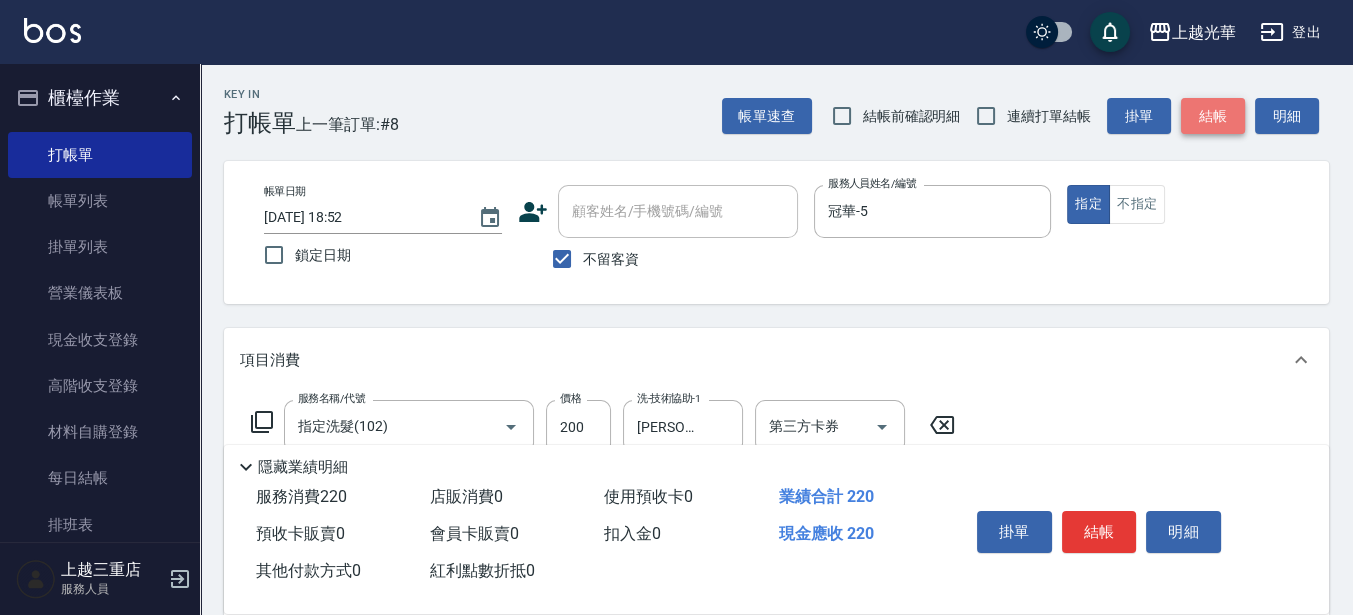 click on "結帳" at bounding box center (1213, 116) 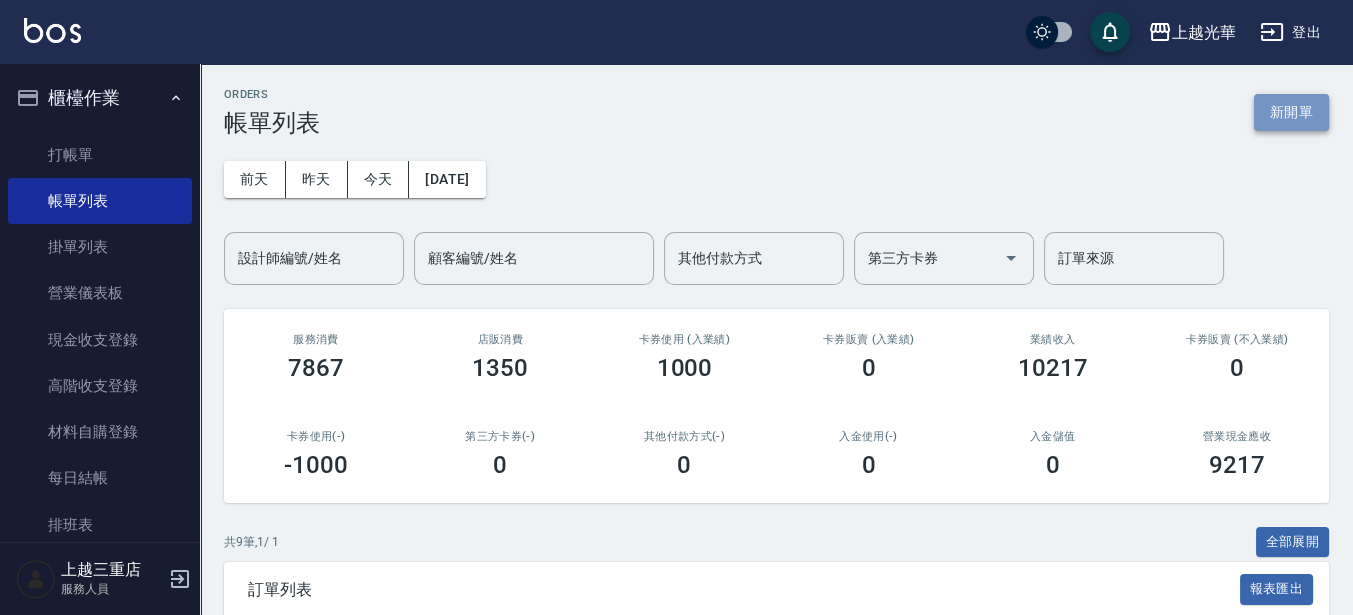 click on "新開單" at bounding box center (1291, 112) 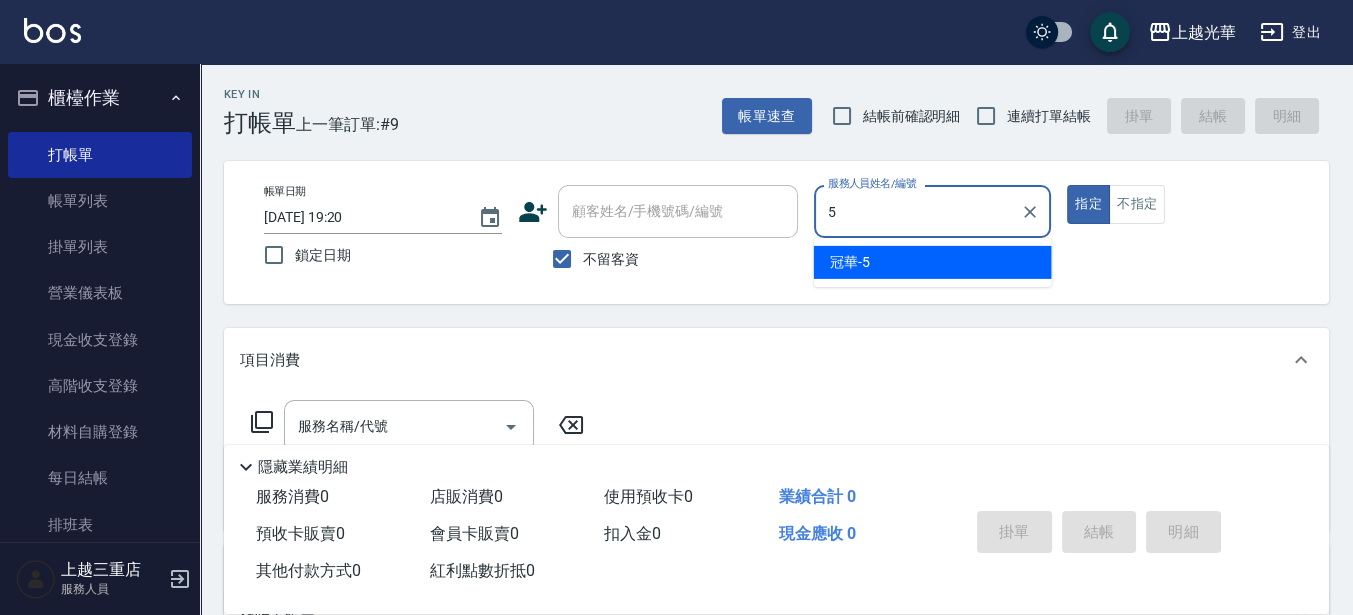type on "冠華-5" 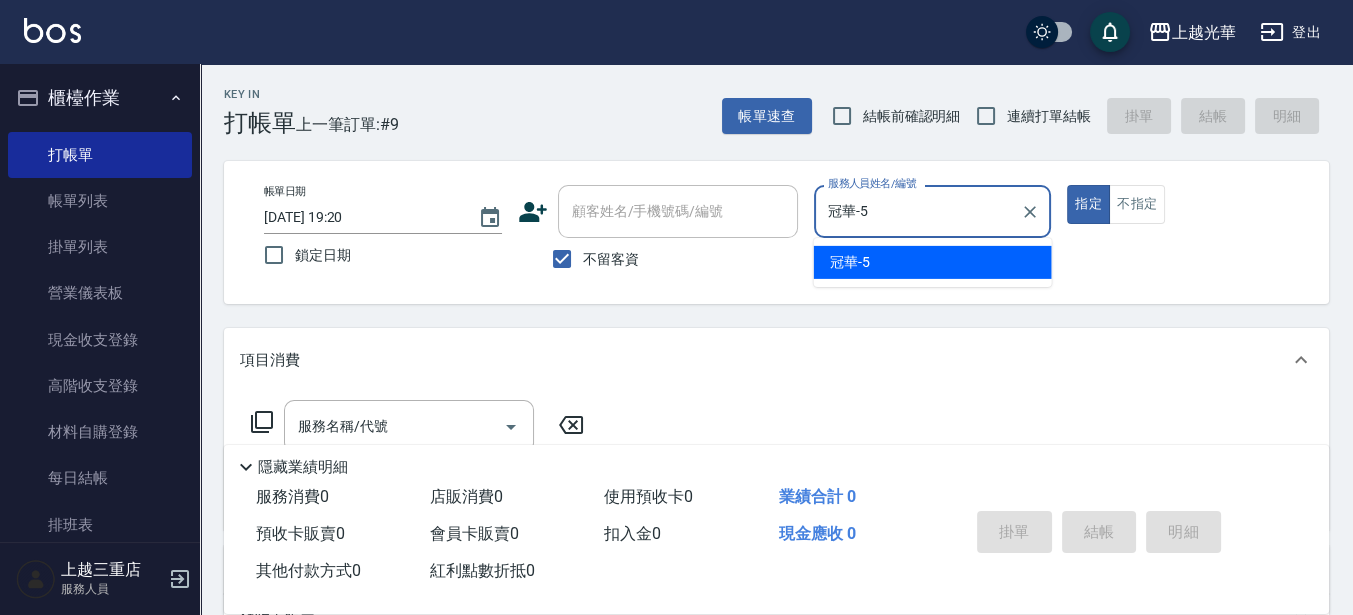 type on "true" 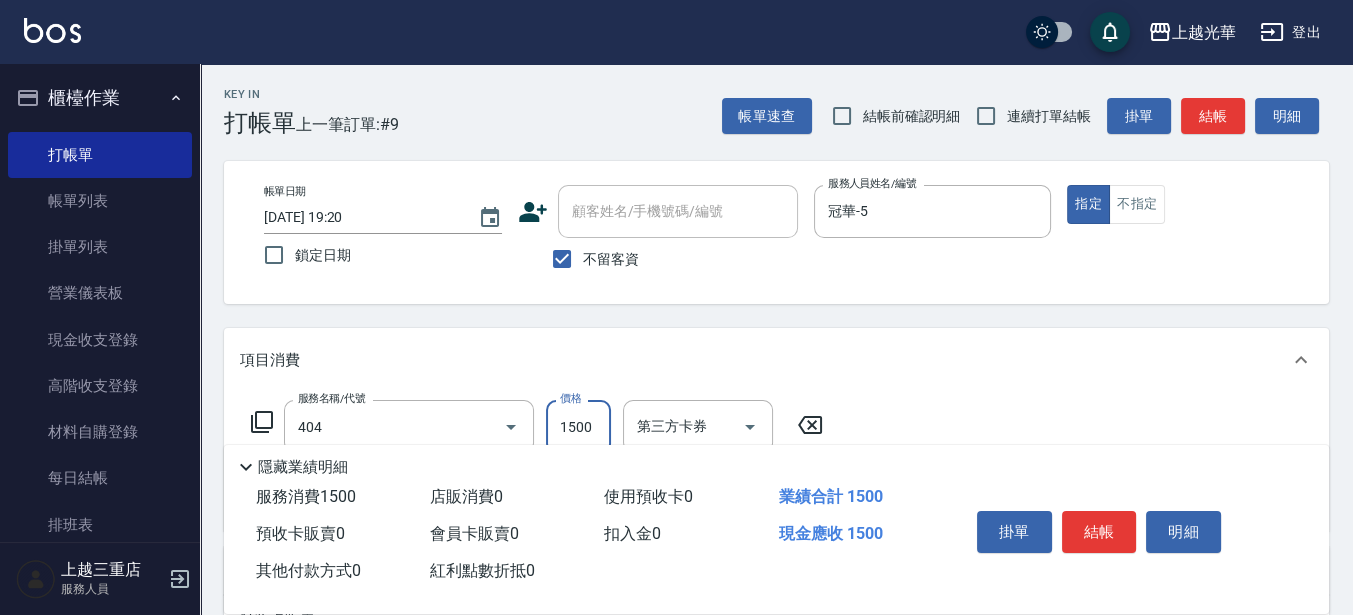 type on "設計染髮(404)" 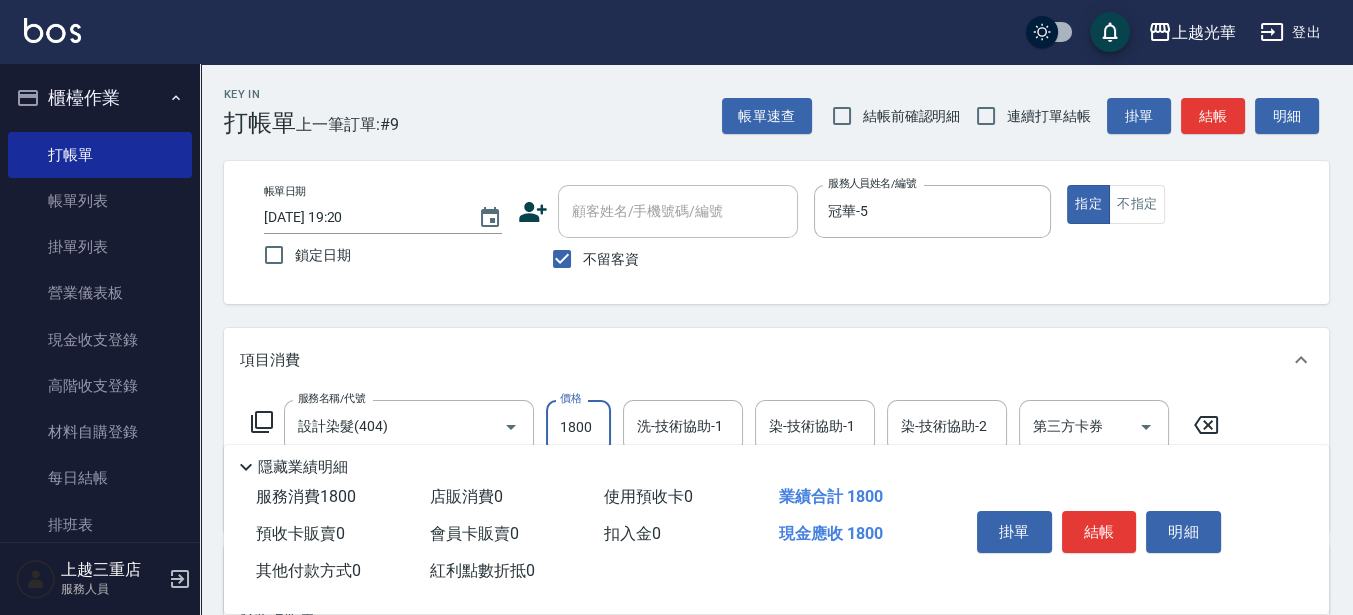 type on "1800" 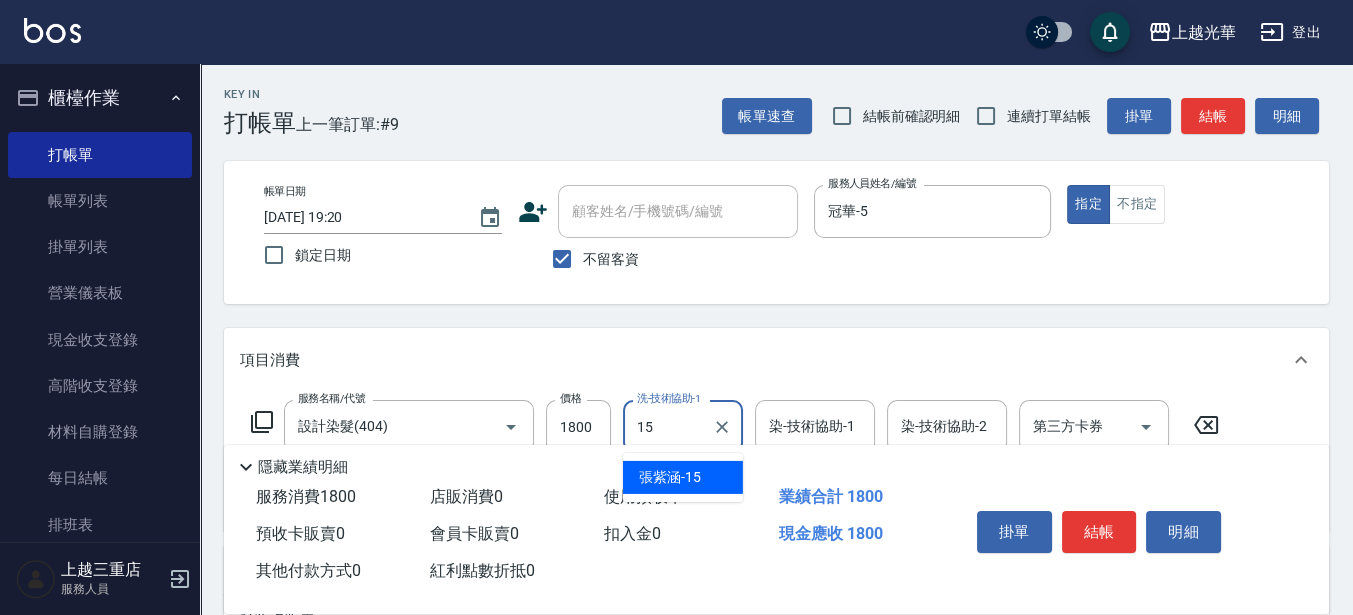 type on "[PERSON_NAME]-15" 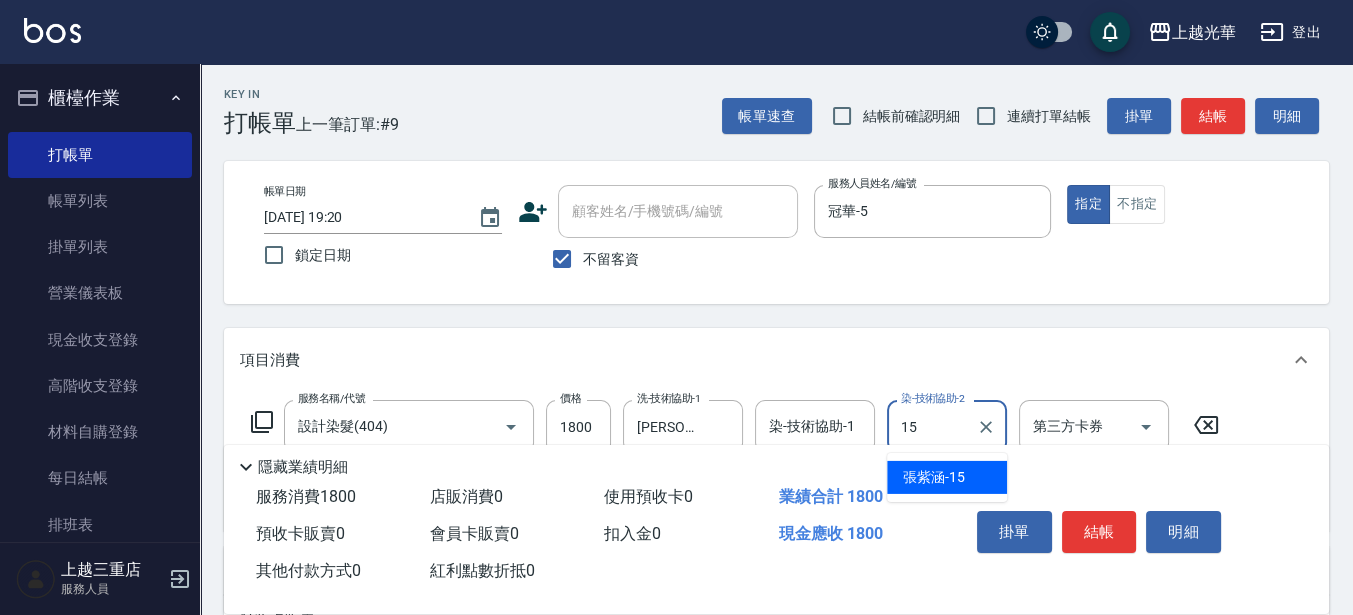 type on "[PERSON_NAME]-15" 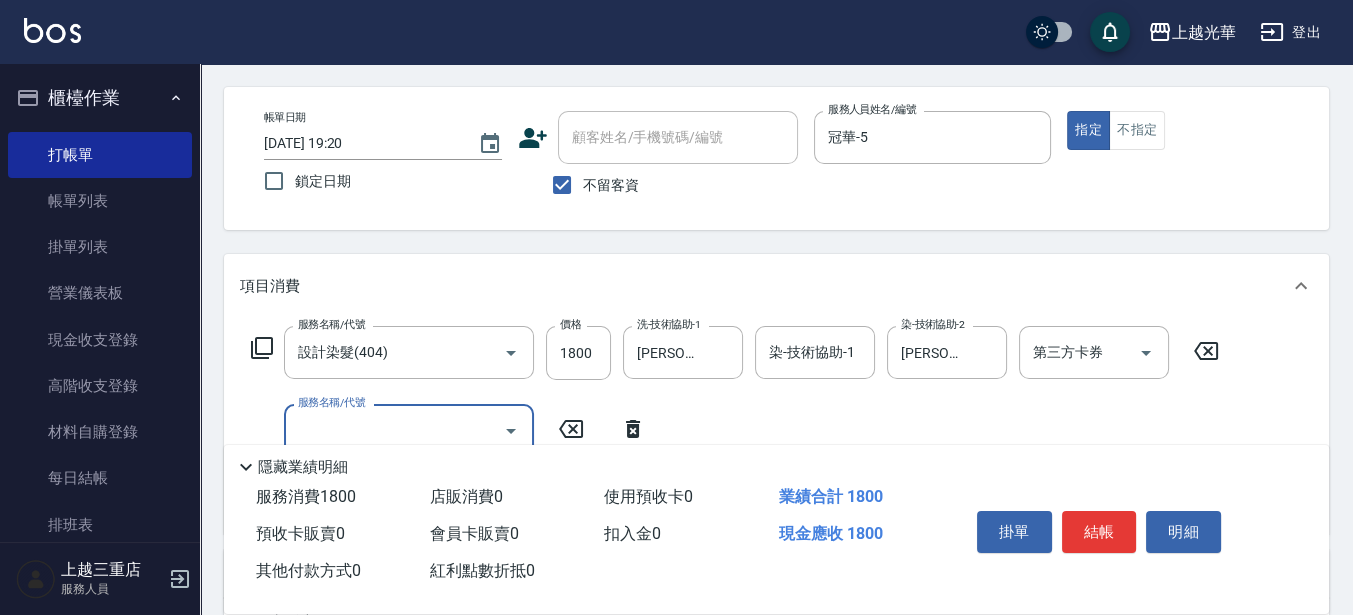scroll, scrollTop: 125, scrollLeft: 0, axis: vertical 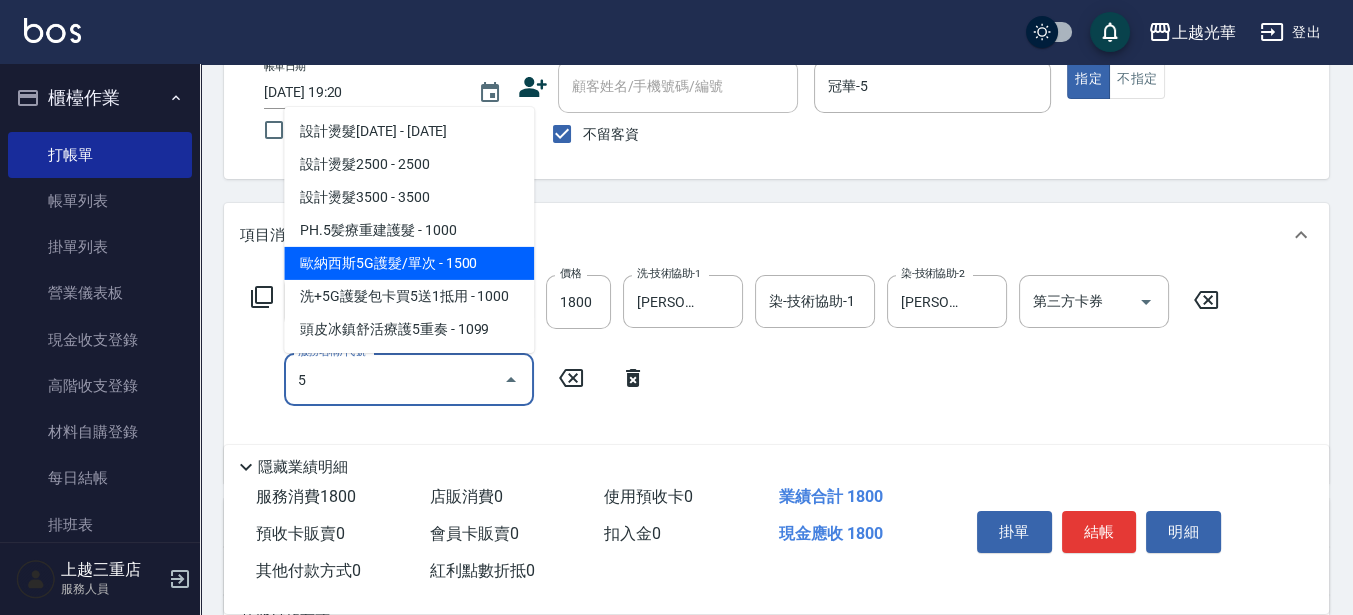 click on "歐納西斯5G護髮/單次 - 1500" at bounding box center (409, 263) 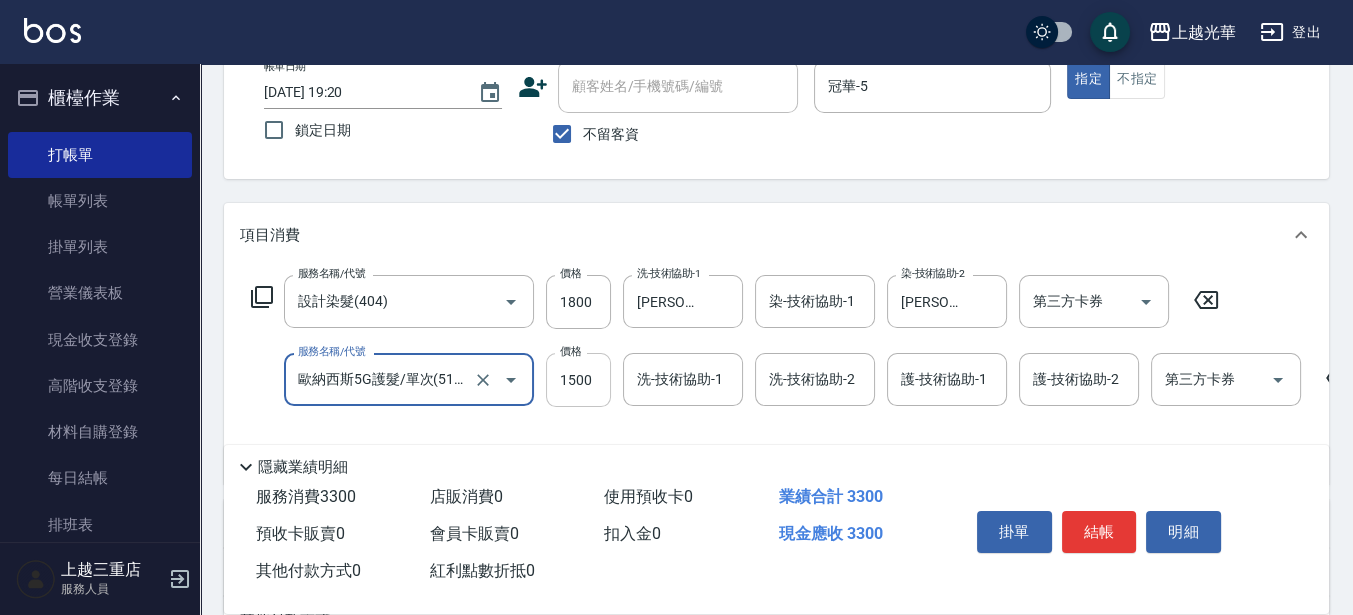 type on "歐納西斯5G護髮/單次(514)" 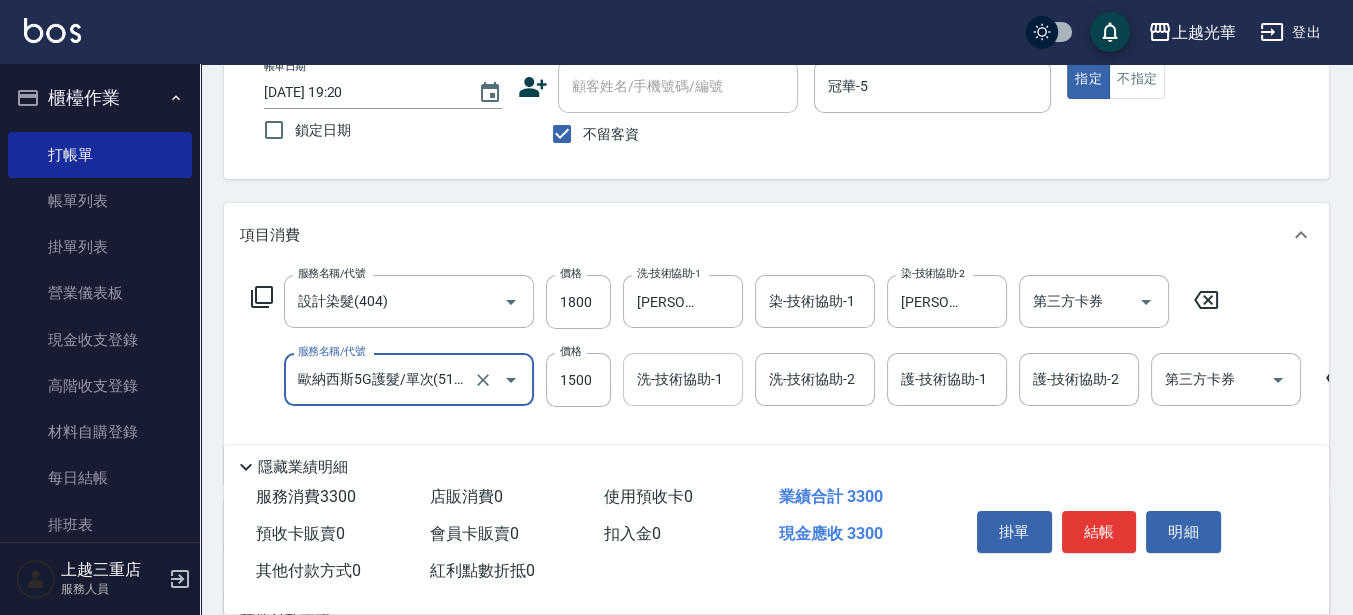 drag, startPoint x: 567, startPoint y: 371, endPoint x: 630, endPoint y: 393, distance: 66.730804 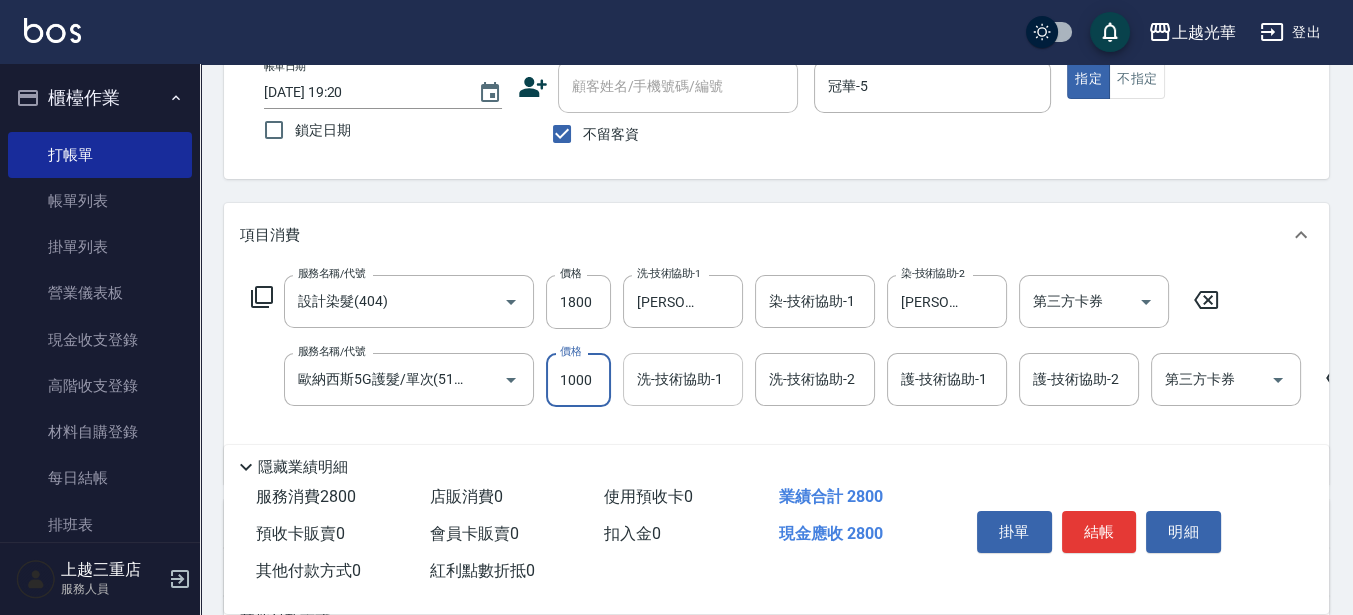 type on "1000" 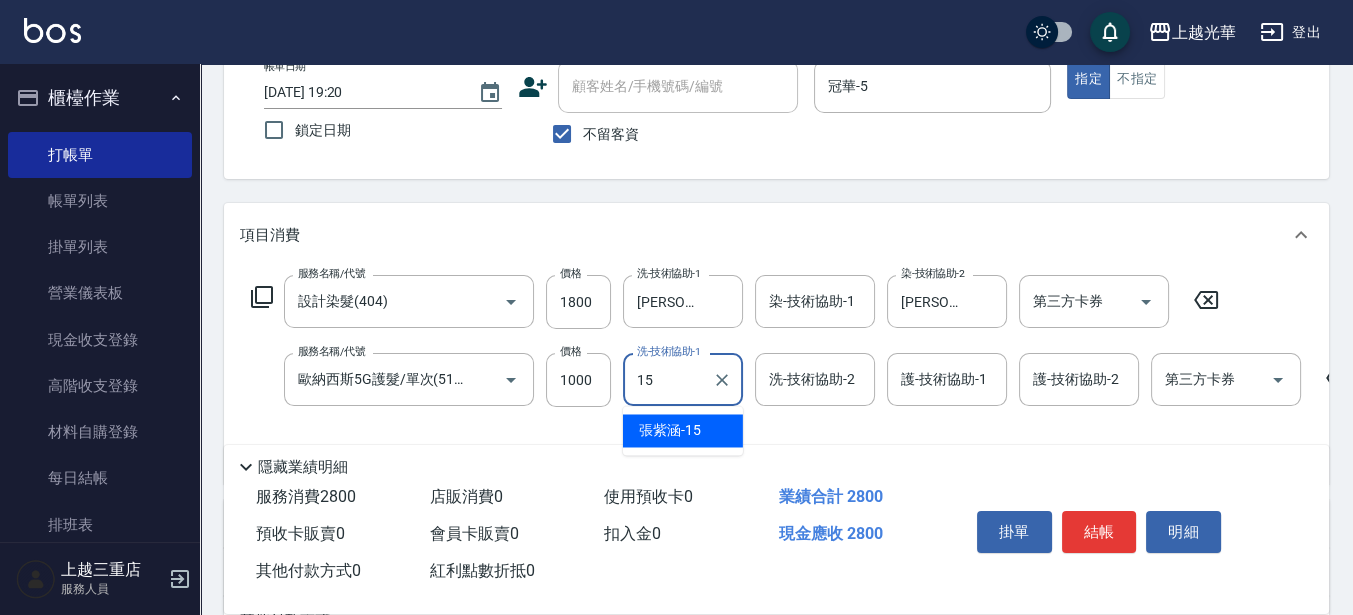 type on "[PERSON_NAME]-15" 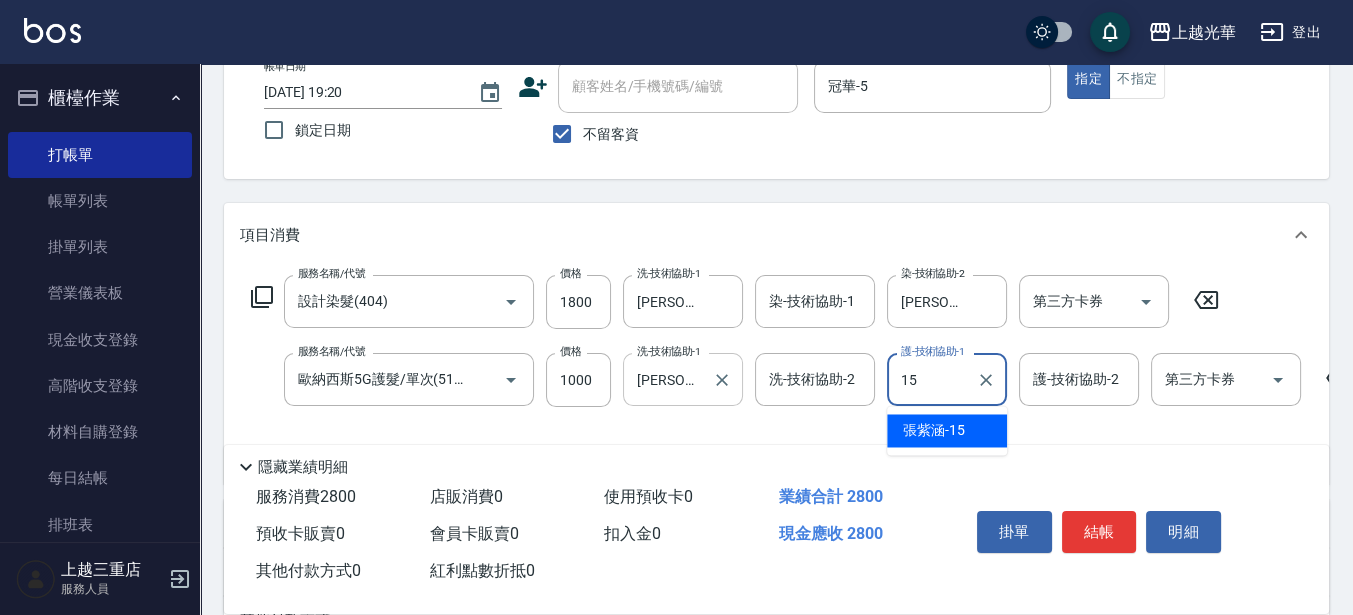 type on "[PERSON_NAME]-15" 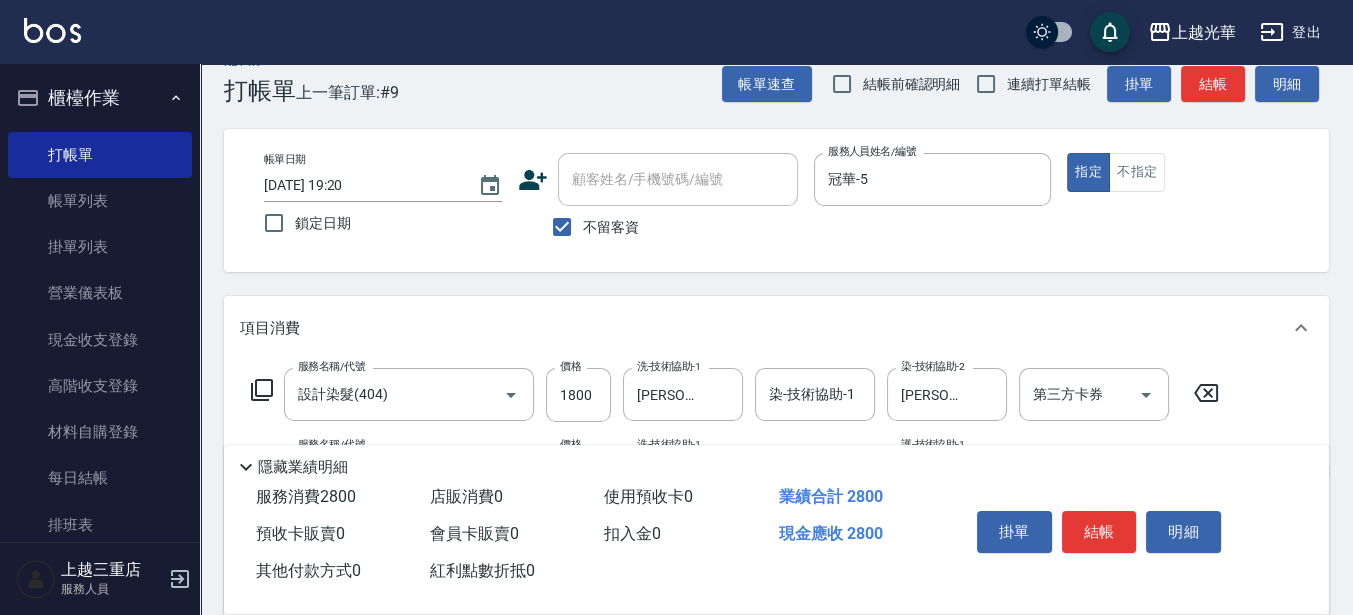 scroll, scrollTop: 0, scrollLeft: 0, axis: both 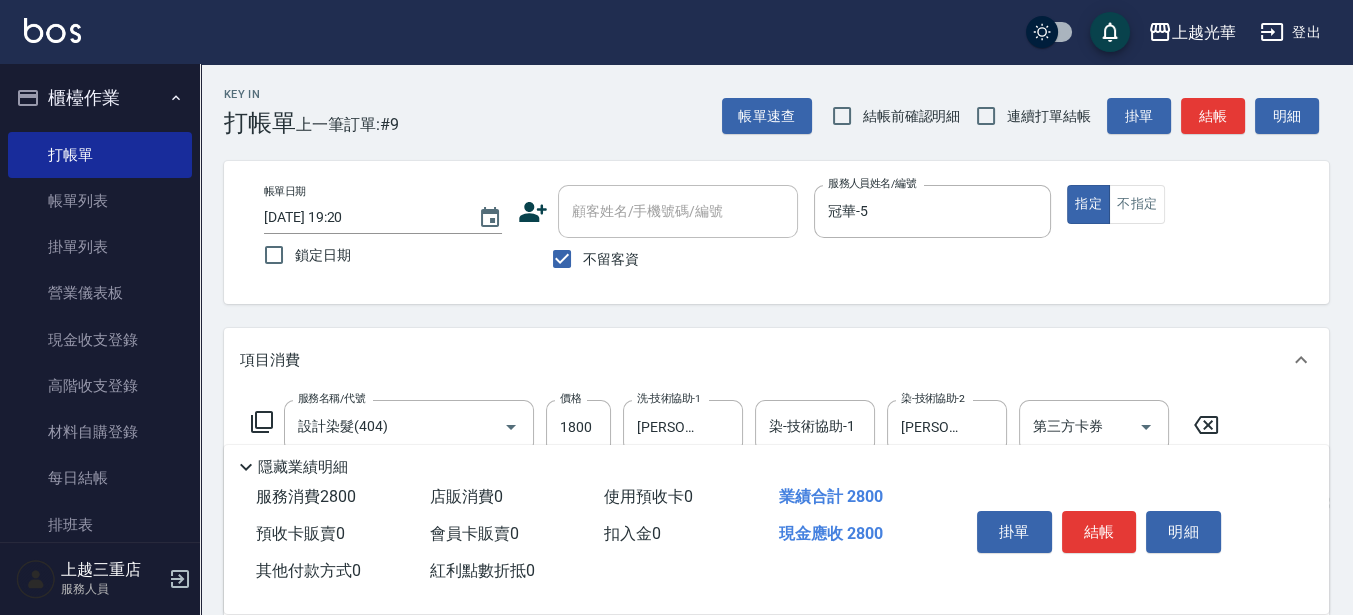 click on "指定 不指定" at bounding box center (1186, 204) 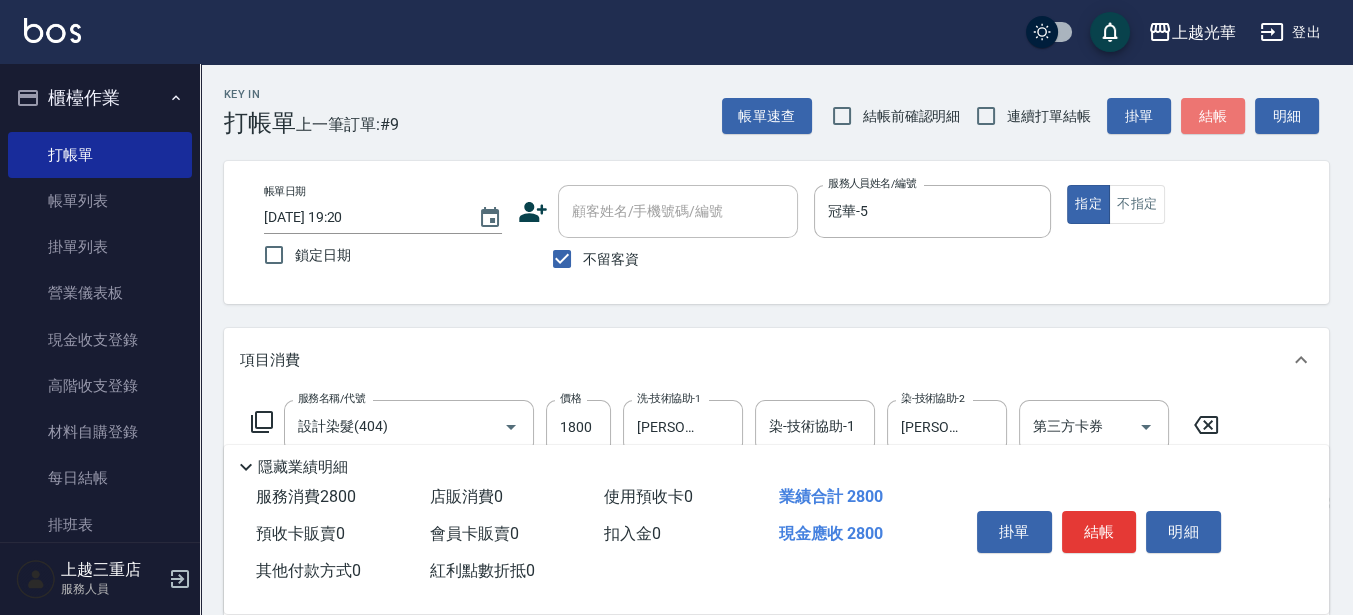 click on "結帳" at bounding box center (1213, 116) 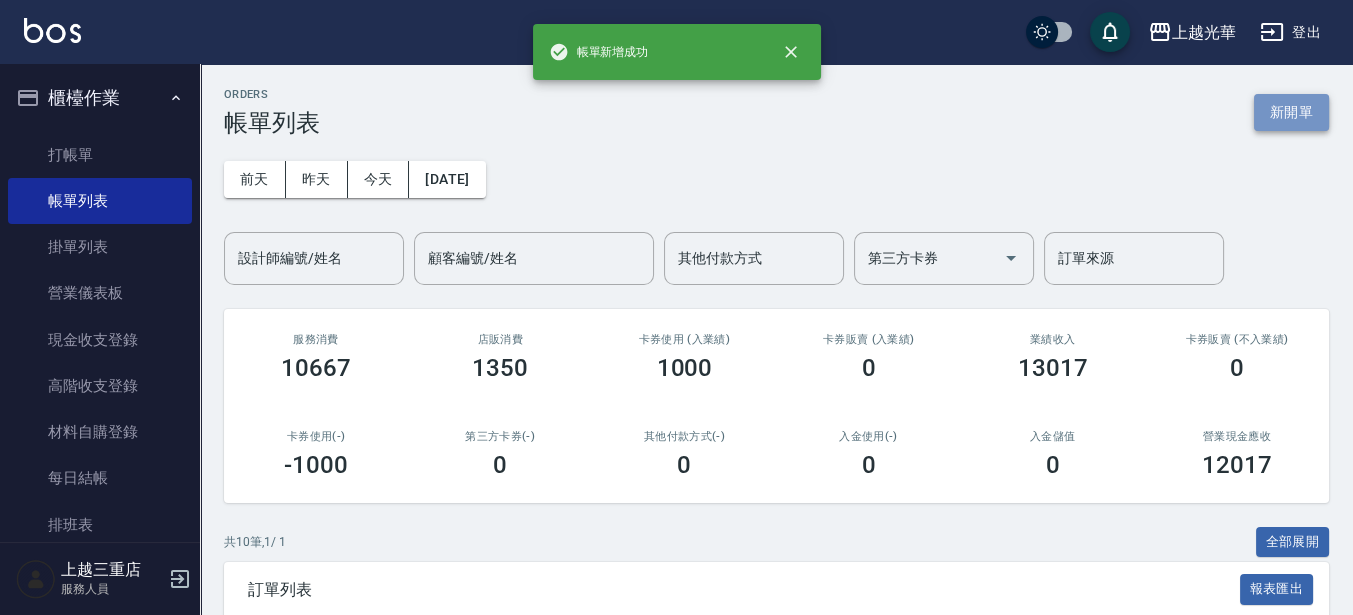 click on "新開單" at bounding box center [1291, 112] 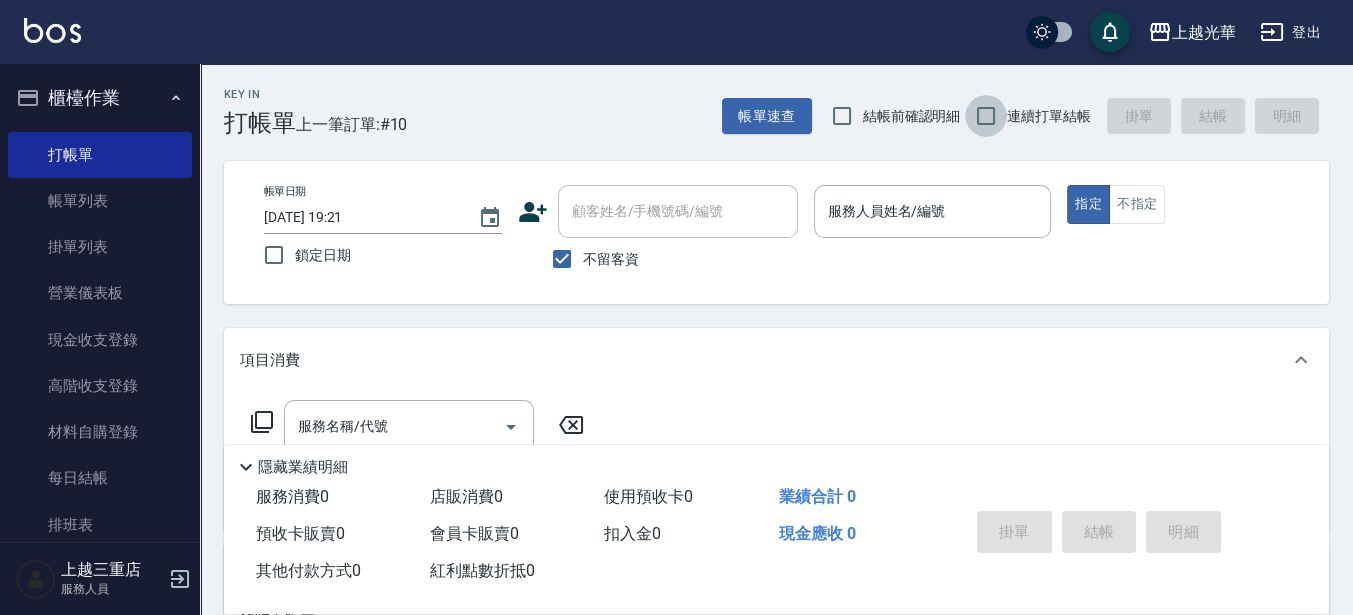 drag, startPoint x: 985, startPoint y: 110, endPoint x: 958, endPoint y: 171, distance: 66.70832 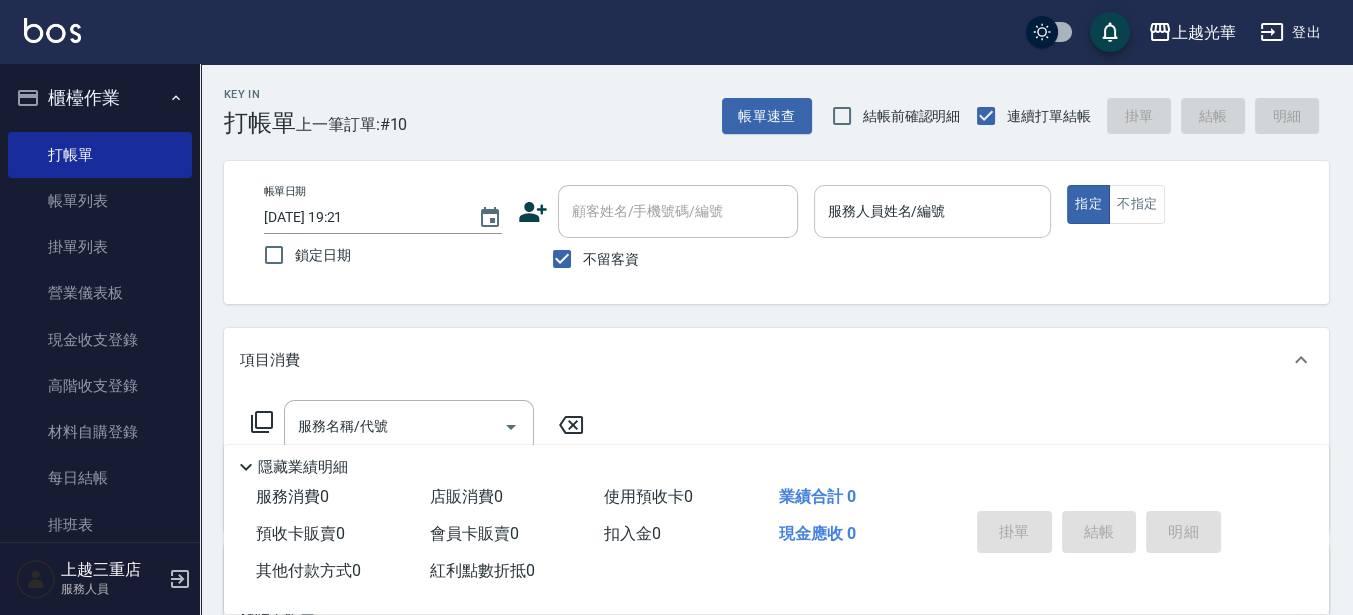 drag, startPoint x: 940, startPoint y: 208, endPoint x: 980, endPoint y: 199, distance: 41 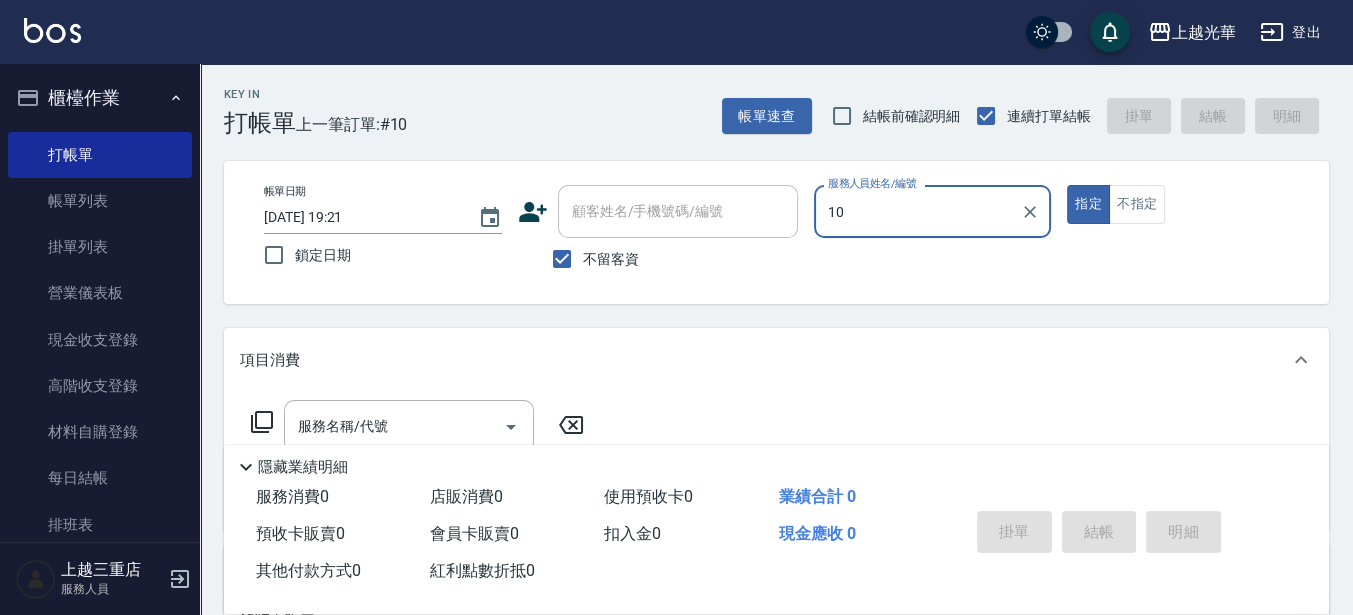 type on "1" 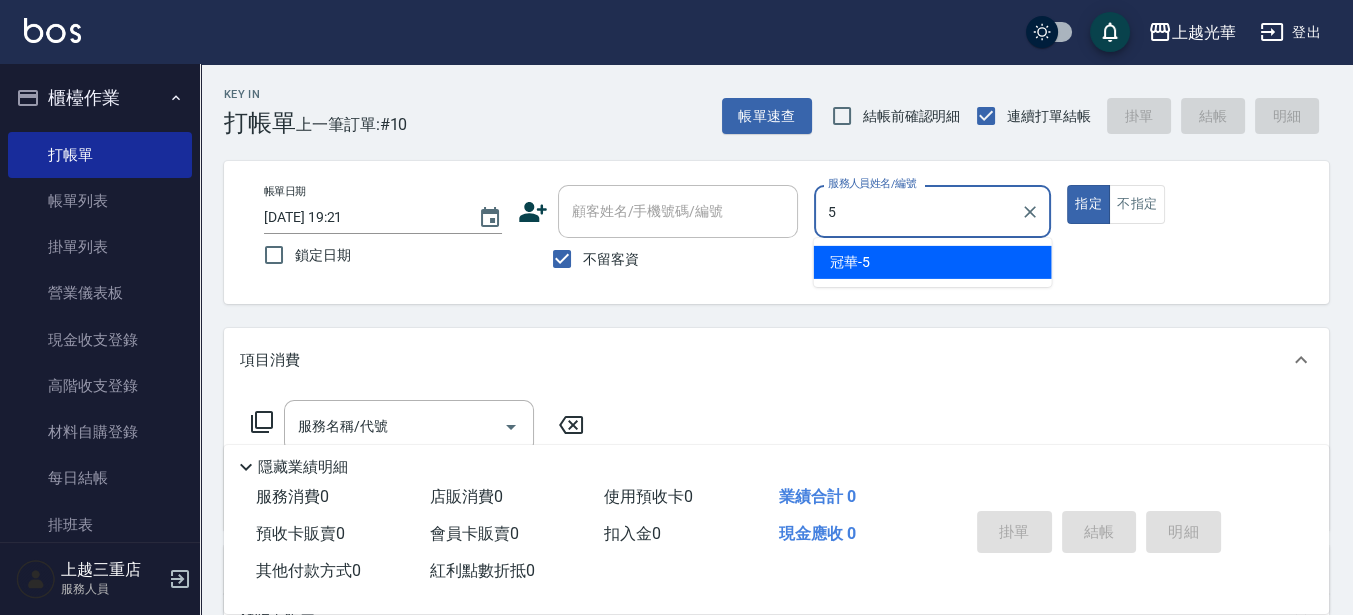 type on "冠華-5" 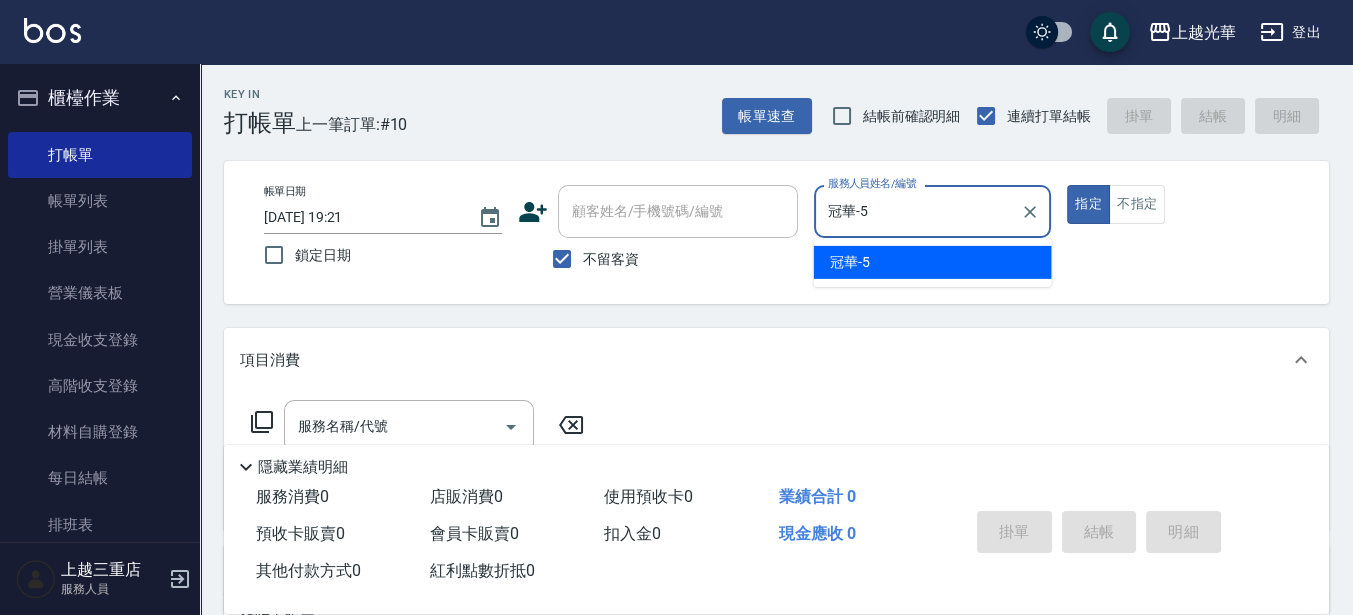 type on "true" 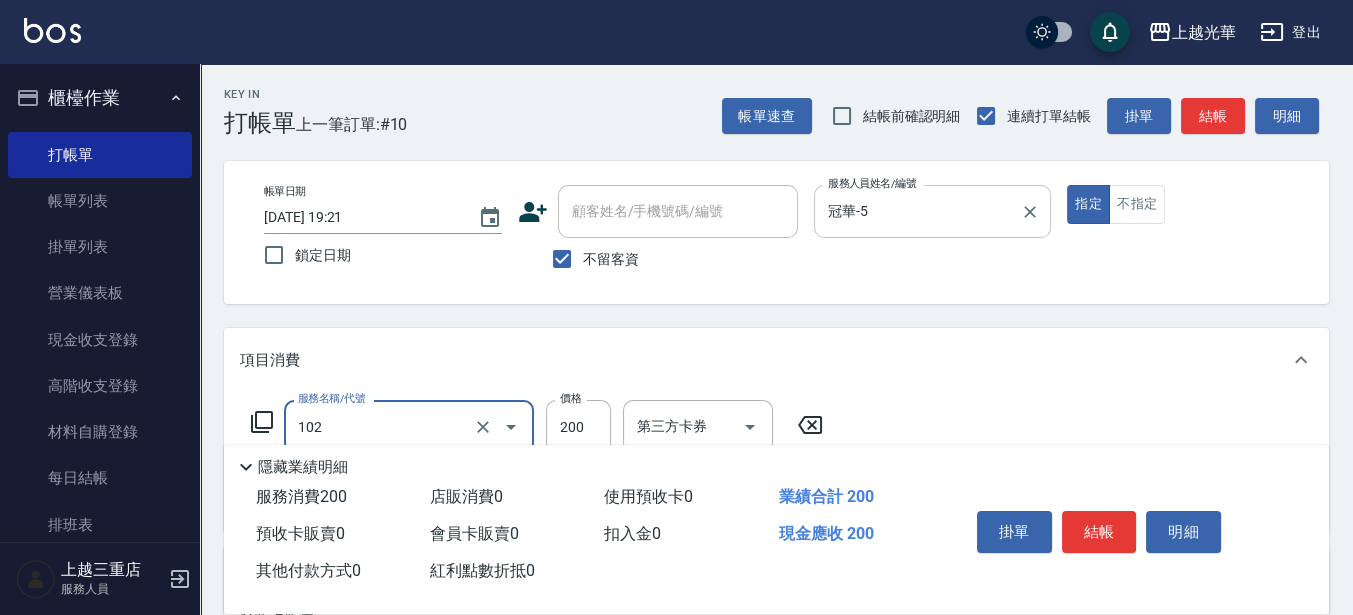 type on "指定洗髮(102)" 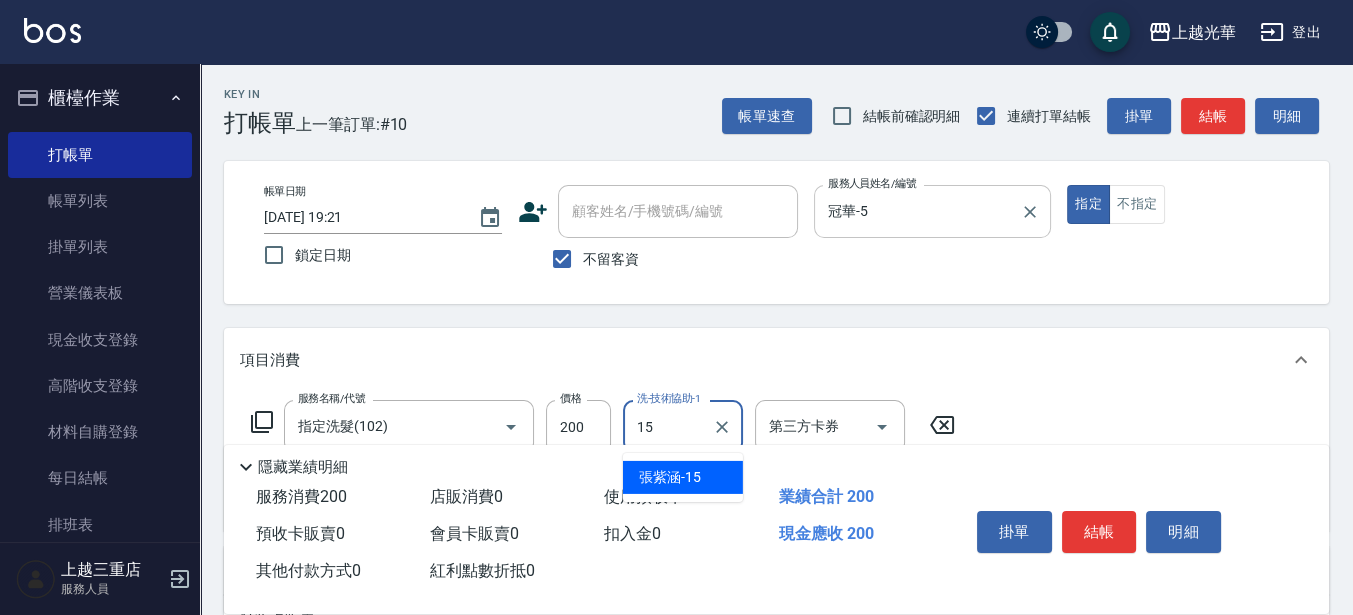 type on "[PERSON_NAME]-15" 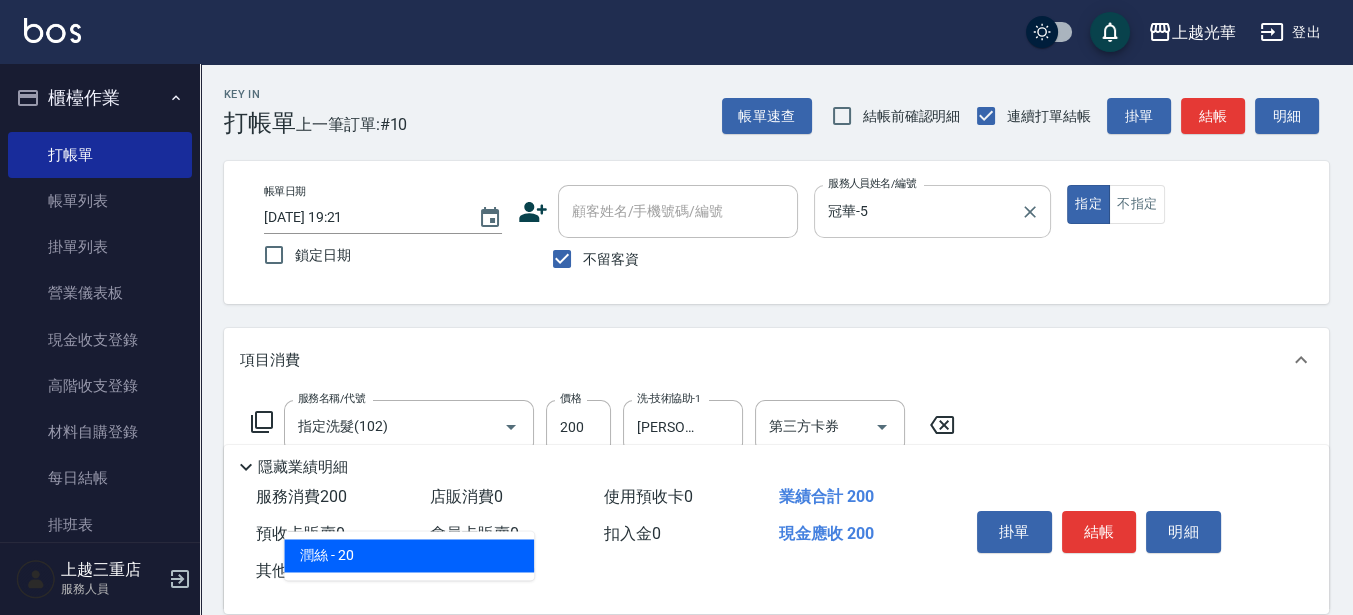 type on "潤絲(801)" 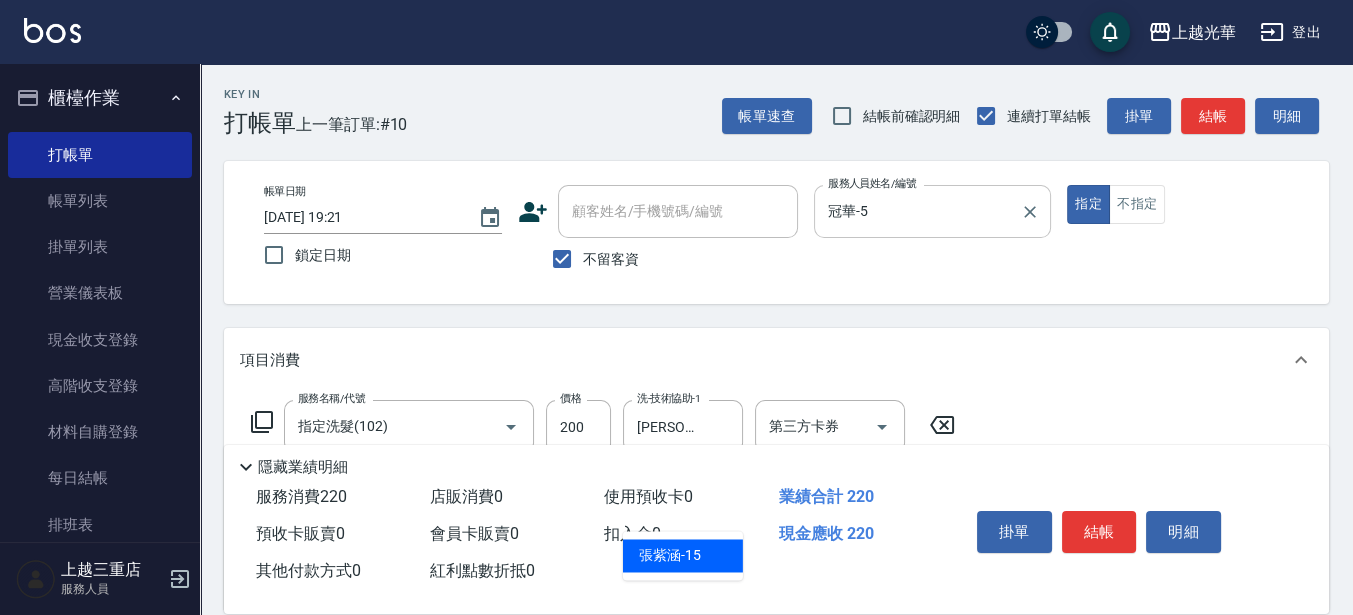type on "[PERSON_NAME]-15" 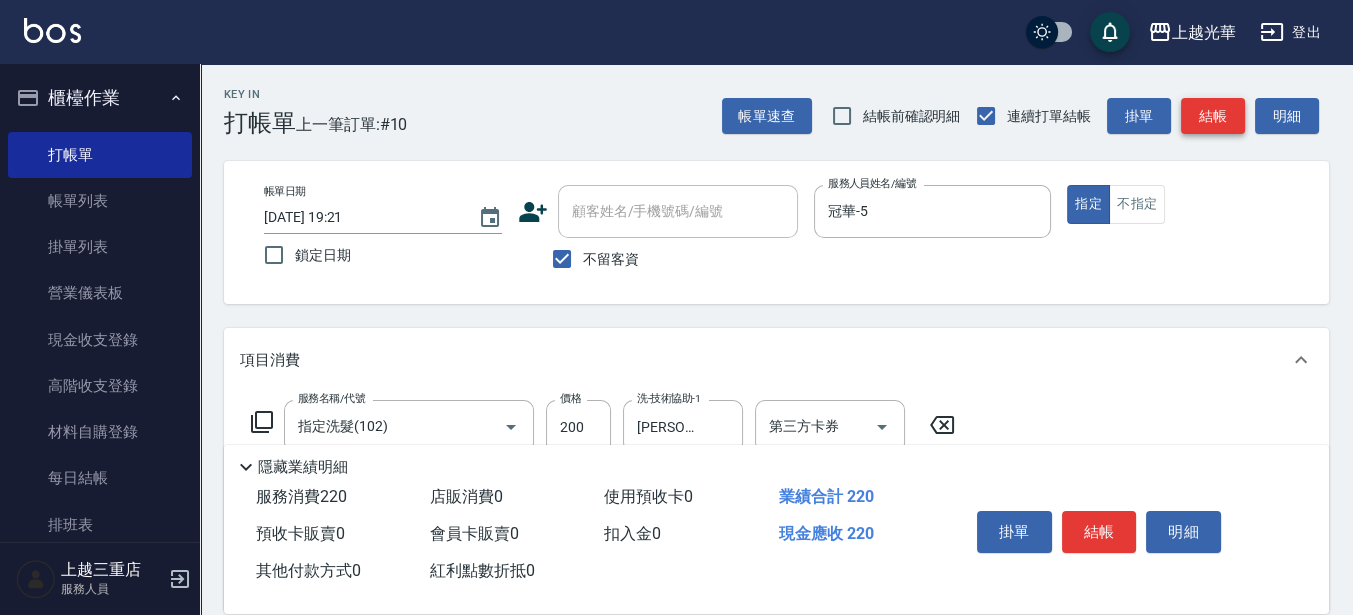click on "結帳" at bounding box center (1213, 116) 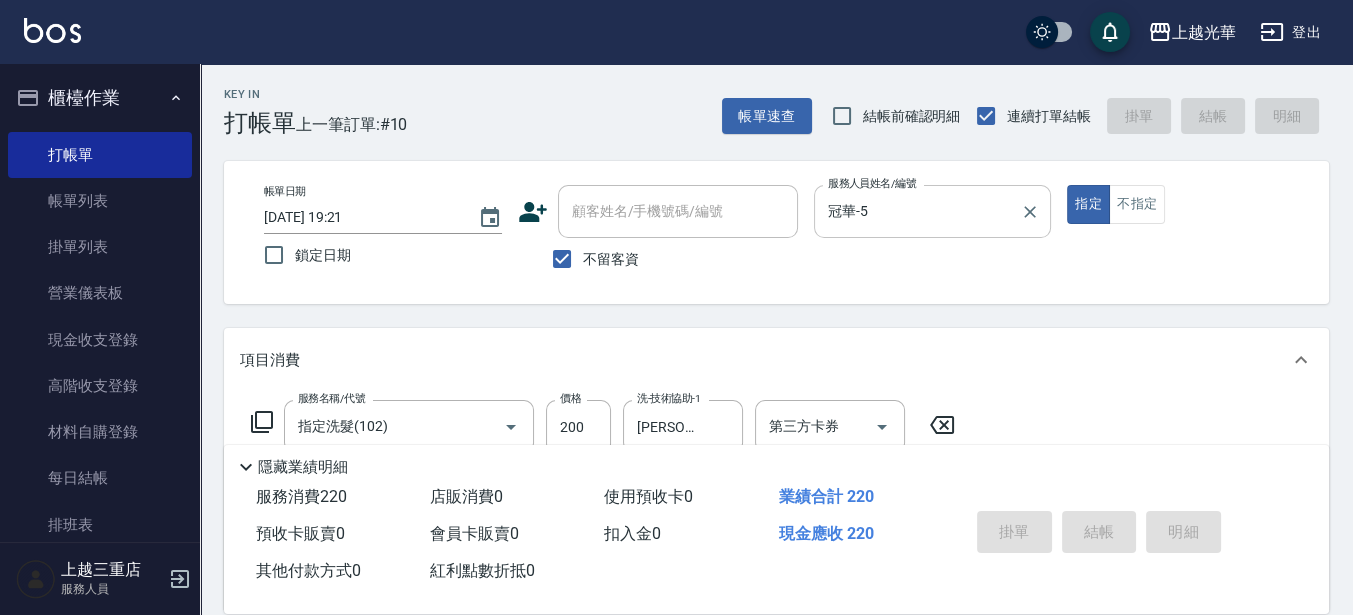 type 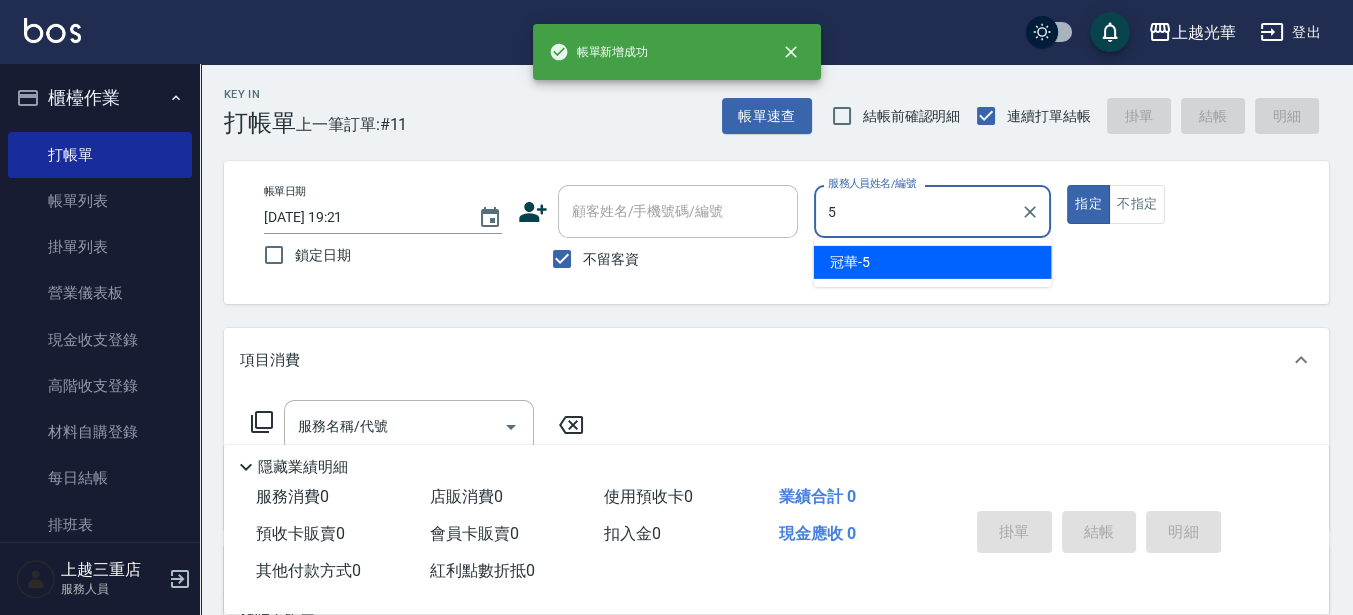 type on "冠華-5" 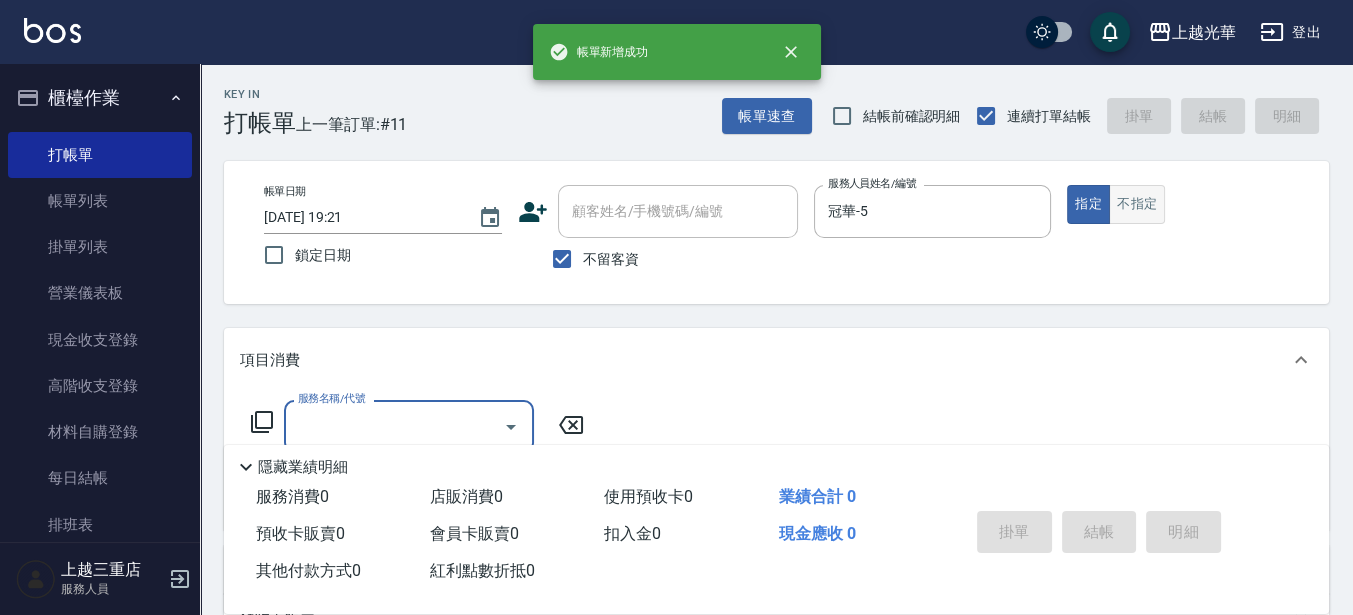 click on "不指定" at bounding box center (1137, 204) 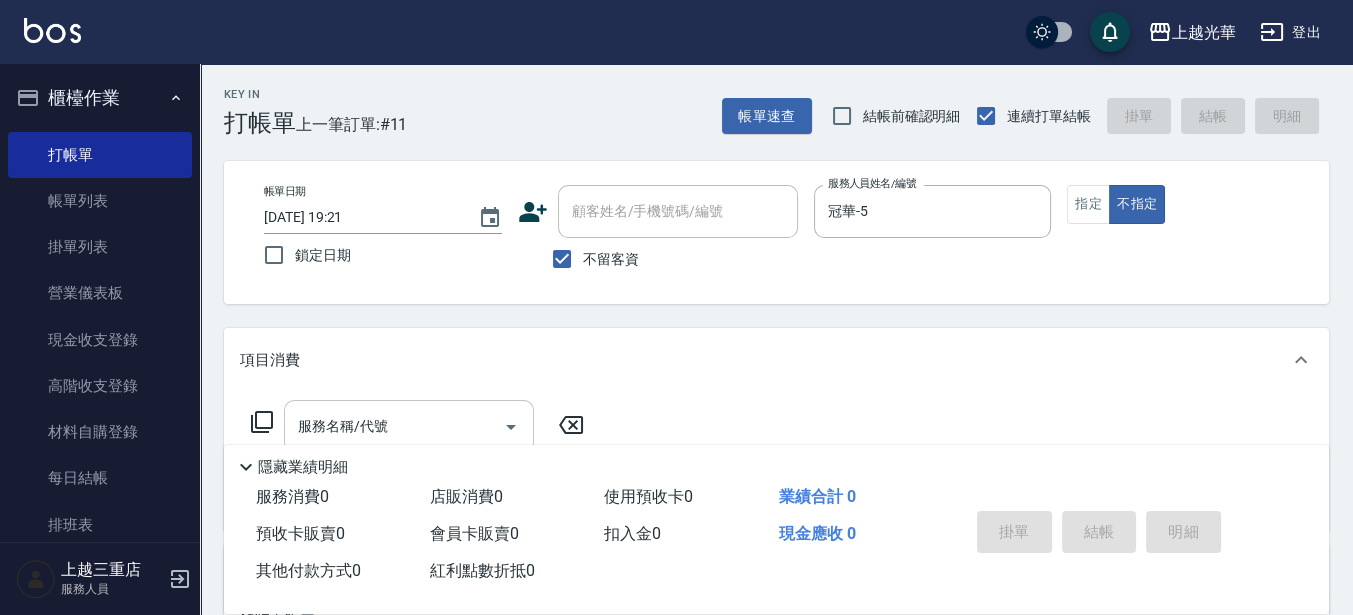 click on "服務名稱/代號" at bounding box center (394, 426) 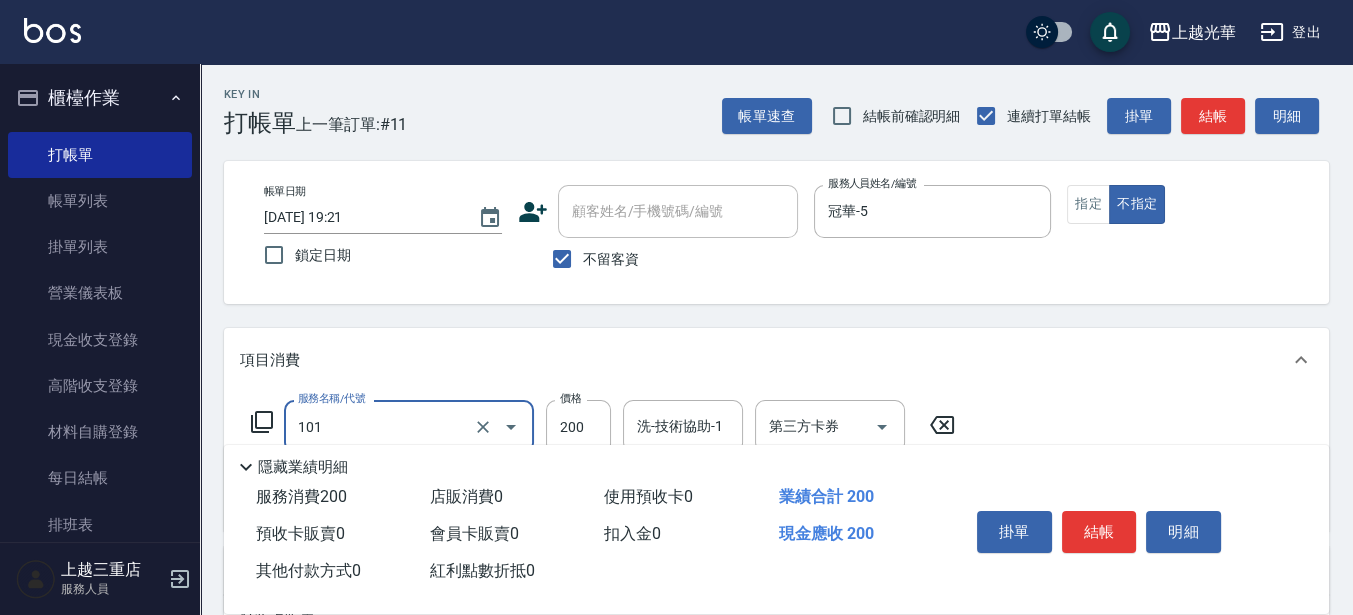 type on "不指定洗髮(101)" 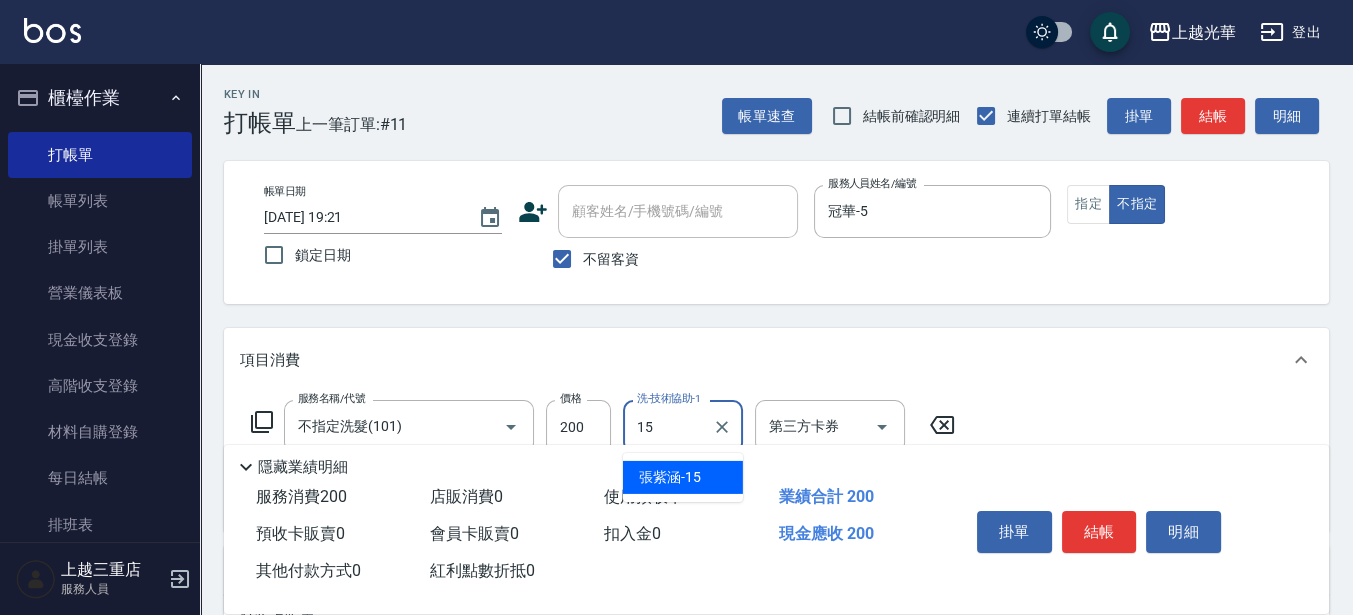 type on "[PERSON_NAME]-15" 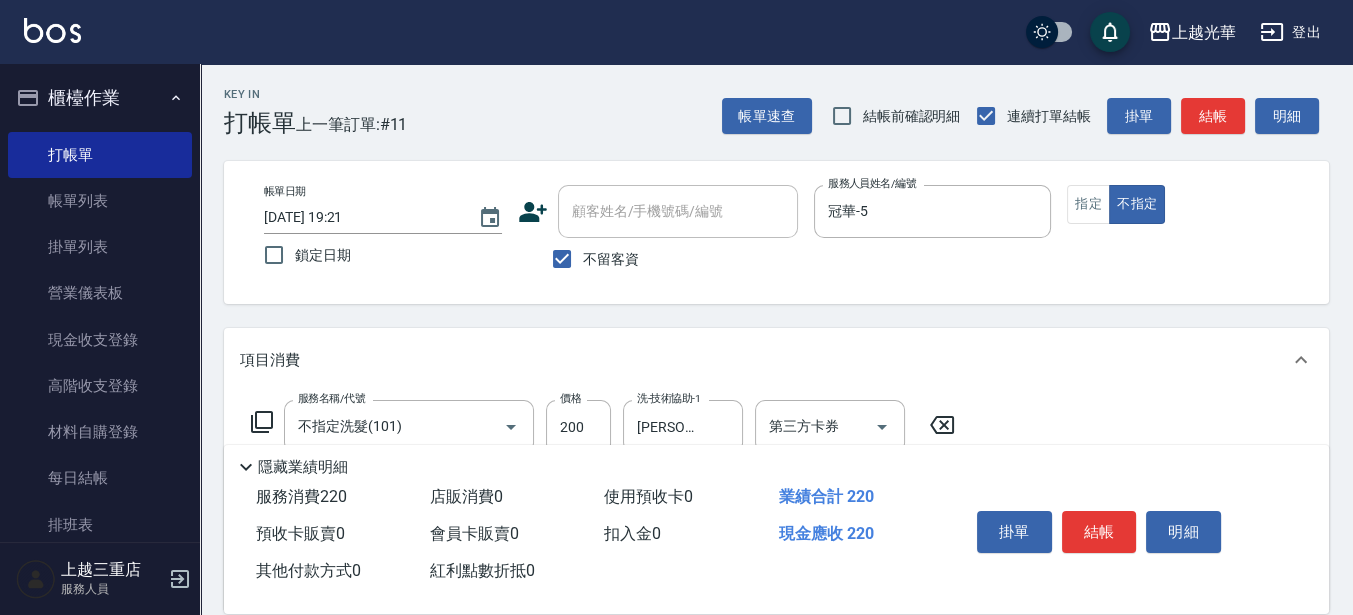 type on "潤絲(801)" 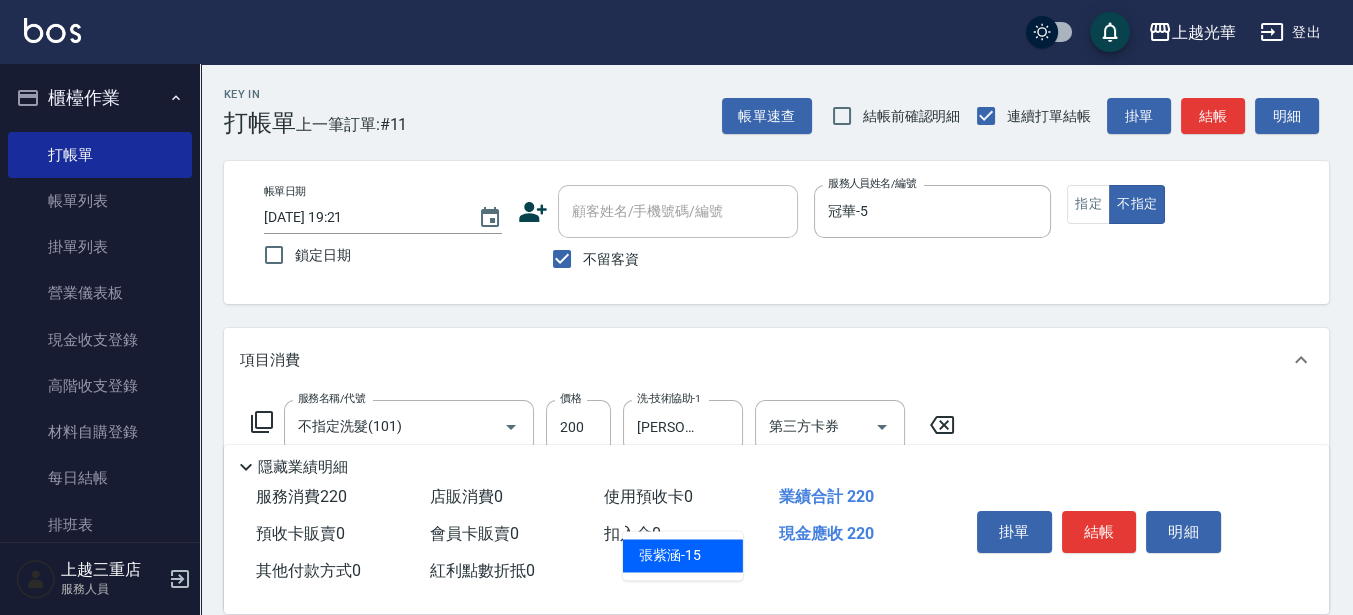 type on "[PERSON_NAME]-15" 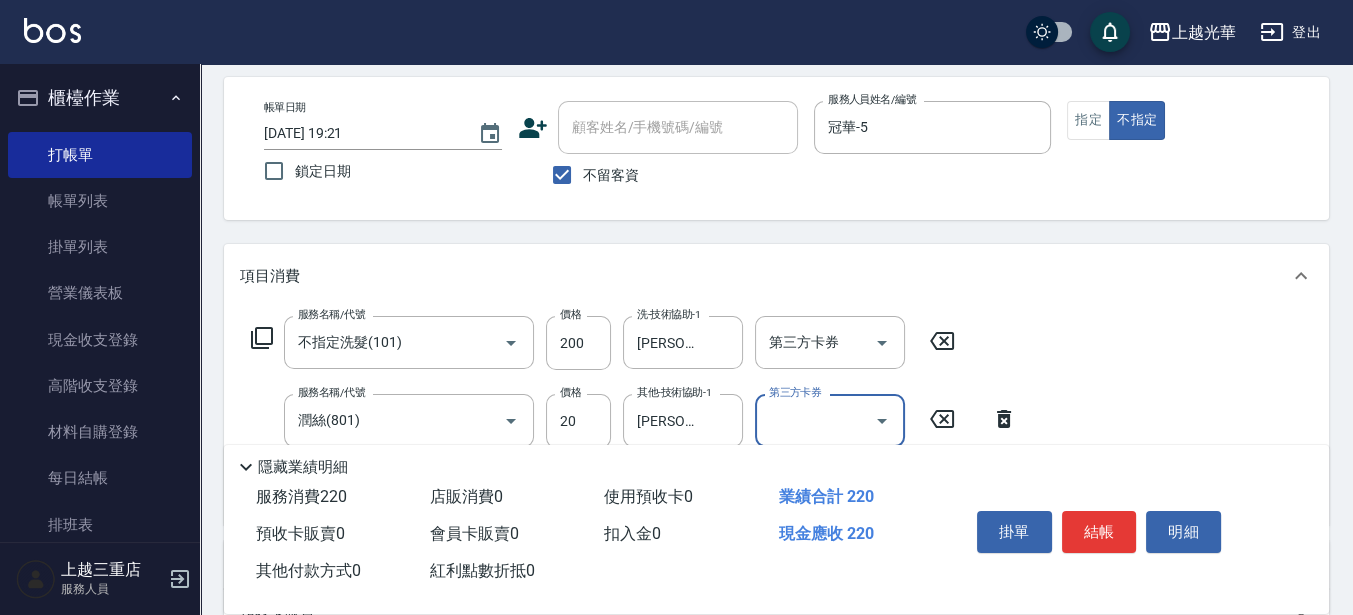 scroll, scrollTop: 0, scrollLeft: 0, axis: both 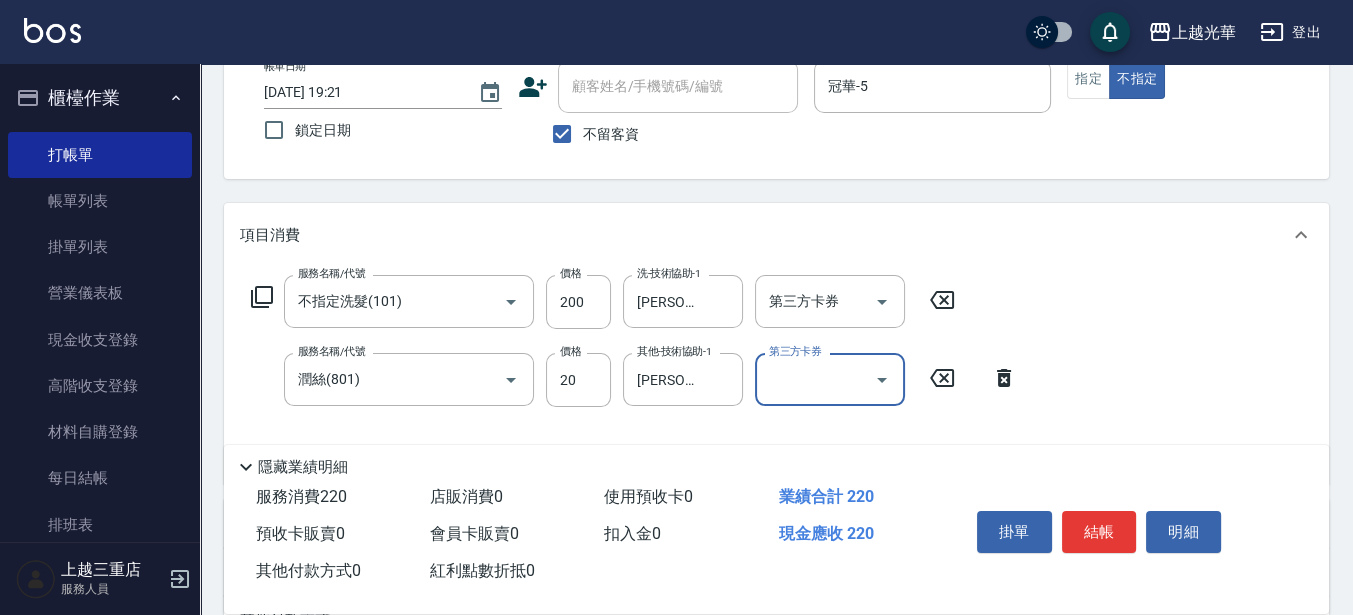 click on "服務名稱/代號 不指定洗髮(101) 服務名稱/代號 價格 200 價格 洗-技術協助-1 [PERSON_NAME]-15 洗-技術協助-1 第三方卡券 第三方卡券 服務名稱/代號 [PERSON_NAME](801) 服務名稱/代號 價格 20 價格 其他-技術協助-1 [PERSON_NAME]-15 其他-技術協助-1 第三方卡券 第三方卡券" at bounding box center [776, 375] 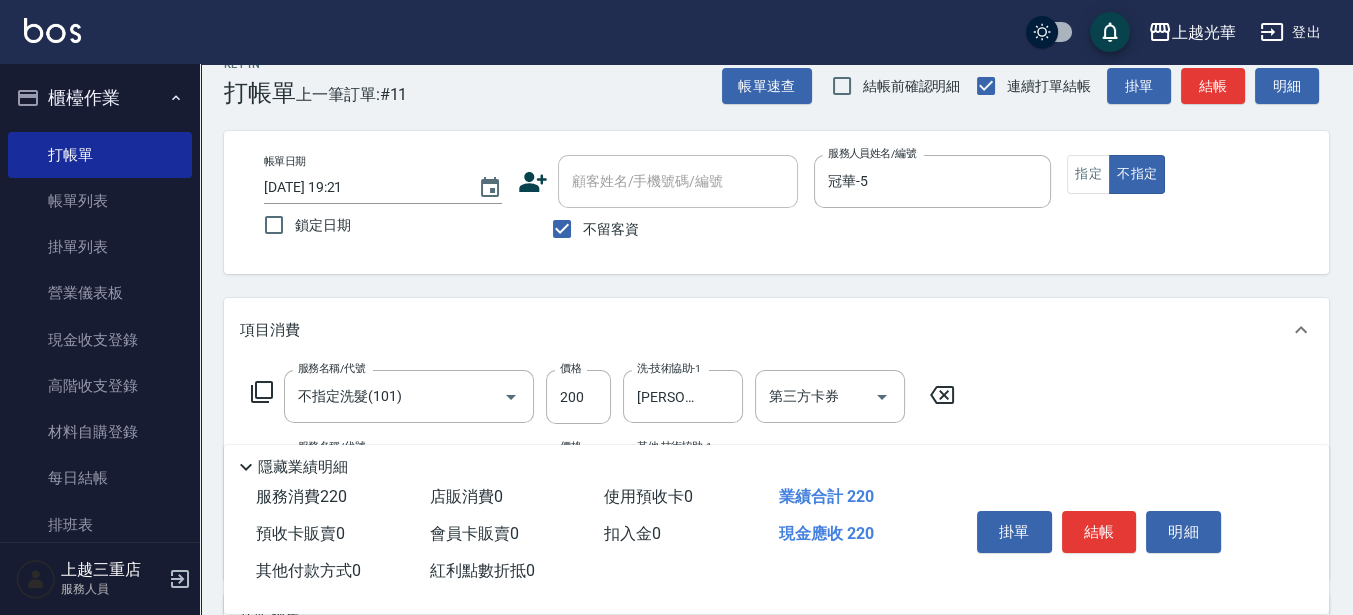 scroll, scrollTop: 0, scrollLeft: 0, axis: both 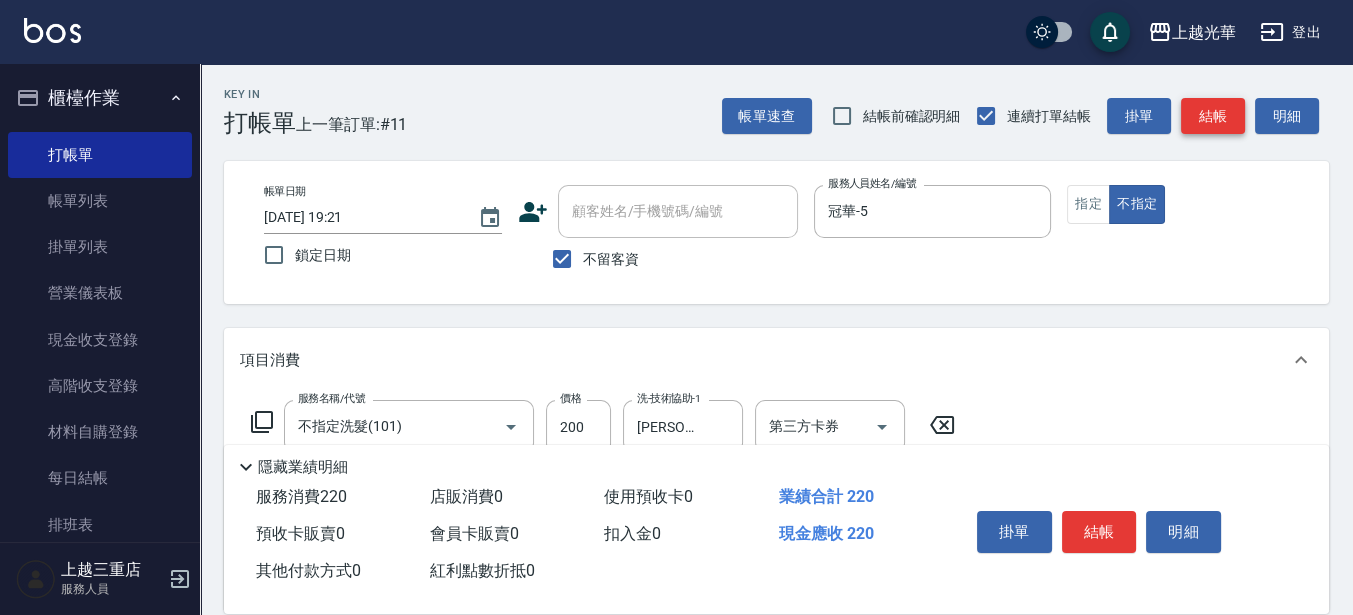 click on "結帳" at bounding box center [1213, 116] 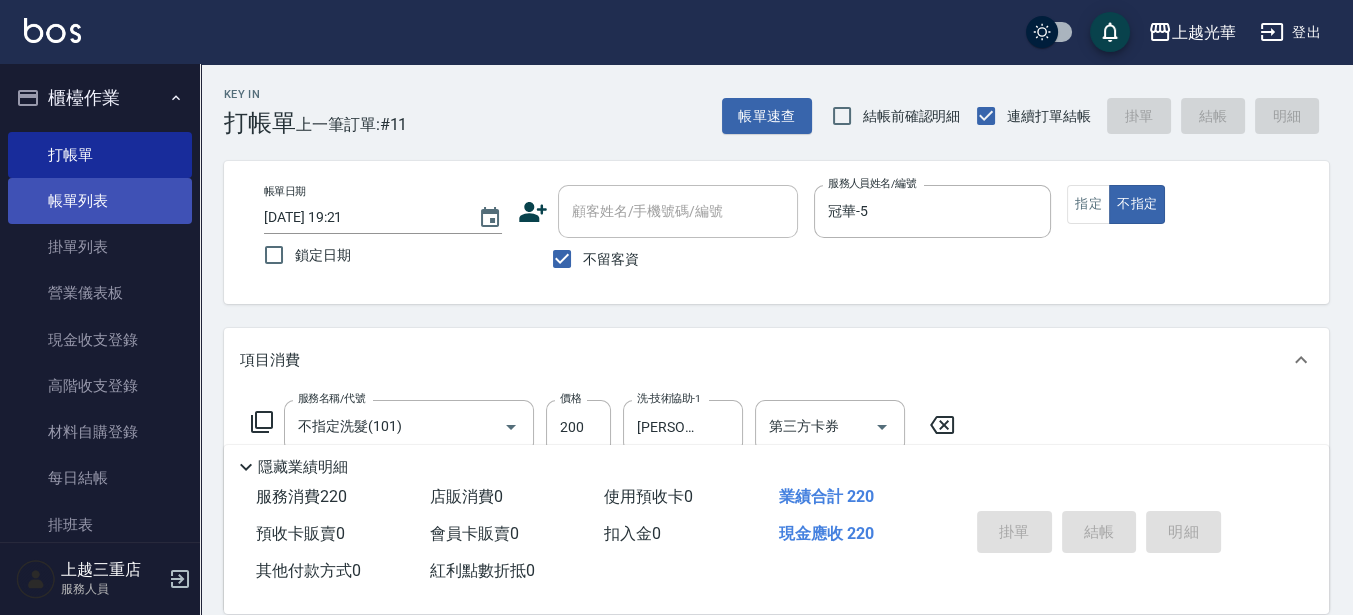 type 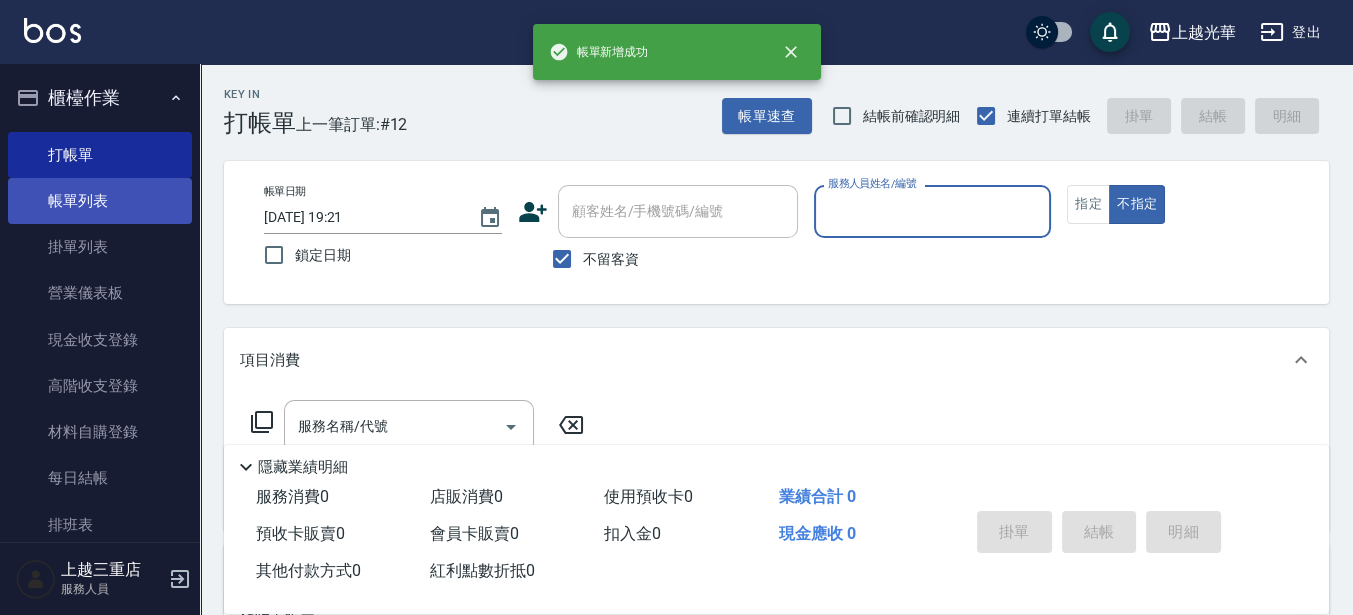 click on "帳單列表" at bounding box center [100, 201] 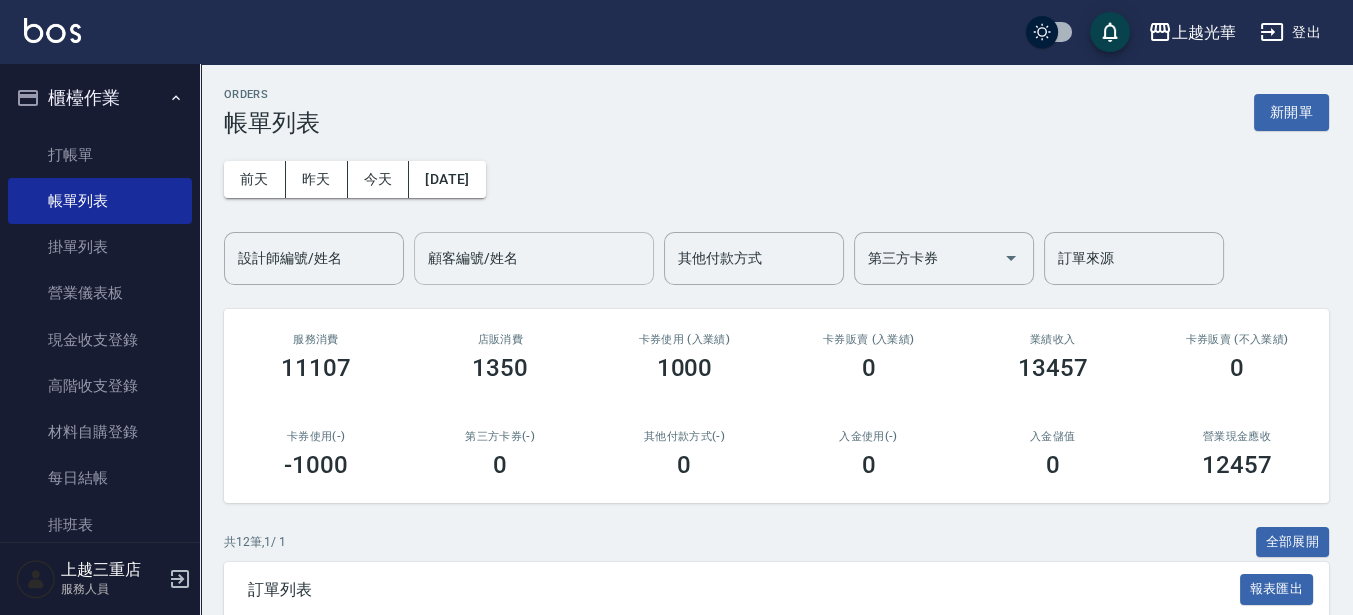 drag, startPoint x: 352, startPoint y: 246, endPoint x: 422, endPoint y: 236, distance: 70.71068 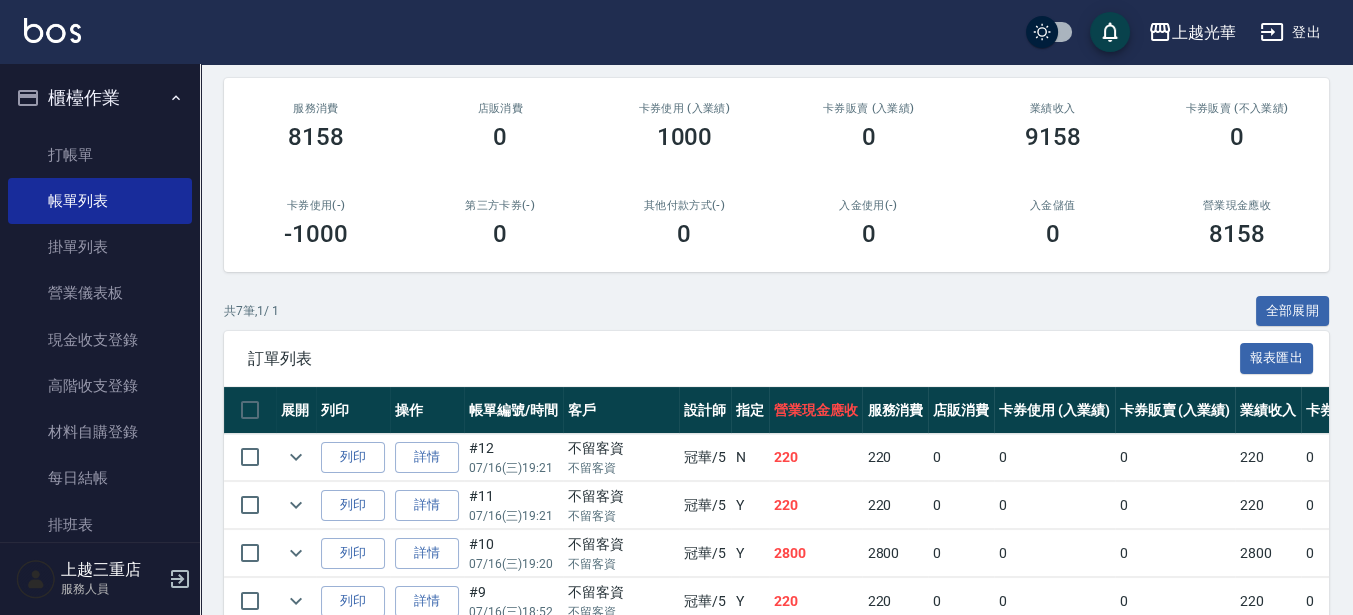 scroll, scrollTop: 477, scrollLeft: 0, axis: vertical 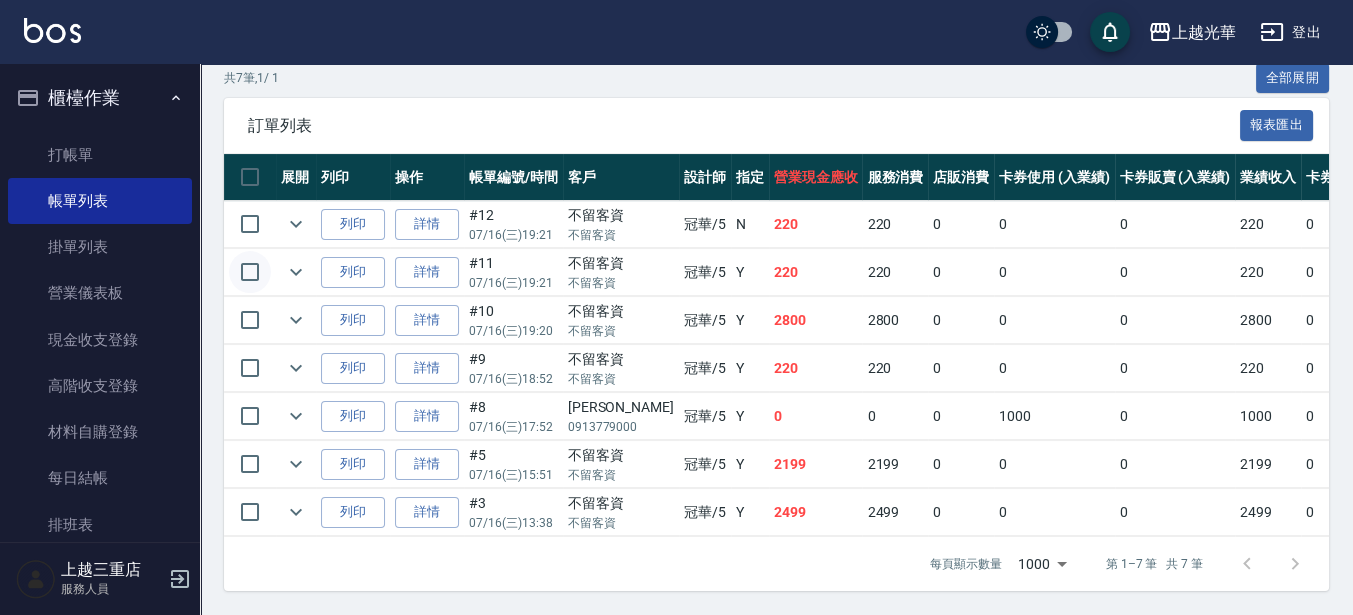type on "冠華-5" 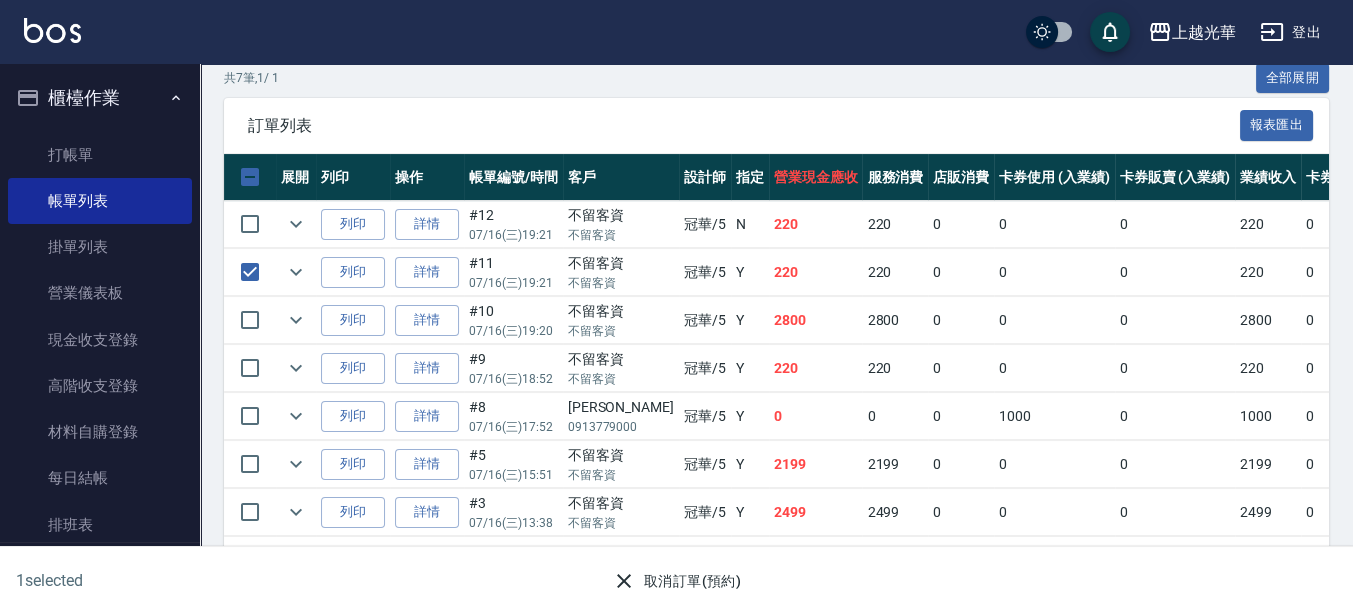 click on "取消訂單(預約)" at bounding box center (676, 581) 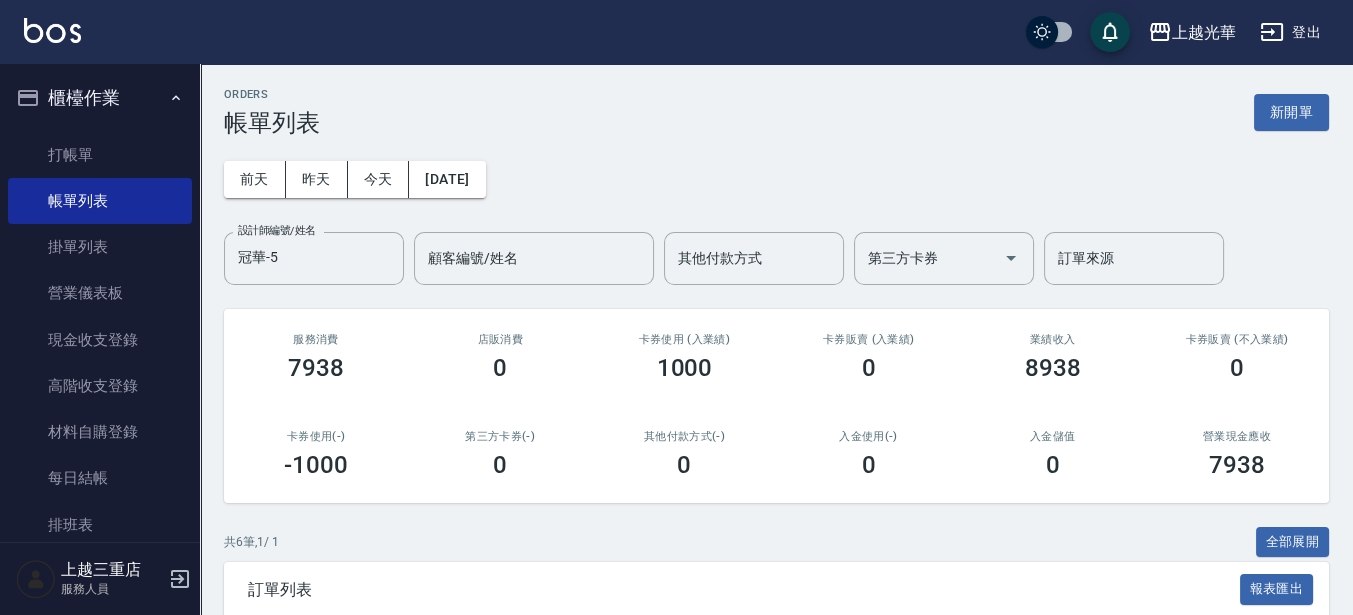 scroll, scrollTop: 375, scrollLeft: 0, axis: vertical 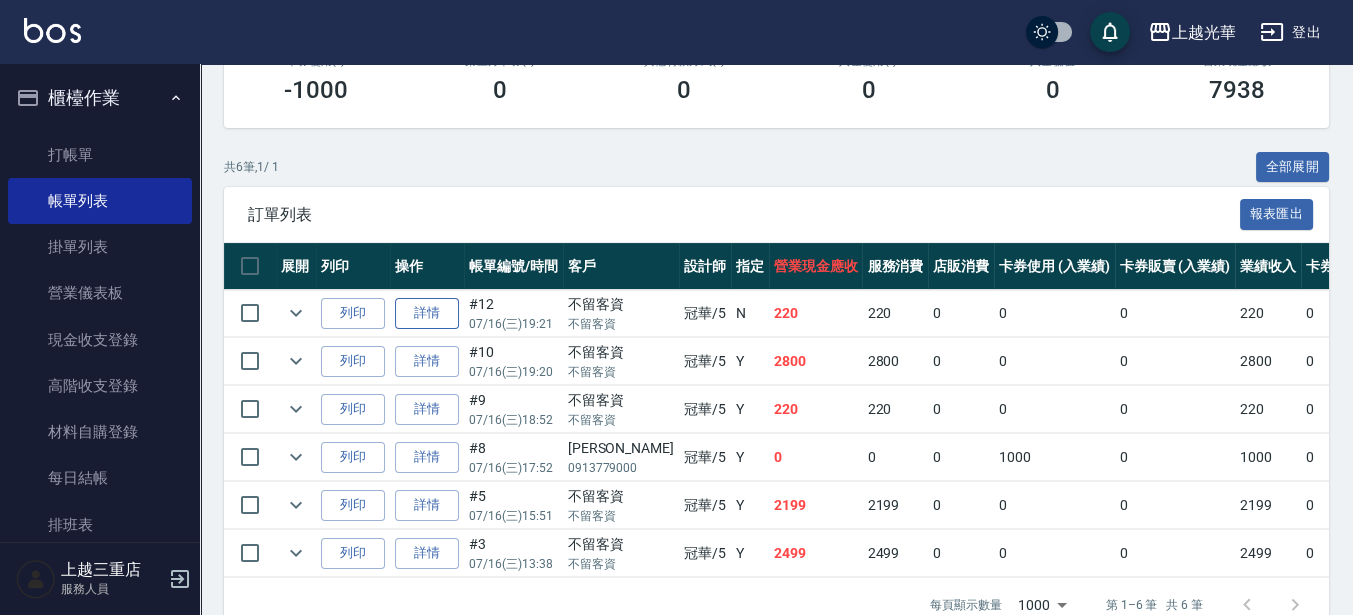 click on "詳情" at bounding box center [427, 313] 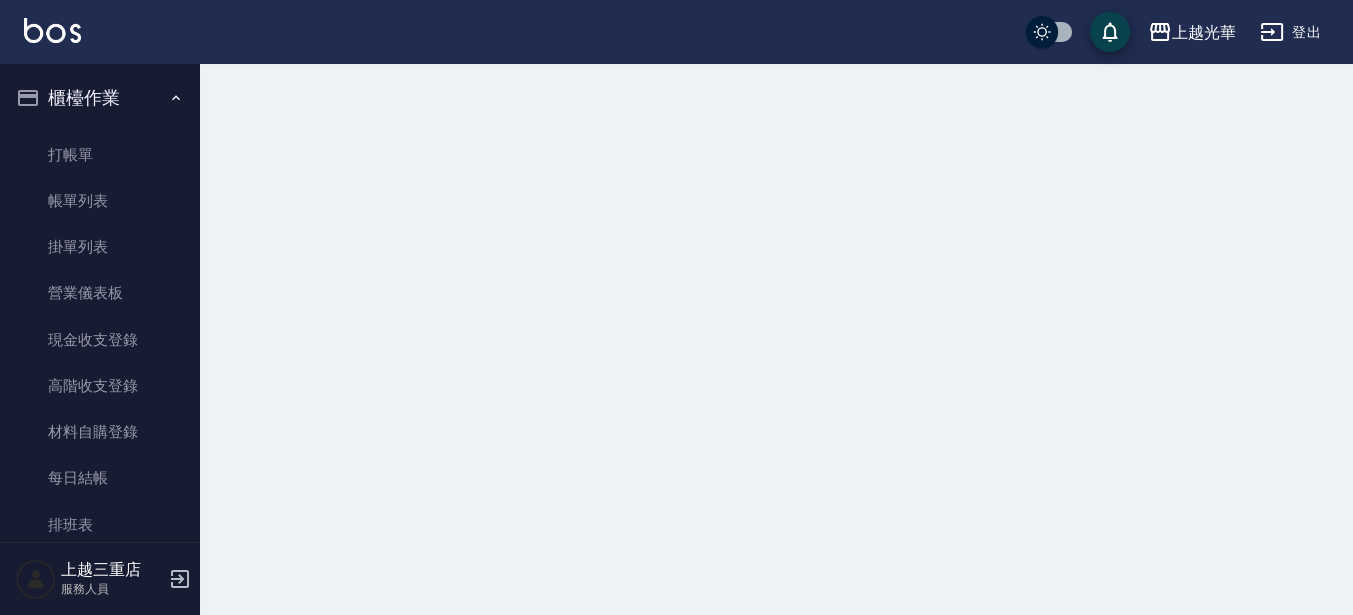 scroll, scrollTop: 0, scrollLeft: 0, axis: both 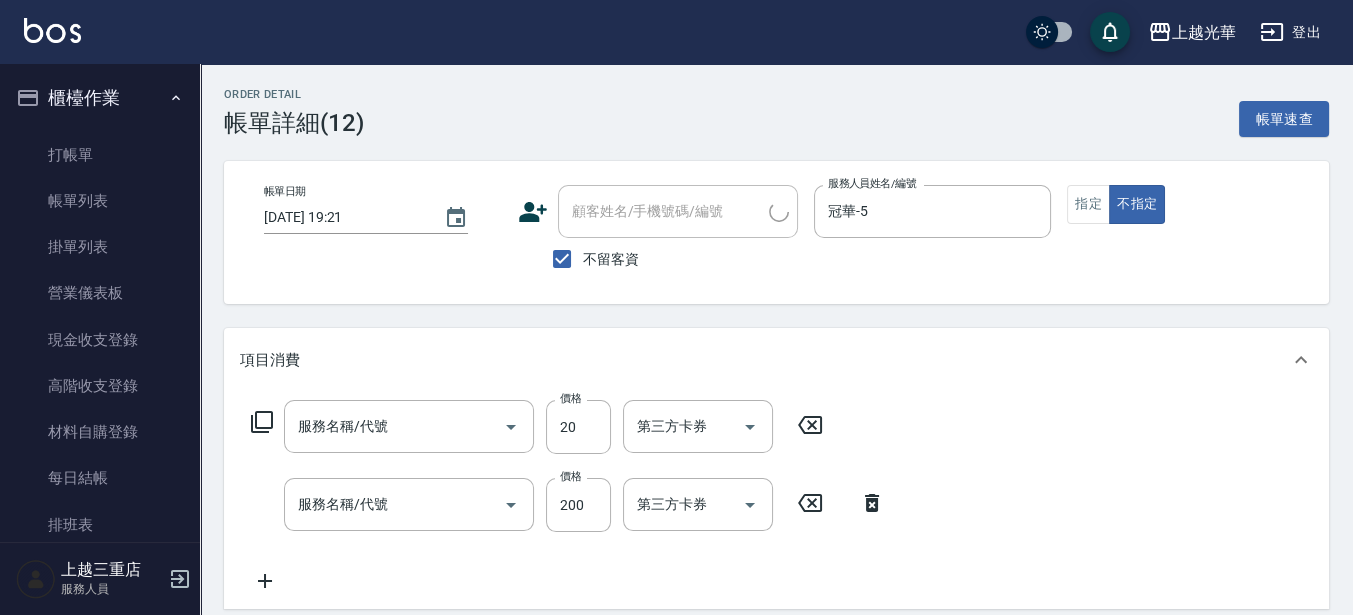 type on "[DATE] 19:21" 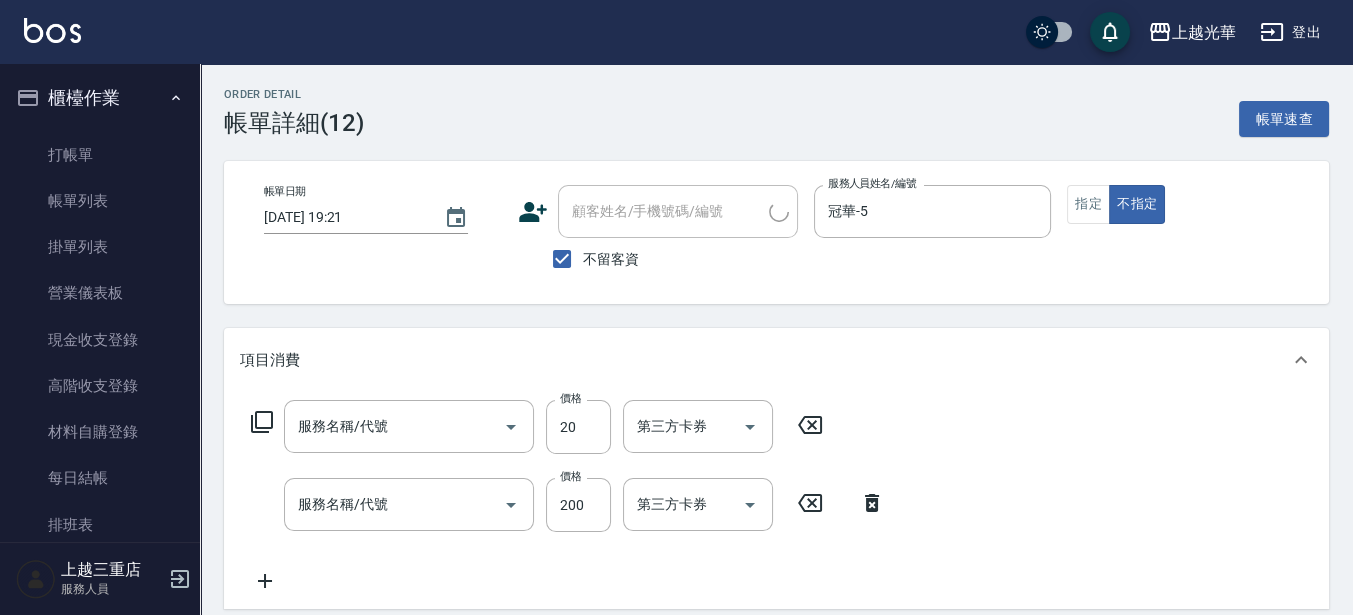 checkbox on "true" 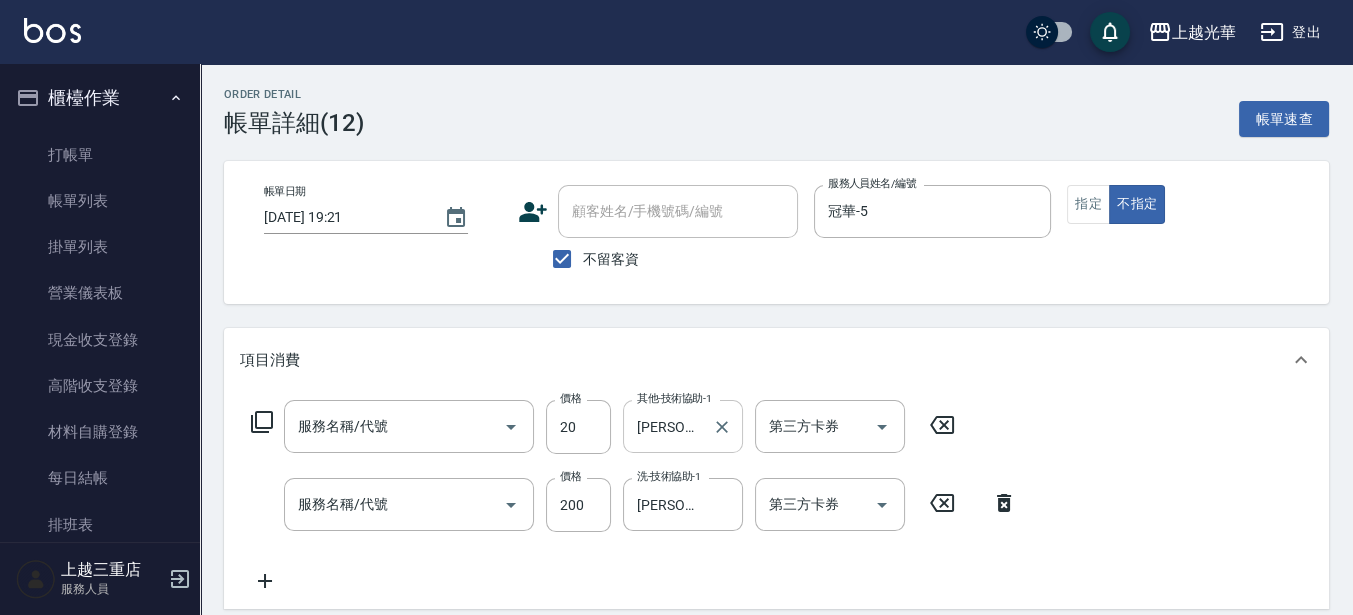 type on "潤絲(801)" 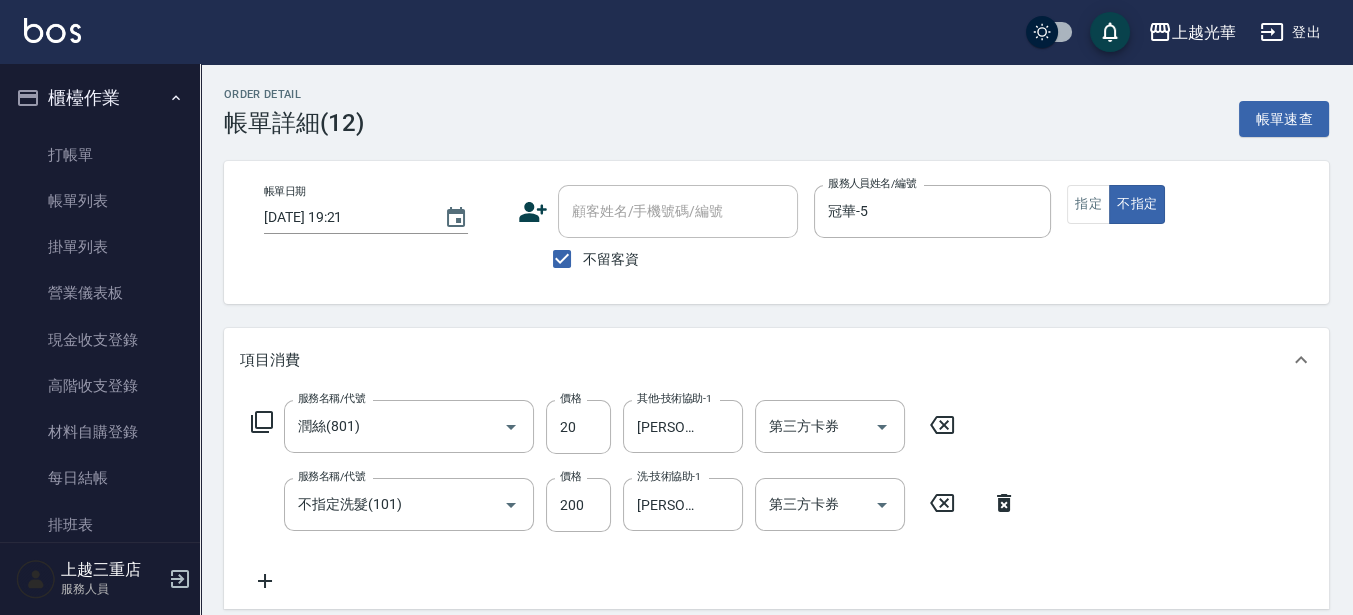 click 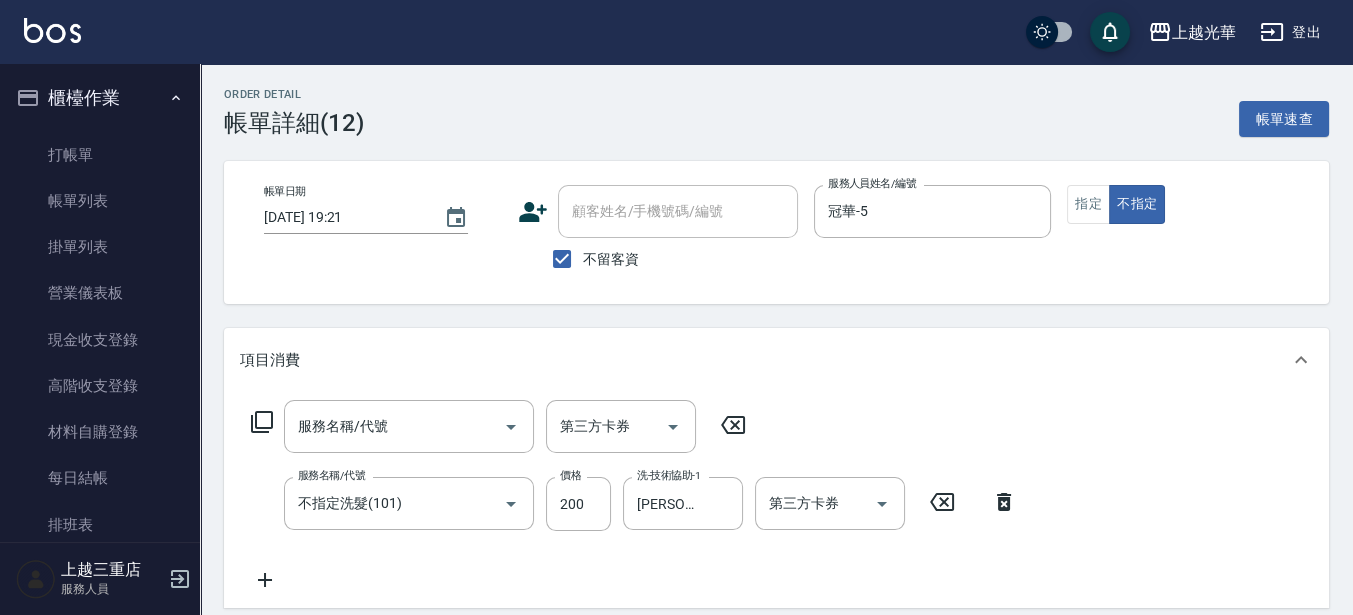 scroll, scrollTop: 461, scrollLeft: 0, axis: vertical 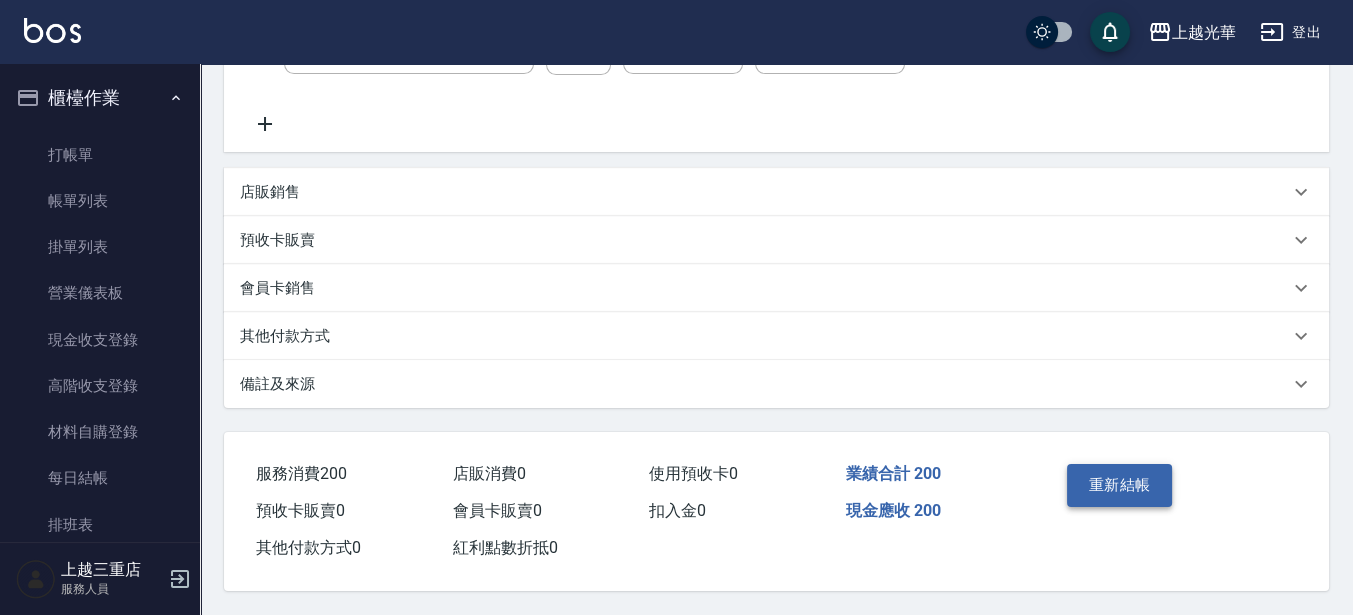 click on "重新結帳" at bounding box center [1120, 485] 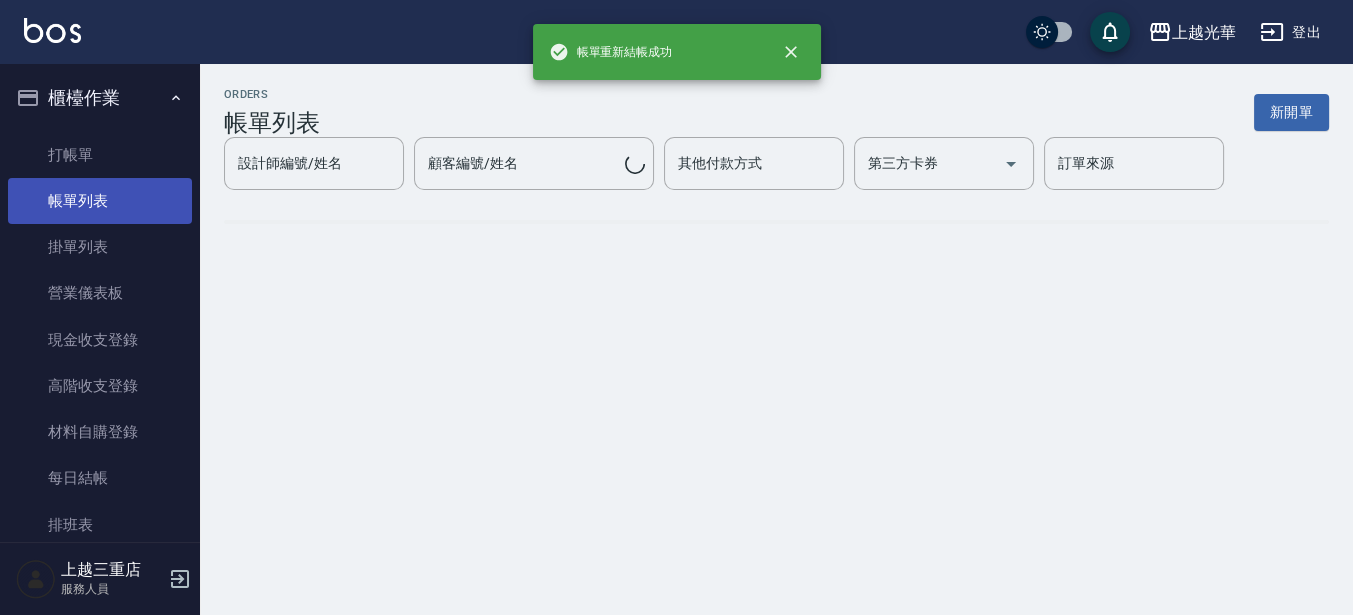 scroll, scrollTop: 0, scrollLeft: 0, axis: both 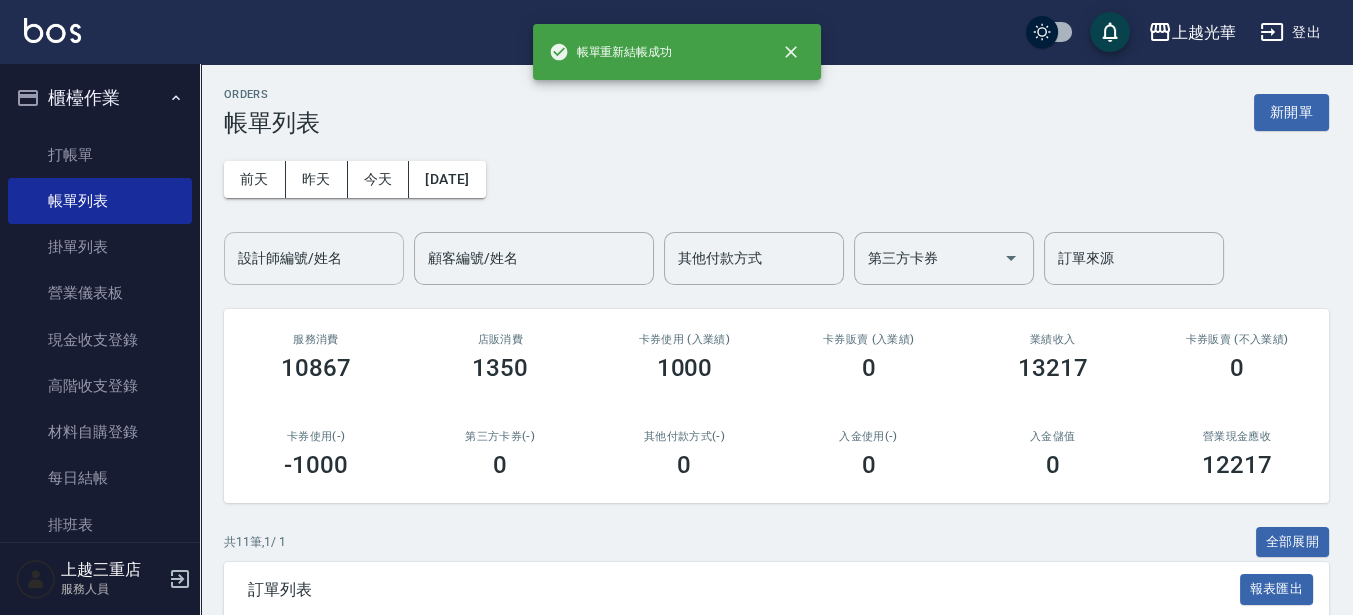 click on "設計師編號/姓名" at bounding box center (314, 258) 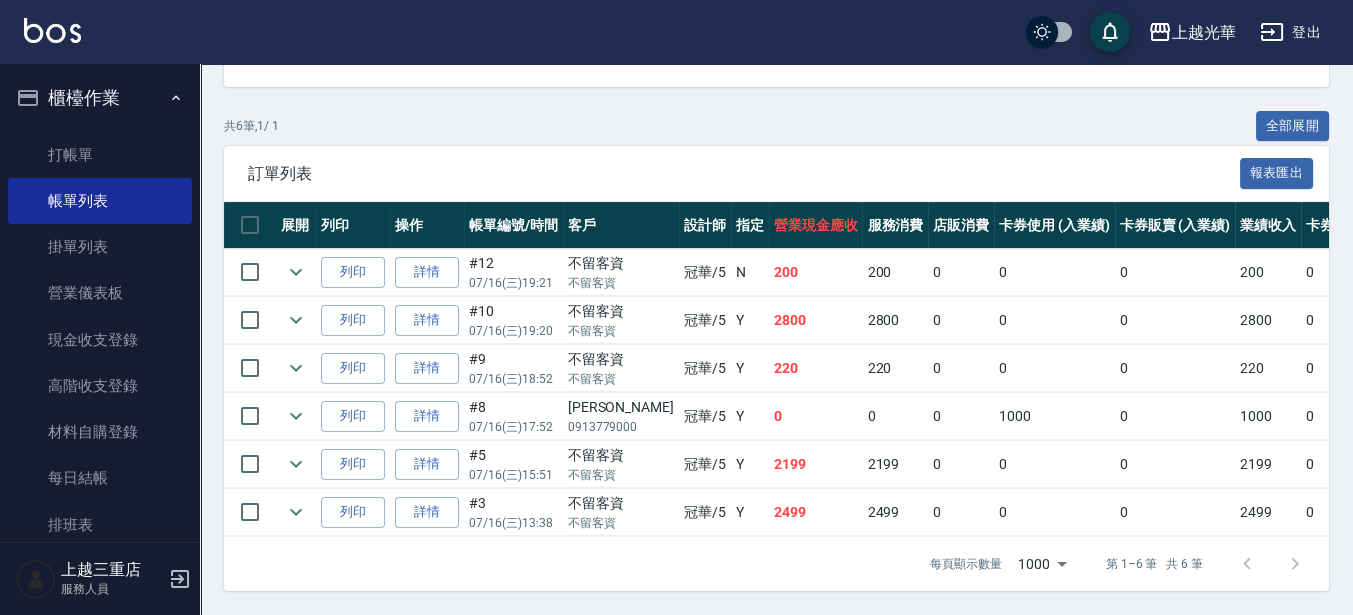 scroll, scrollTop: 430, scrollLeft: 0, axis: vertical 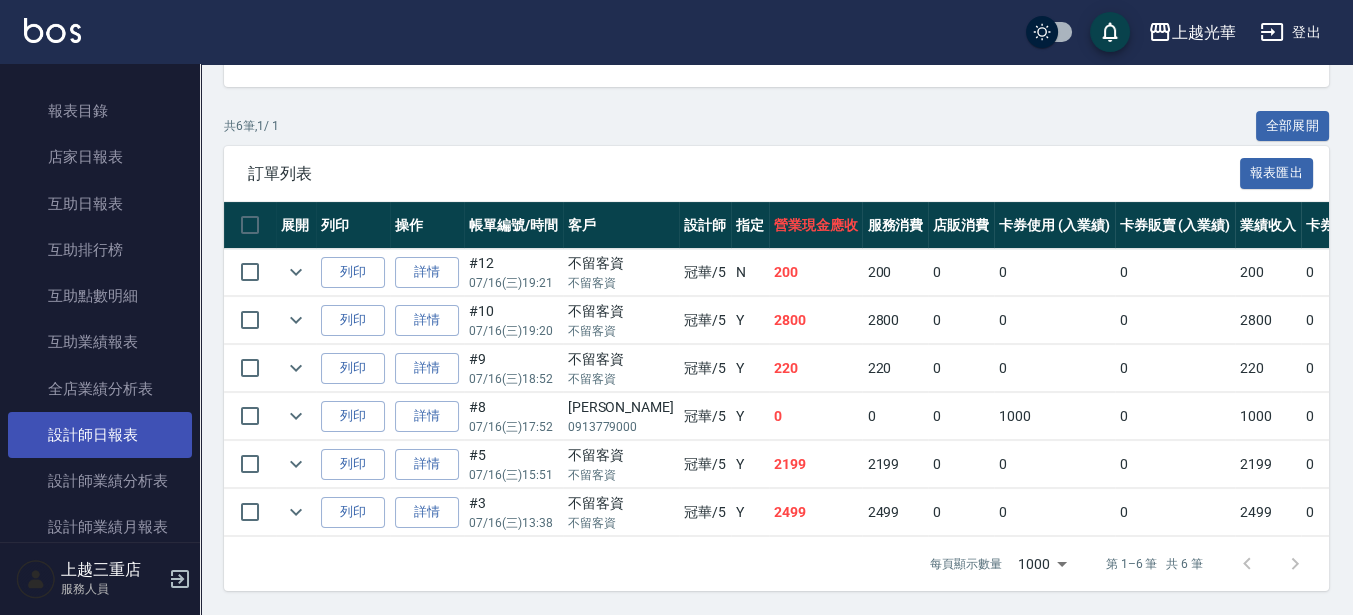 type on "冠華-5" 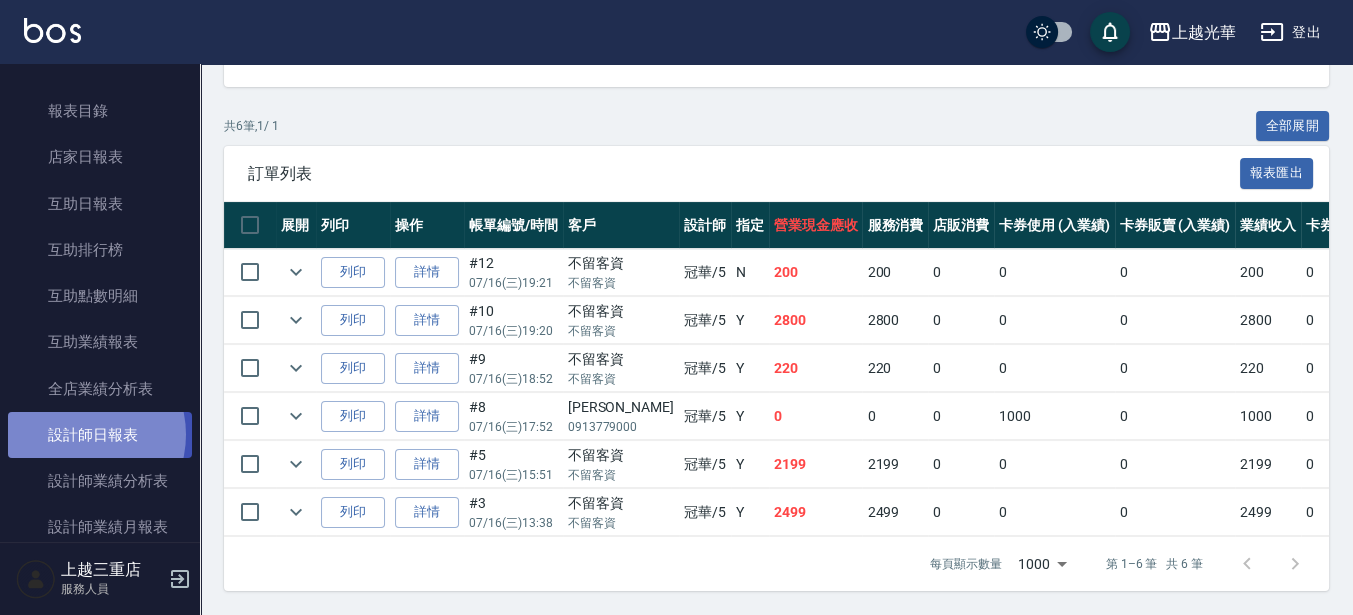 click on "設計師日報表" at bounding box center (100, 435) 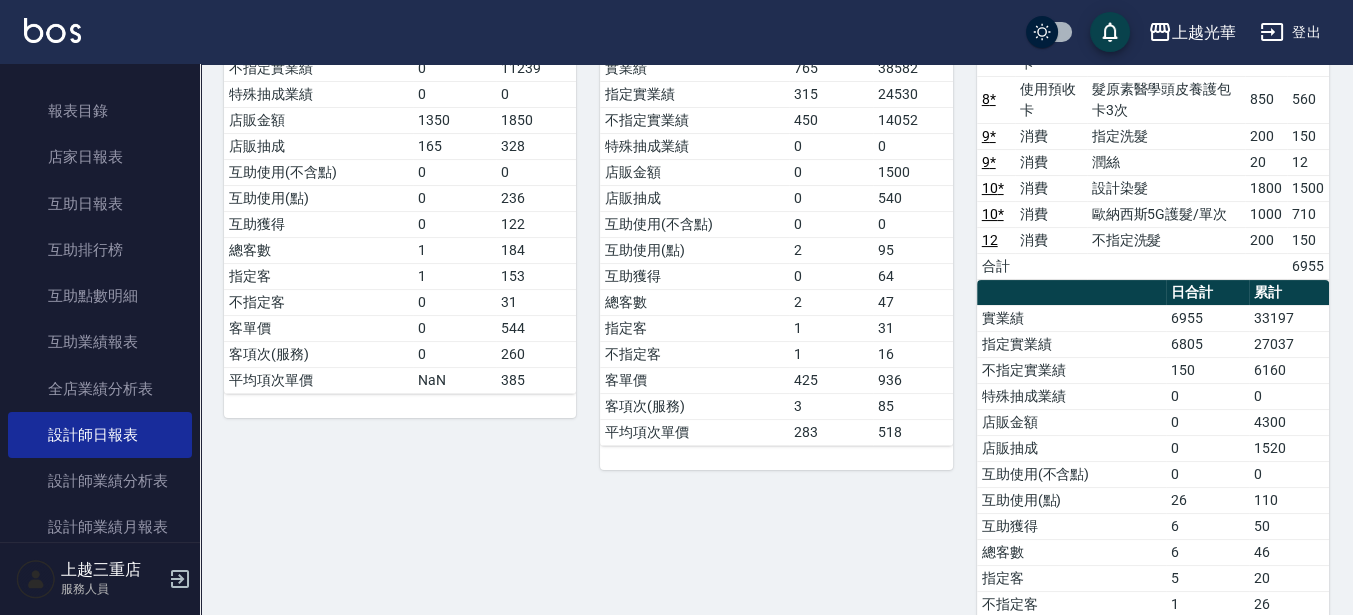 scroll, scrollTop: 125, scrollLeft: 0, axis: vertical 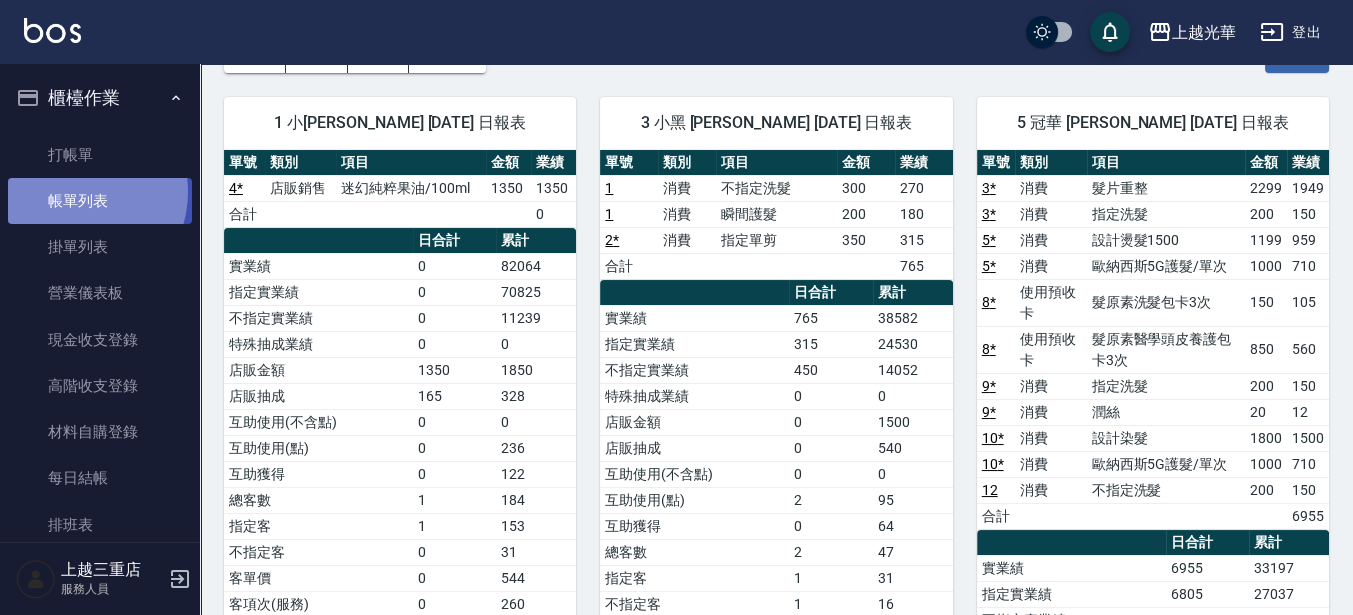 click on "帳單列表" at bounding box center (100, 201) 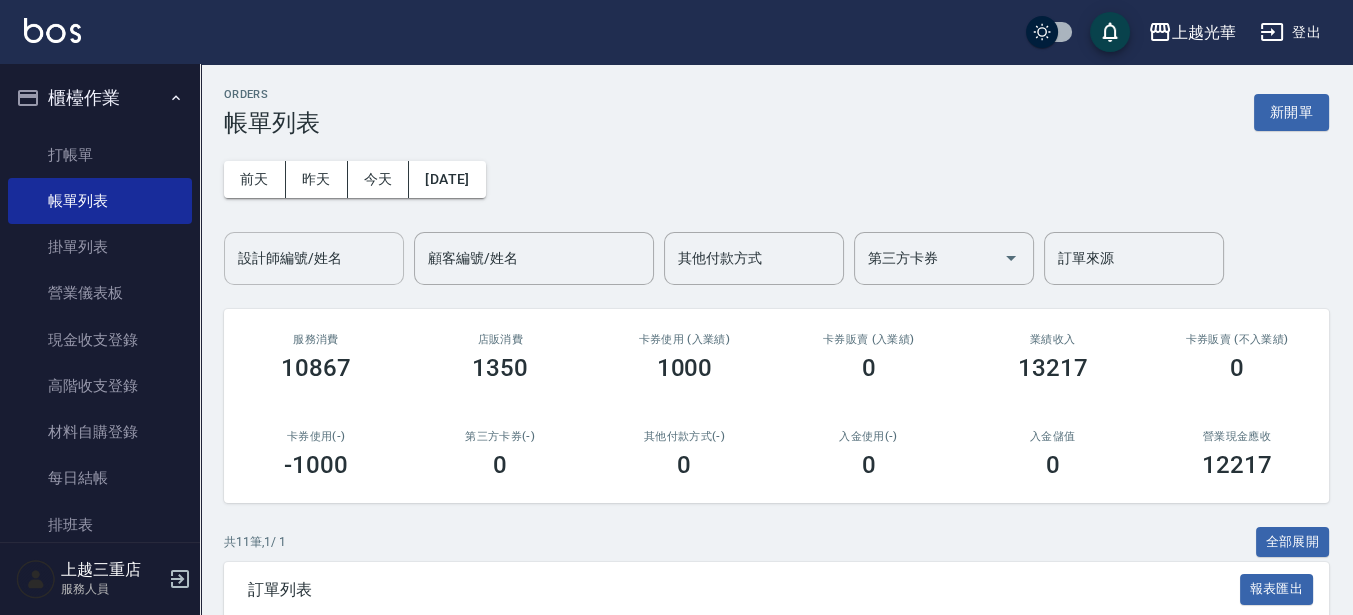 click on "設計師編號/姓名" at bounding box center (314, 258) 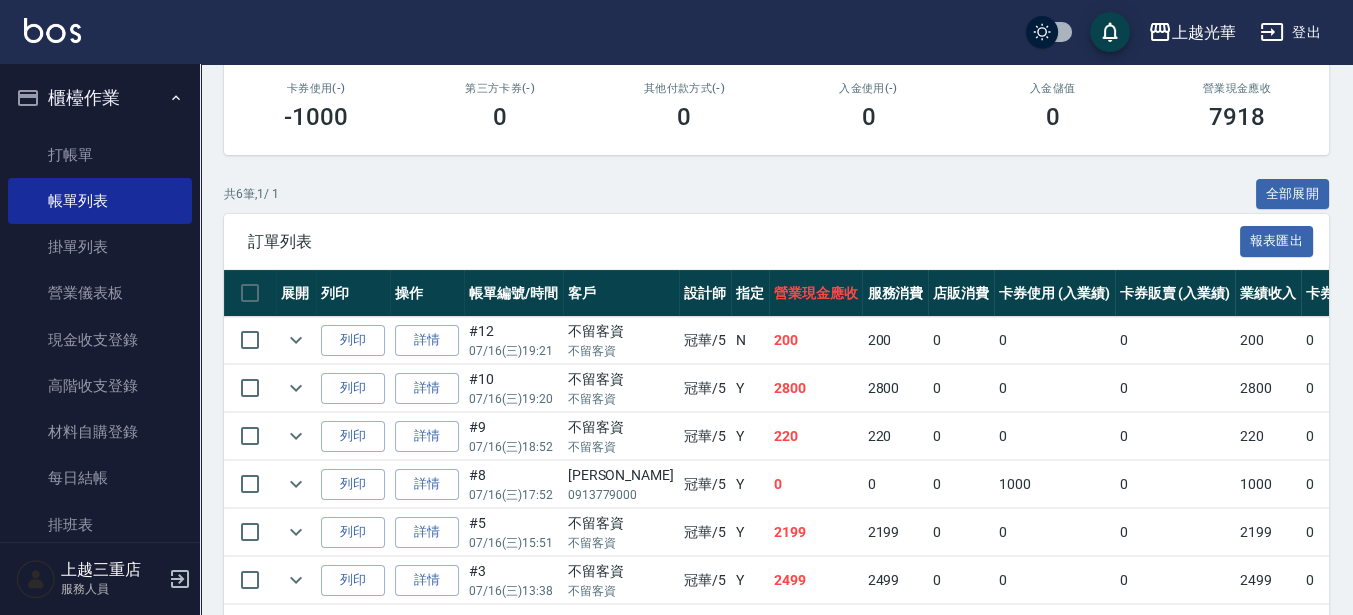 scroll, scrollTop: 430, scrollLeft: 0, axis: vertical 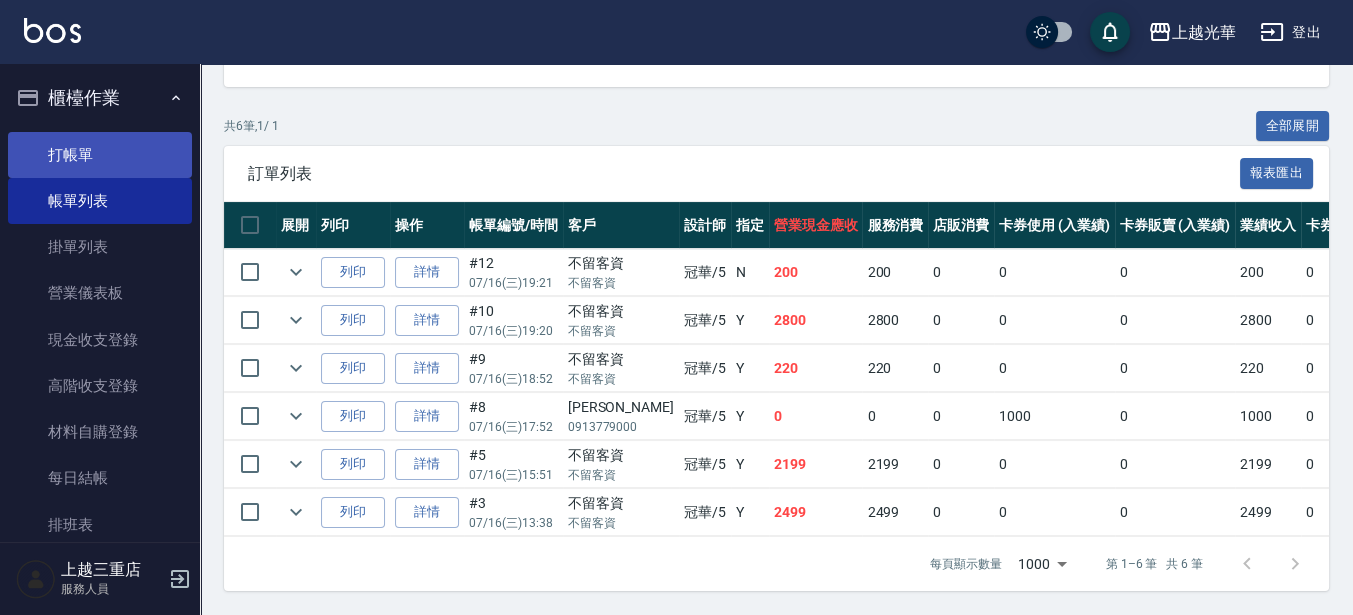 type on "冠華-5" 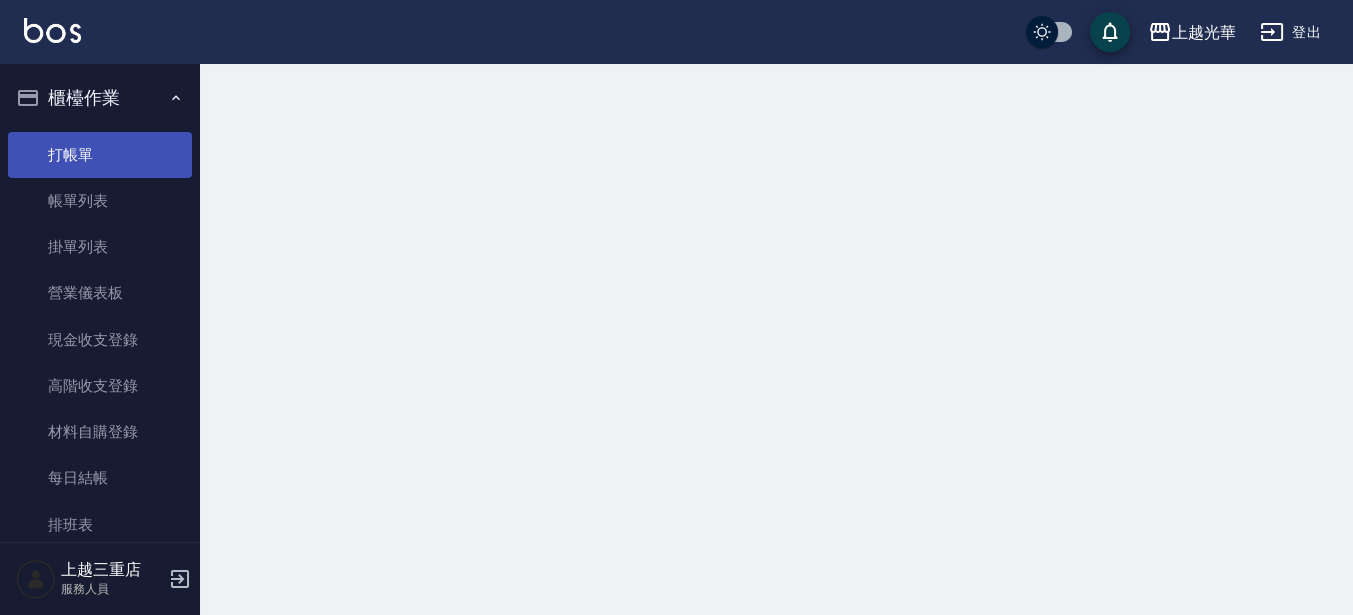 scroll, scrollTop: 0, scrollLeft: 0, axis: both 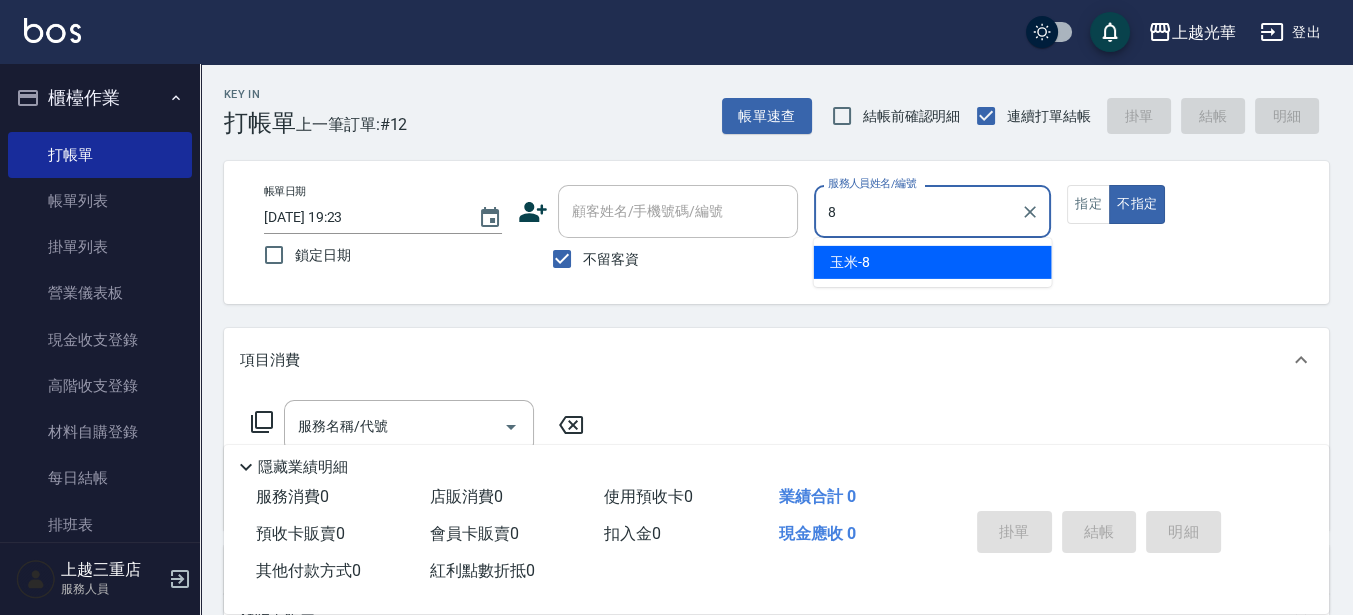 type on "玉米-8" 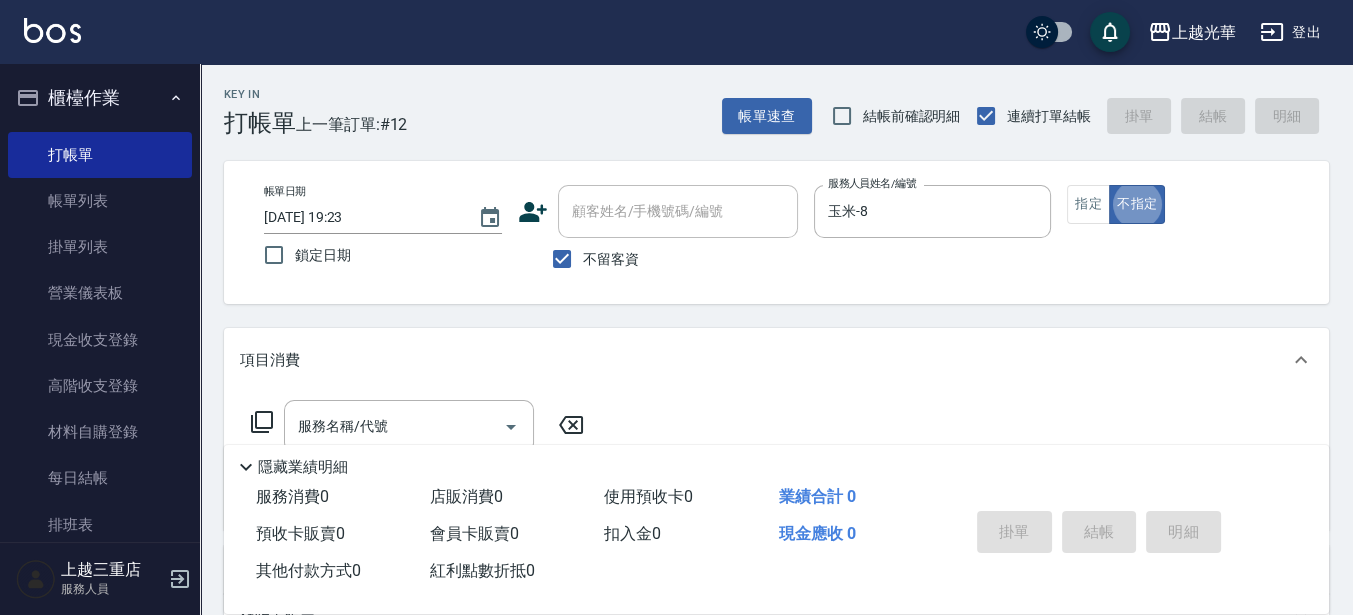 type on "false" 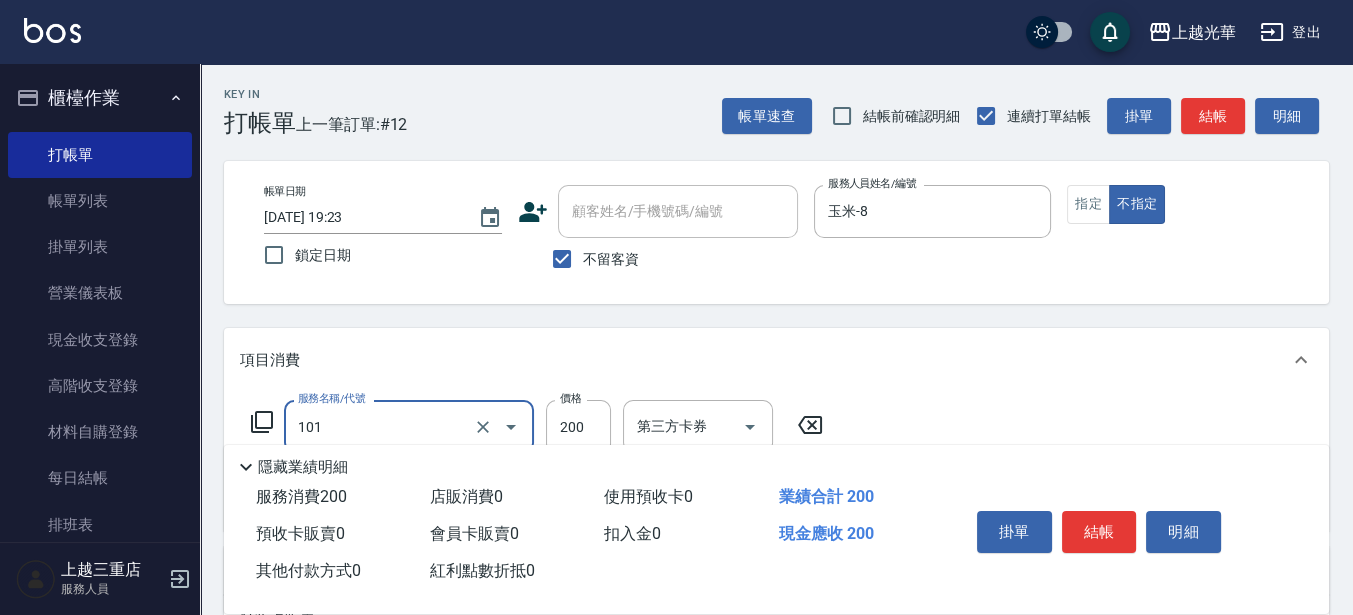 type on "不指定洗髮(101)" 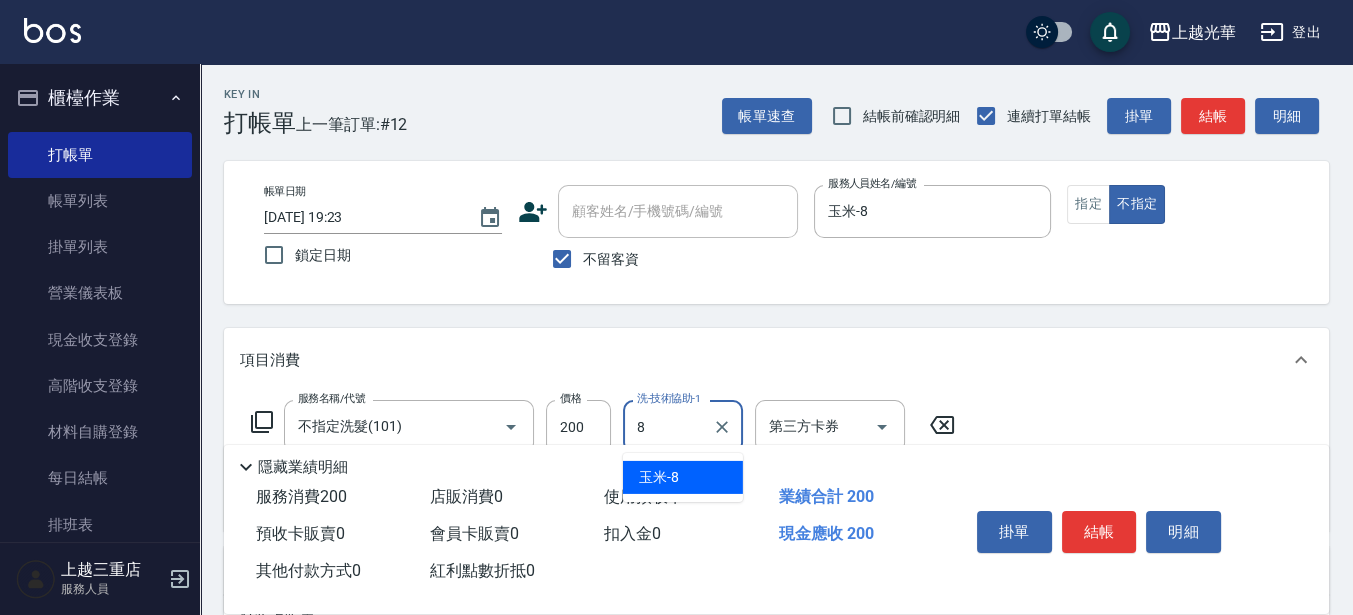 type on "玉米-8" 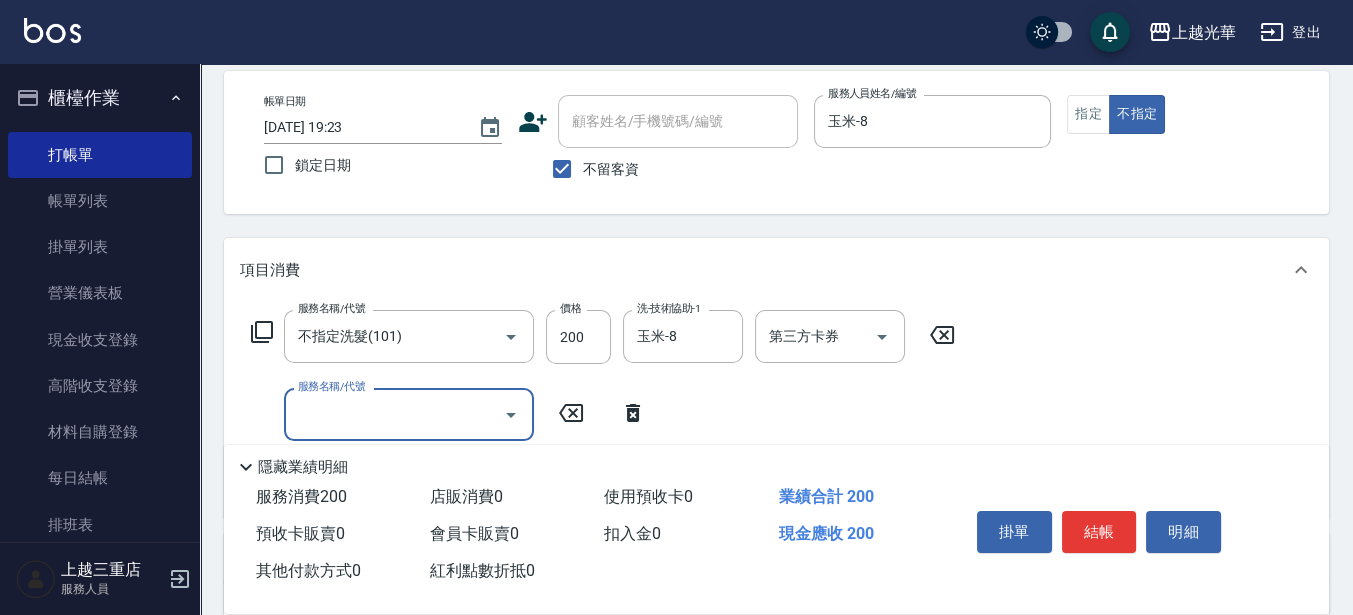 scroll, scrollTop: 125, scrollLeft: 0, axis: vertical 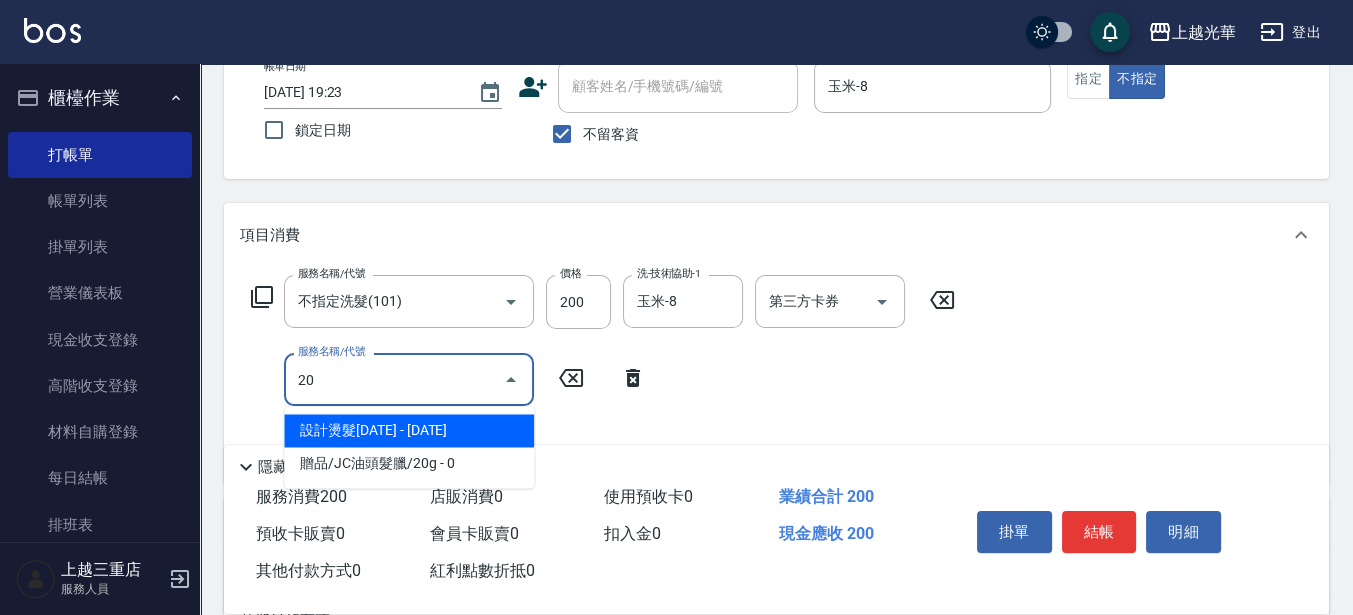 type on "2" 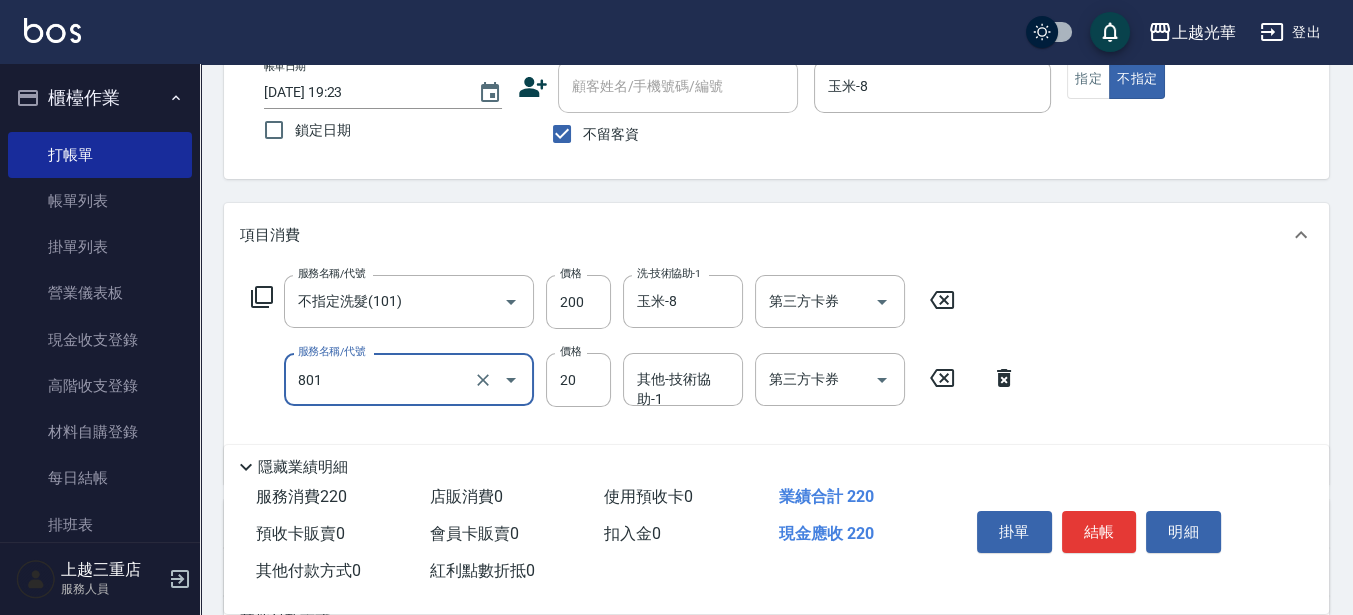 type on "潤絲(801)" 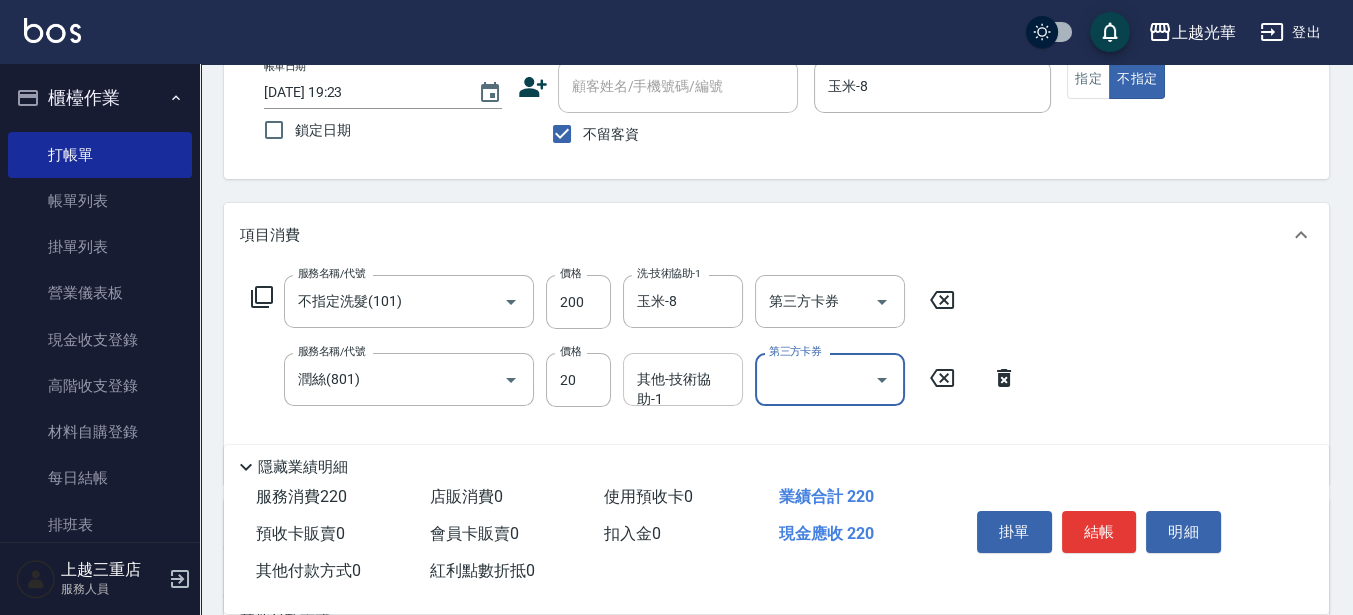 click on "其他-技術協助-1" at bounding box center [683, 379] 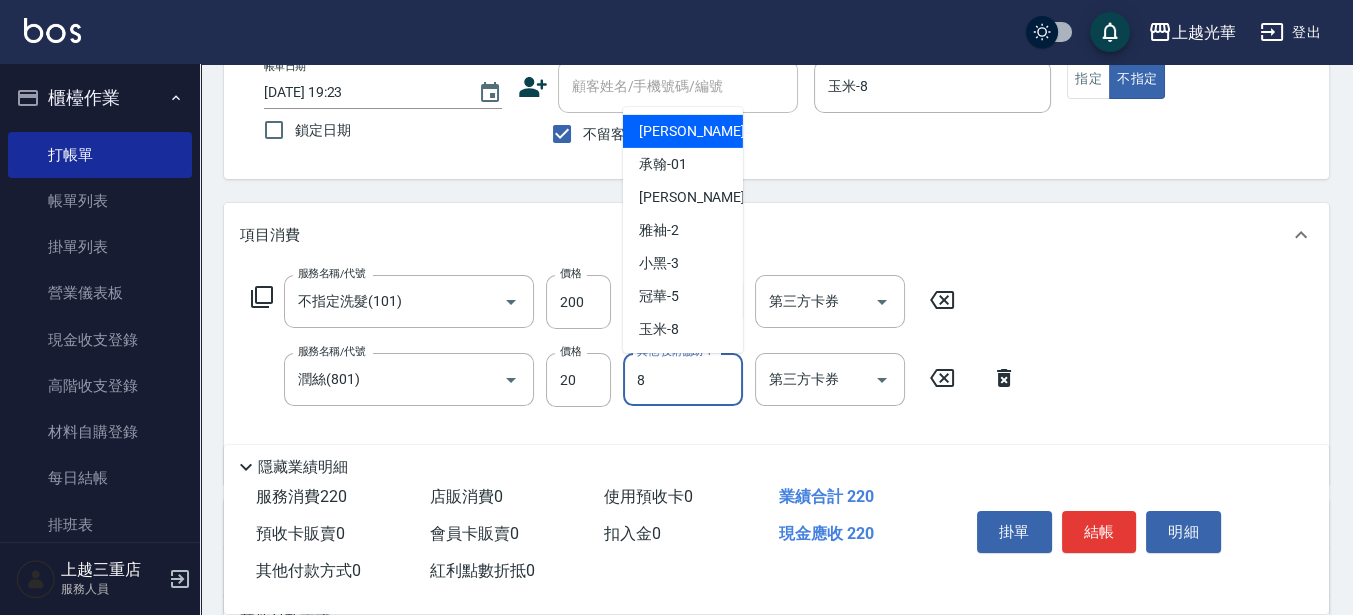 type on "玉米-8" 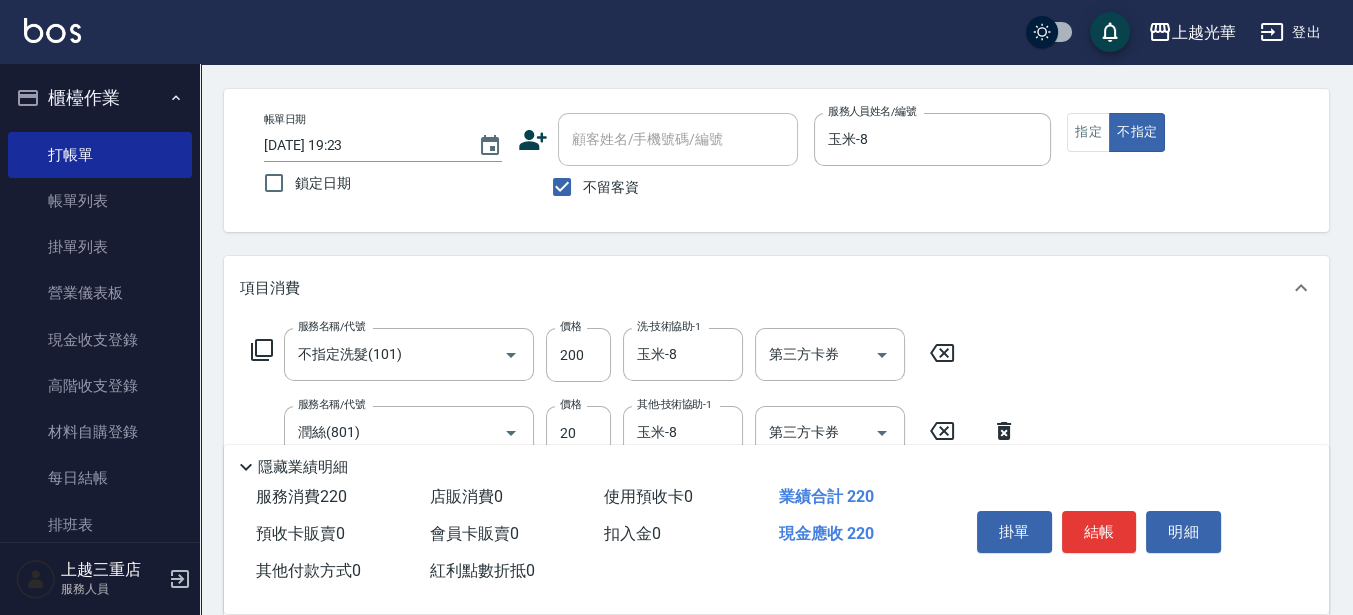 scroll, scrollTop: 0, scrollLeft: 0, axis: both 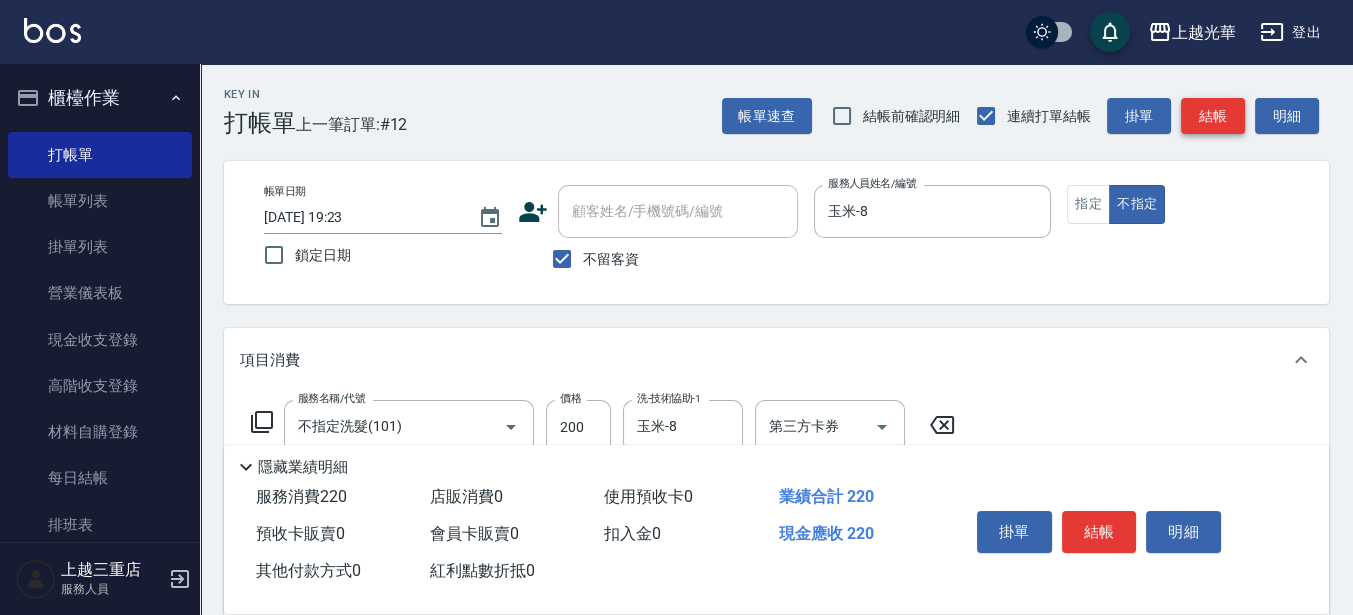 click on "結帳" at bounding box center (1213, 116) 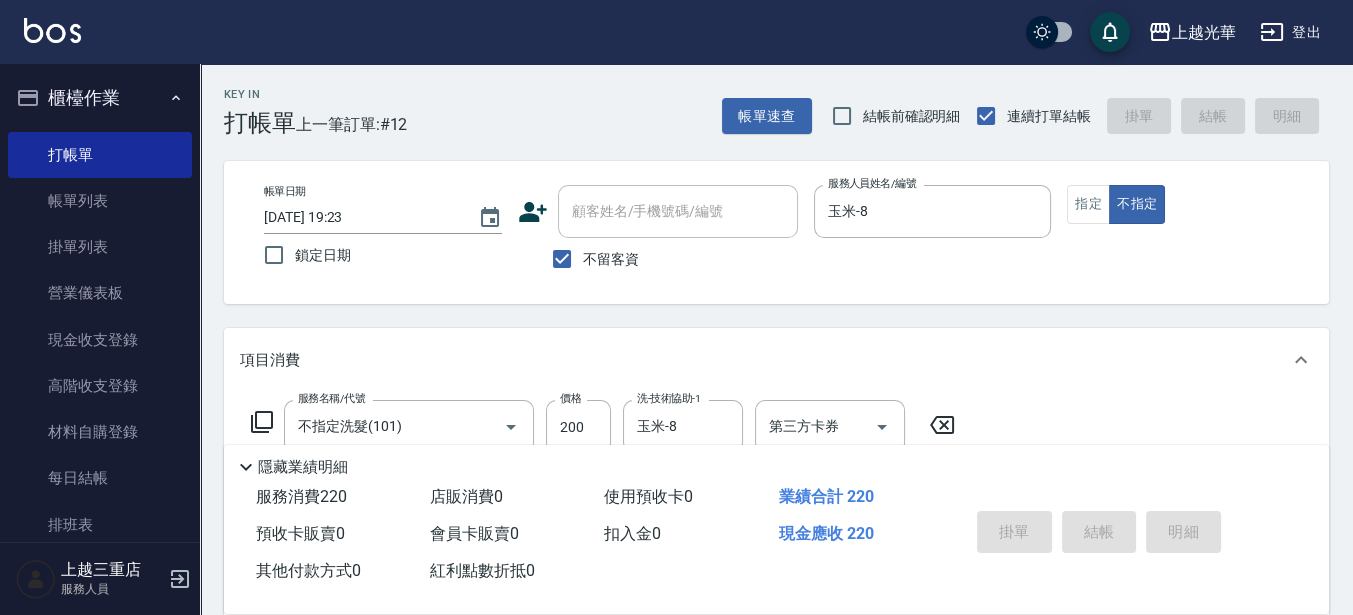 type on "[DATE] 19:41" 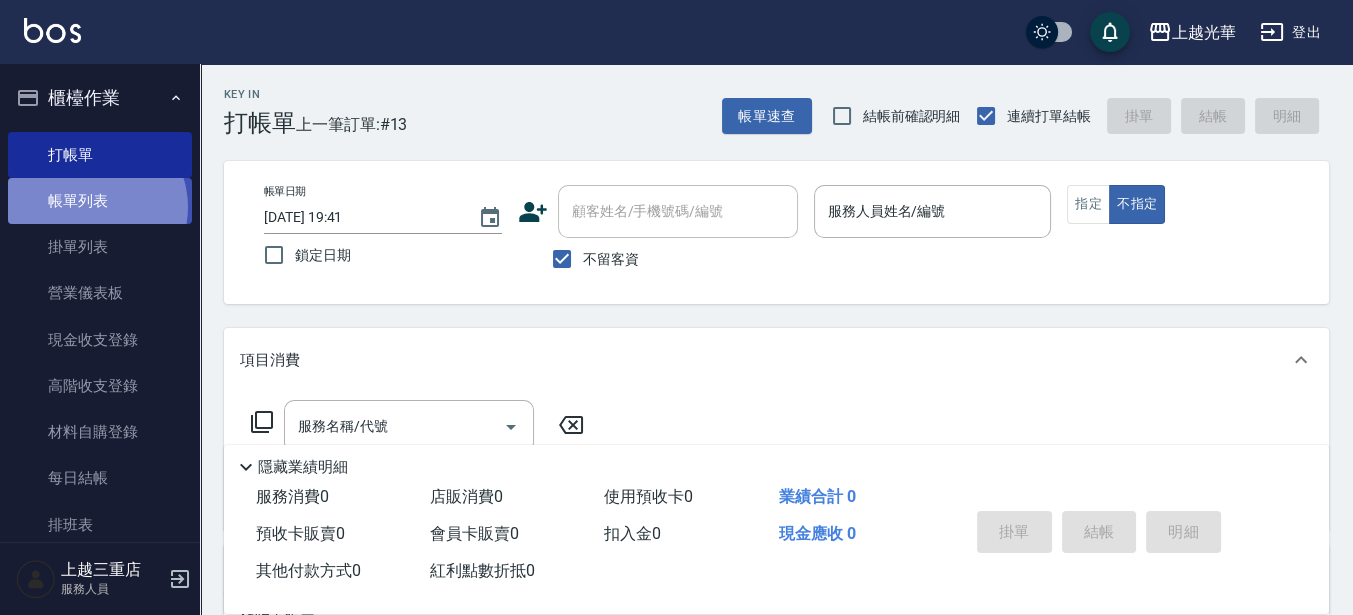 click on "帳單列表" at bounding box center (100, 201) 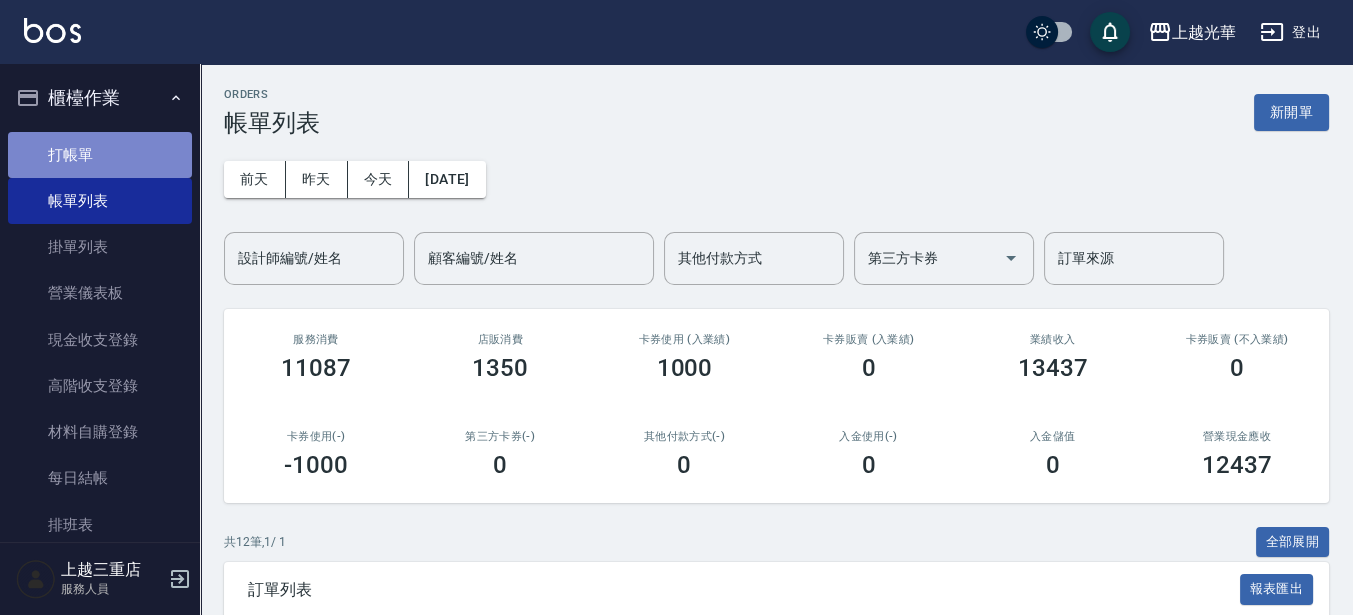 click on "打帳單" at bounding box center (100, 155) 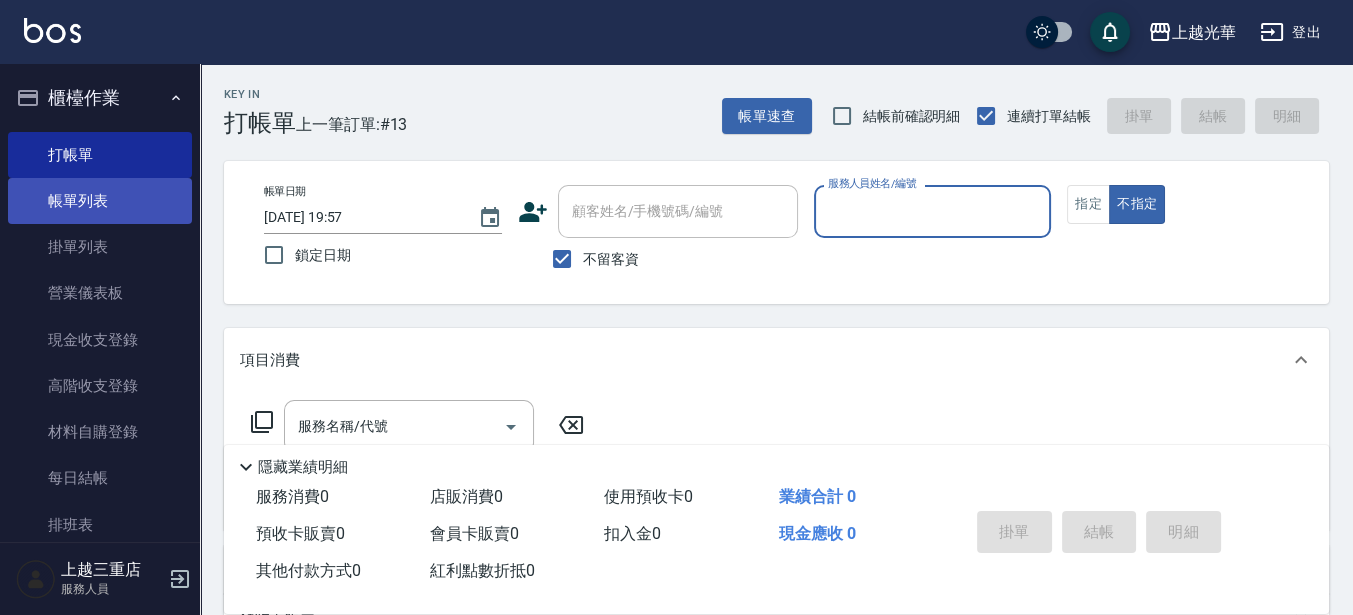 click on "帳單列表" at bounding box center [100, 201] 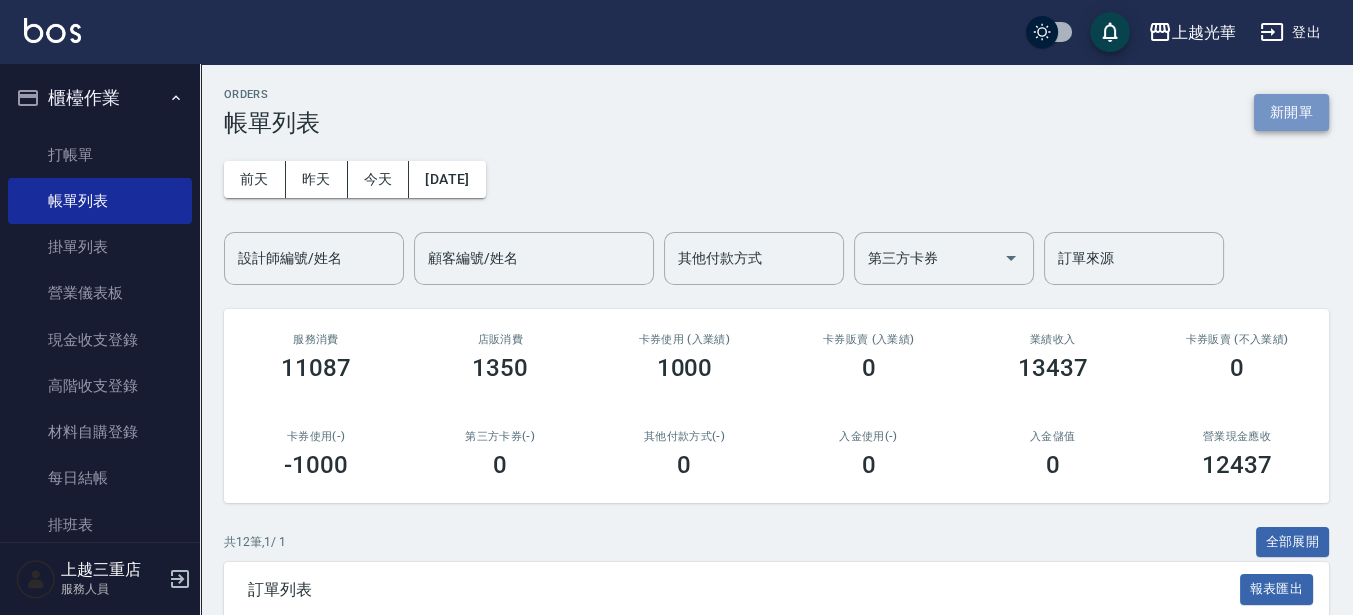 click on "新開單" at bounding box center (1291, 112) 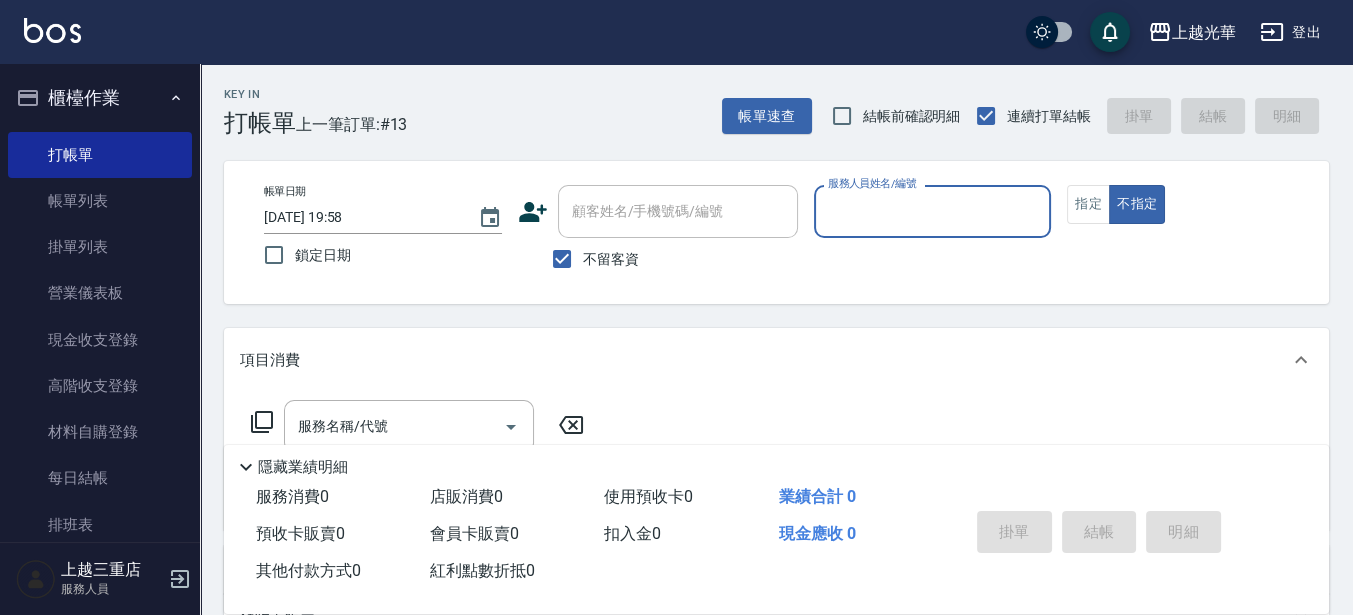 click on "服務人員姓名/編號" at bounding box center [933, 211] 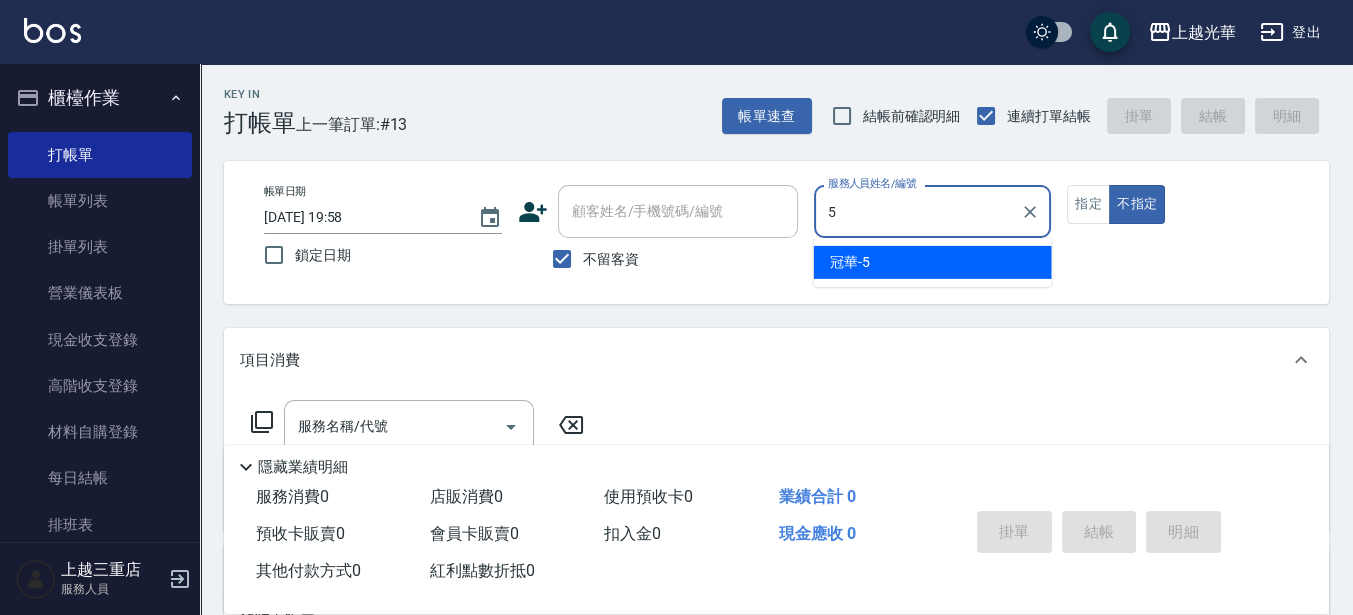 type on "冠華-5" 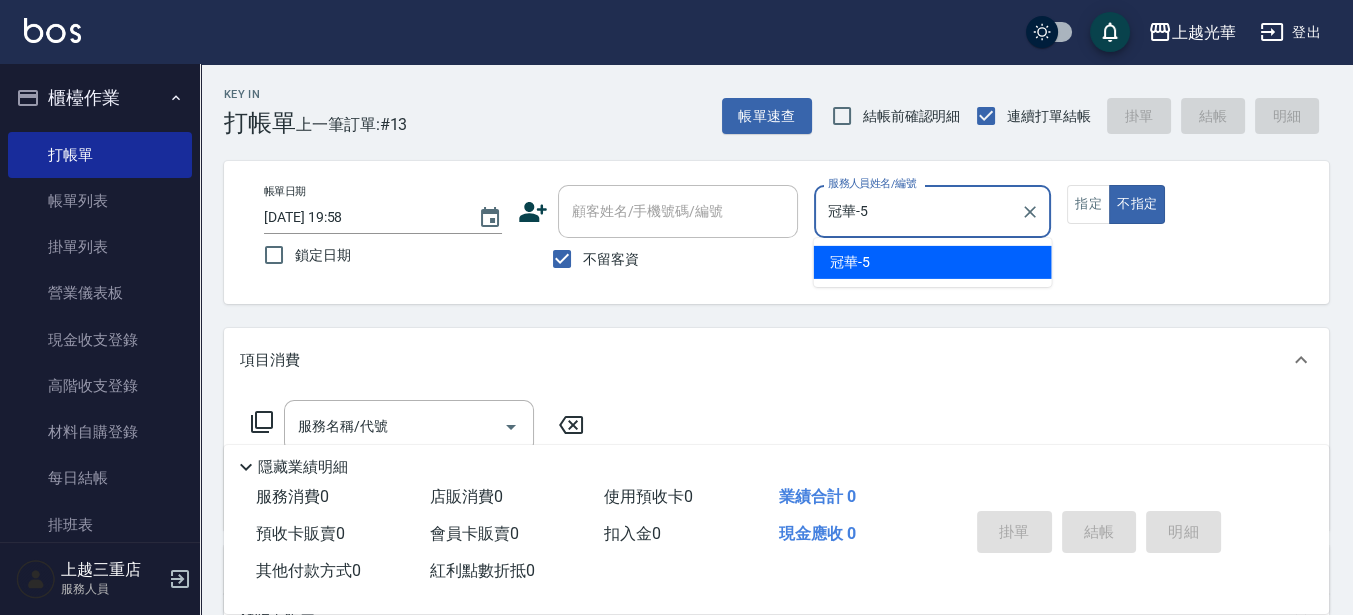 type on "false" 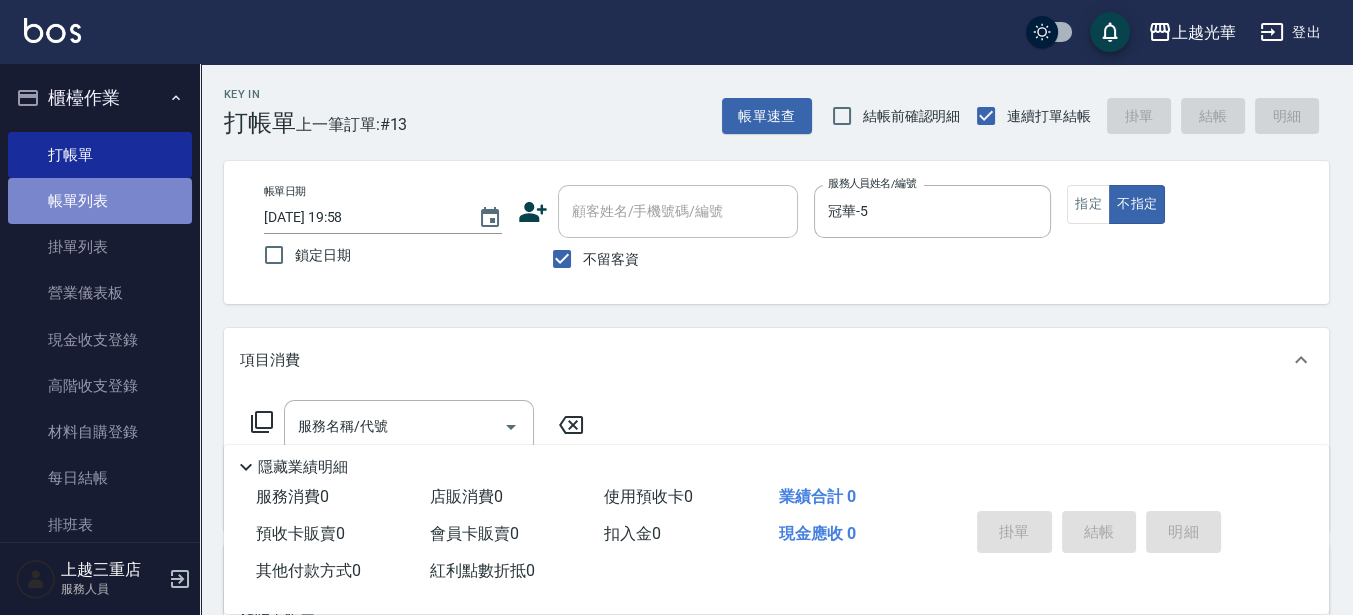 click on "帳單列表" at bounding box center (100, 201) 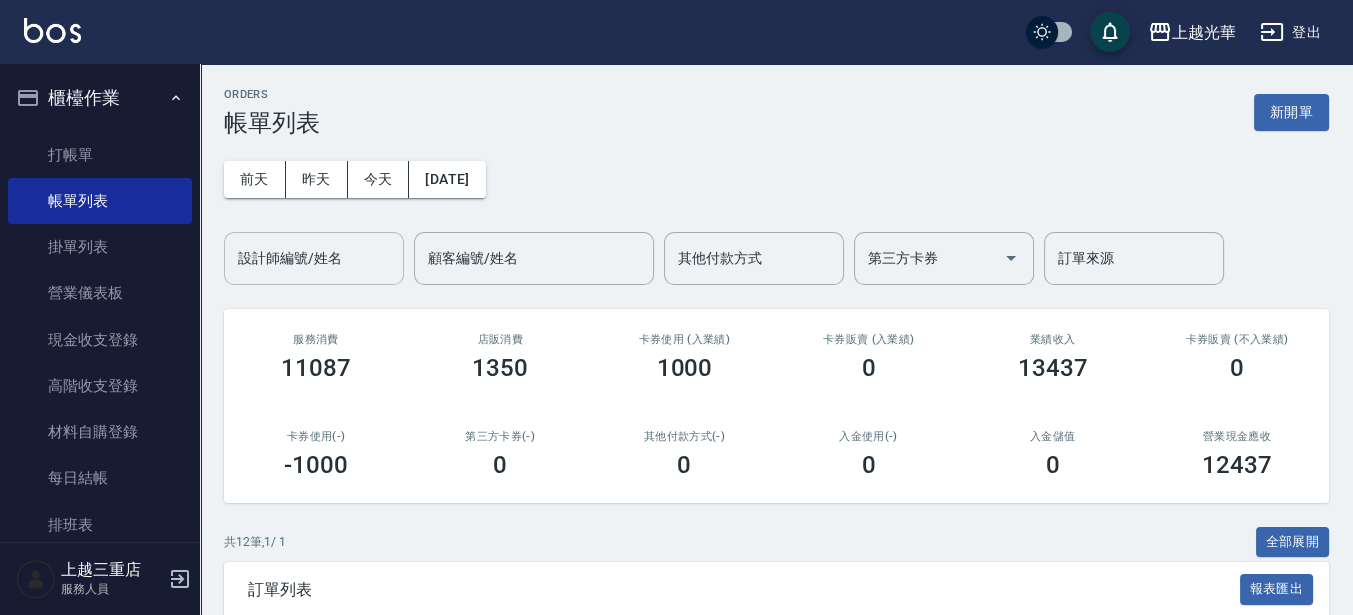 drag, startPoint x: 335, startPoint y: 265, endPoint x: 345, endPoint y: 266, distance: 10.049875 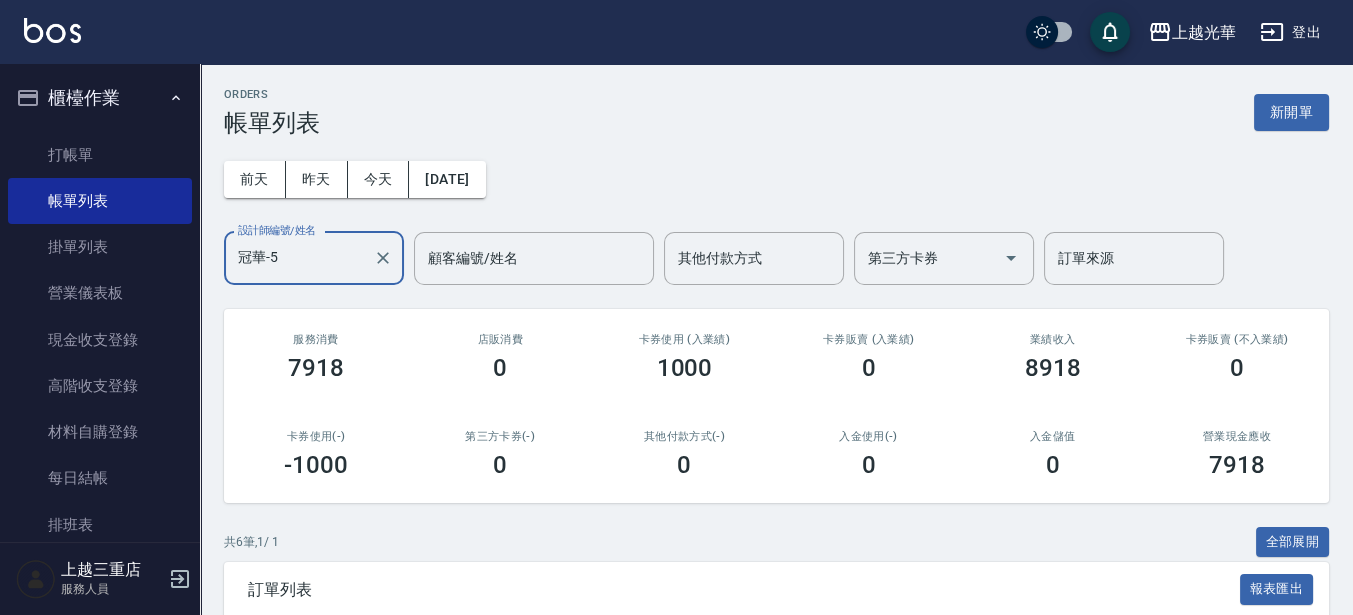 scroll, scrollTop: 430, scrollLeft: 0, axis: vertical 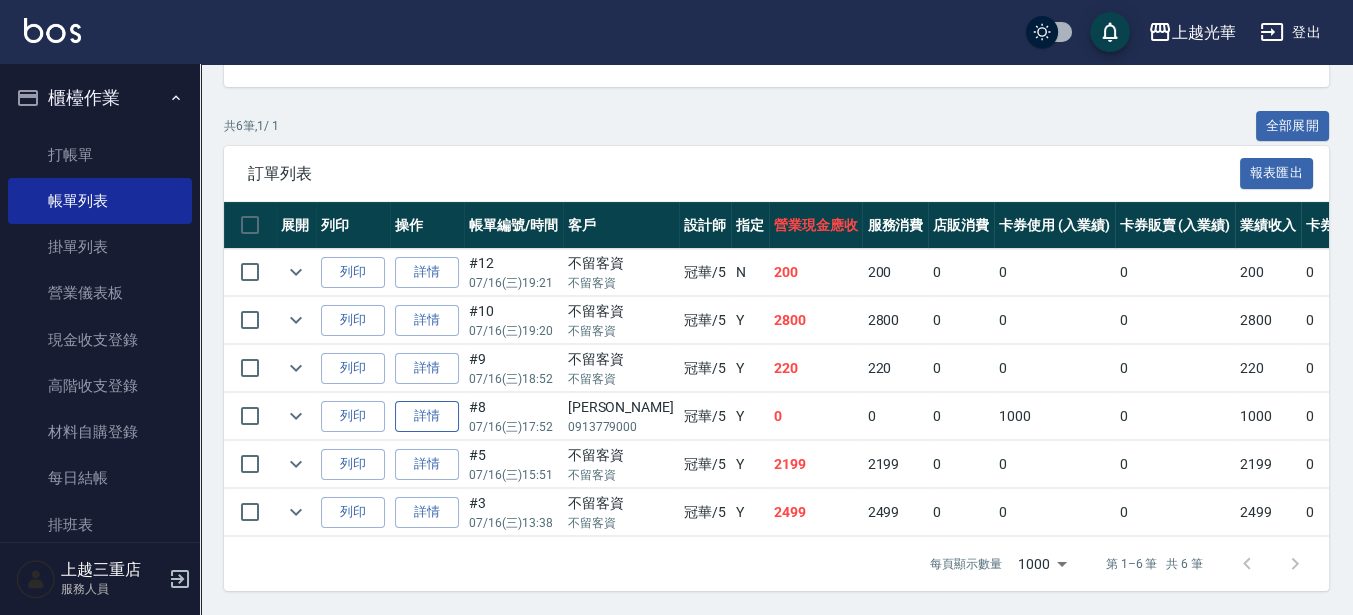 type on "冠華-5" 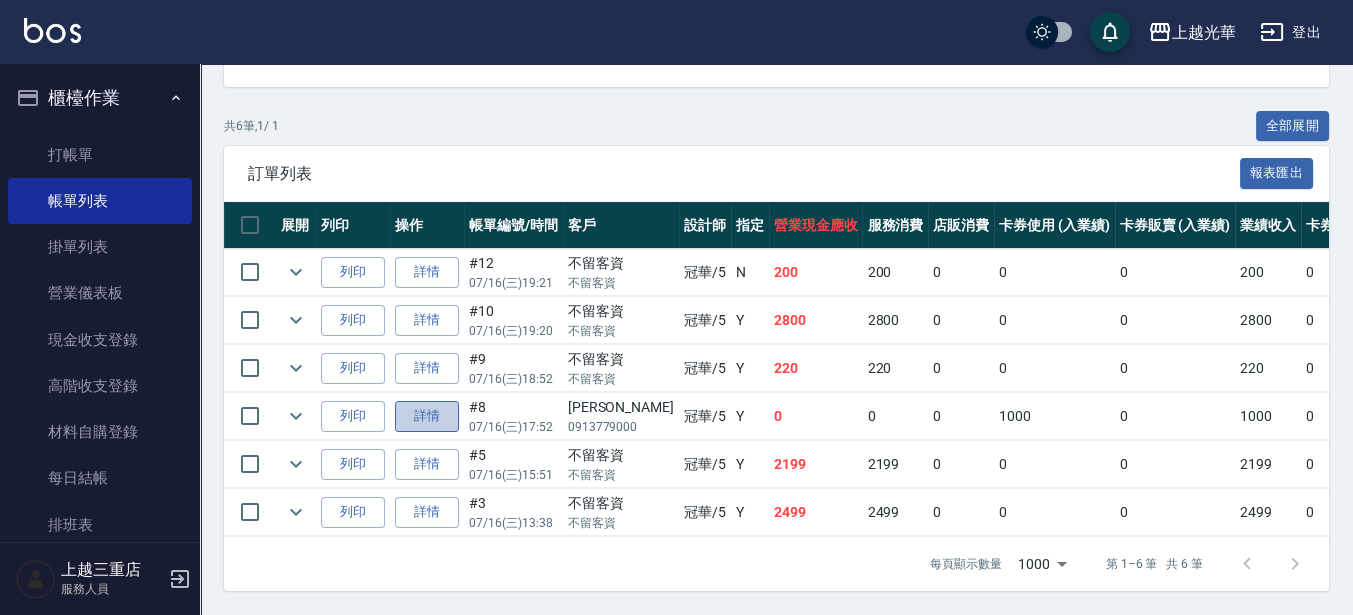 click on "詳情" at bounding box center (427, 416) 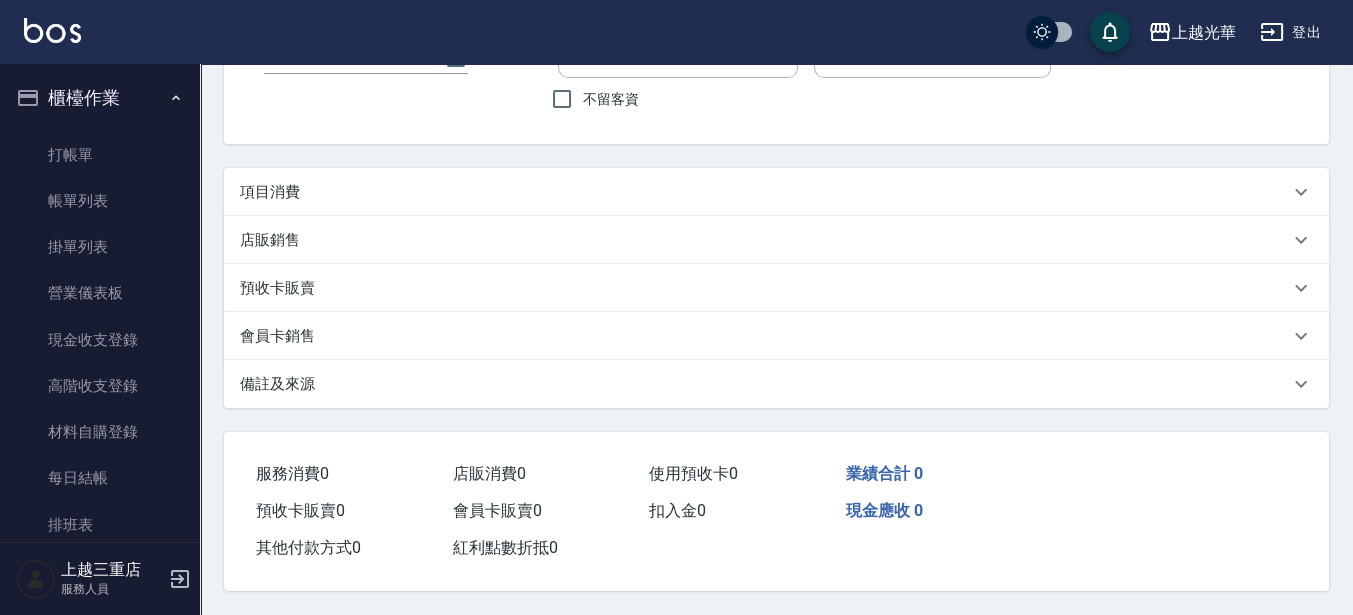 scroll, scrollTop: 0, scrollLeft: 0, axis: both 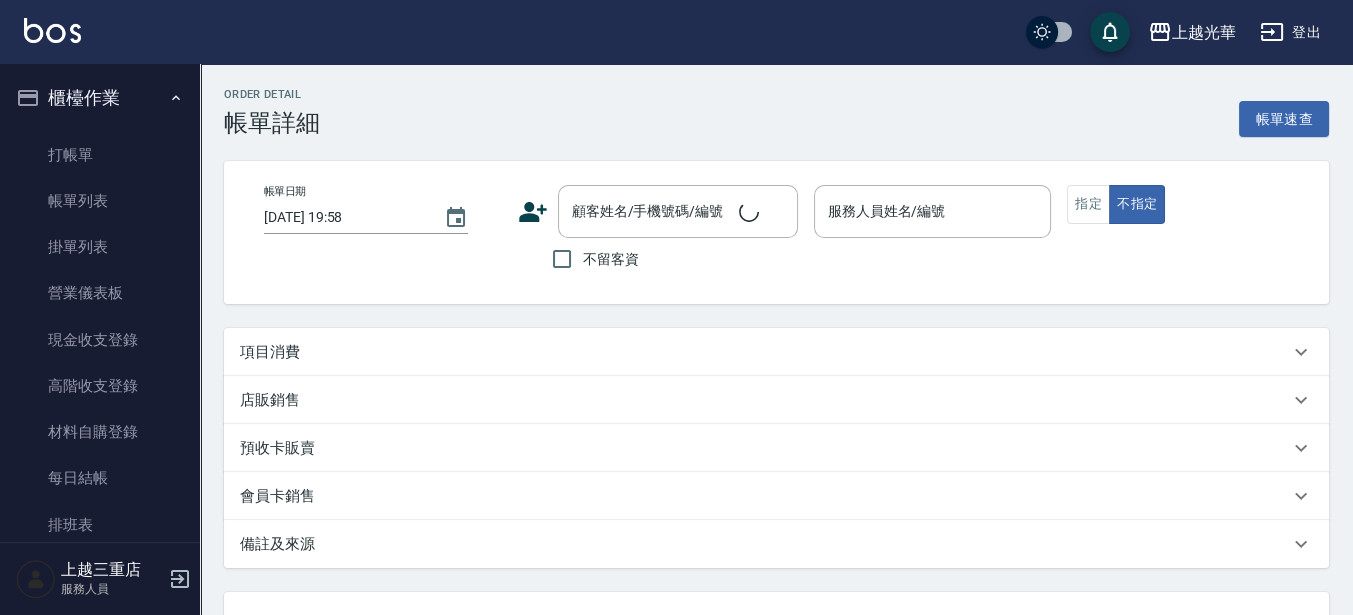 type on "[DATE] 17:52" 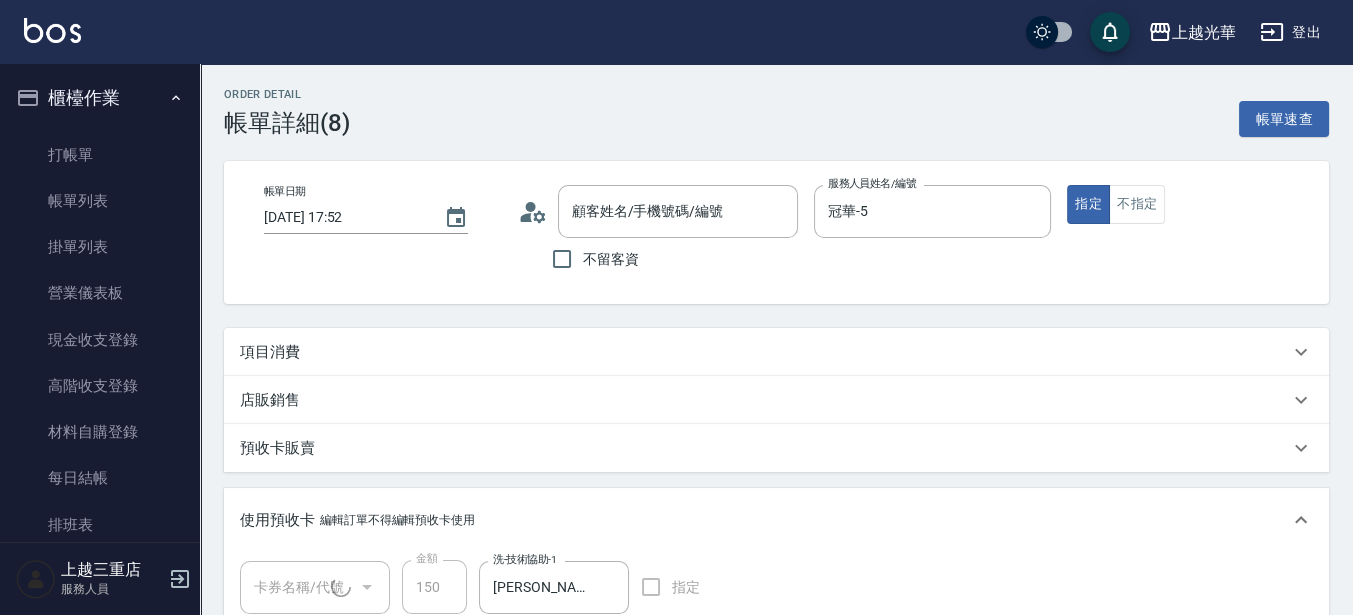 type on "[PERSON_NAME]/0913779000/" 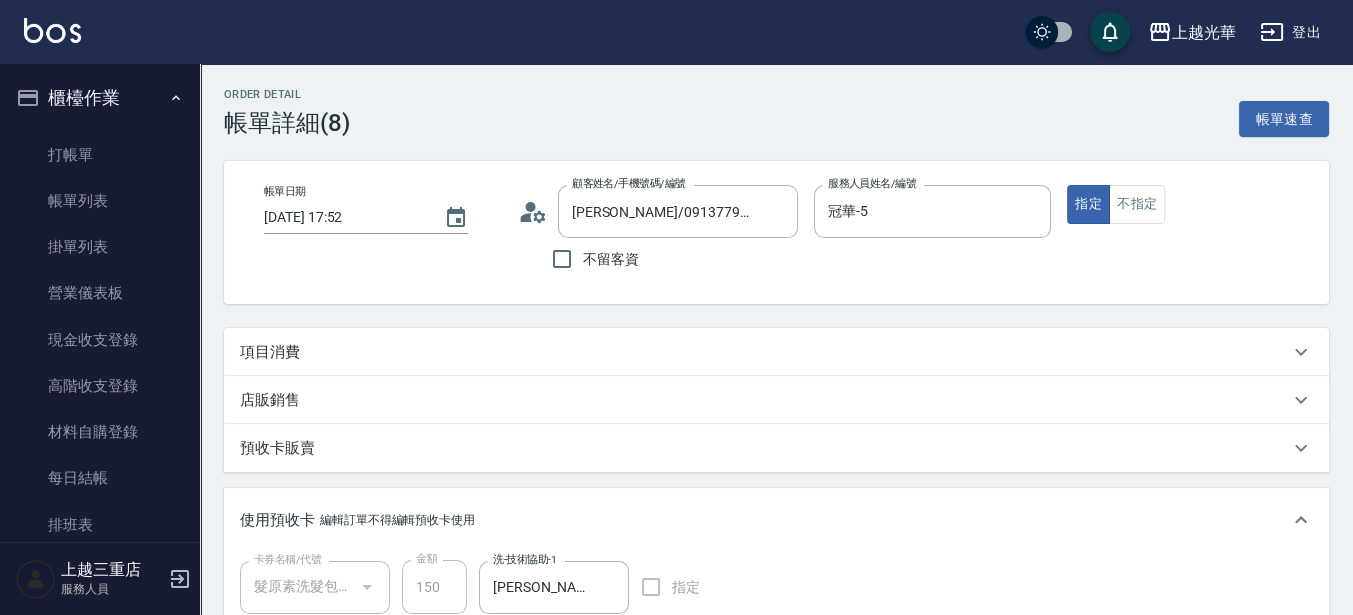 type on "髮原素洗髮包卡3次(1/1)" 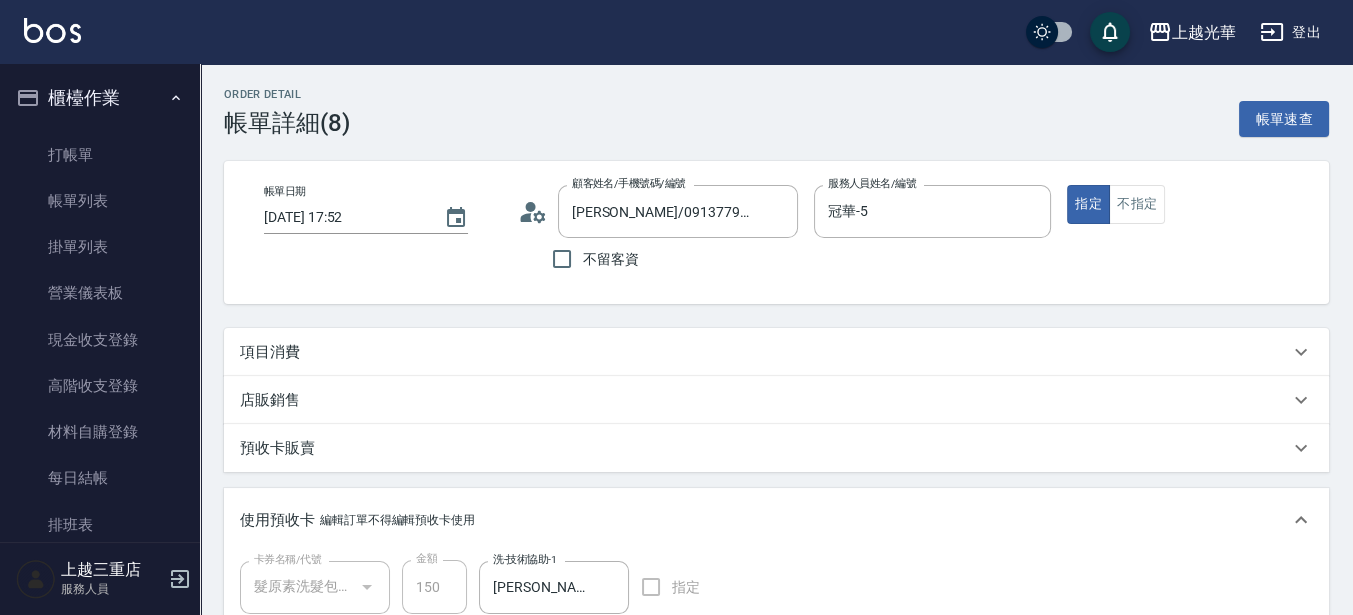 type on "髮原素醫學頭皮養護包卡3次(1/1)" 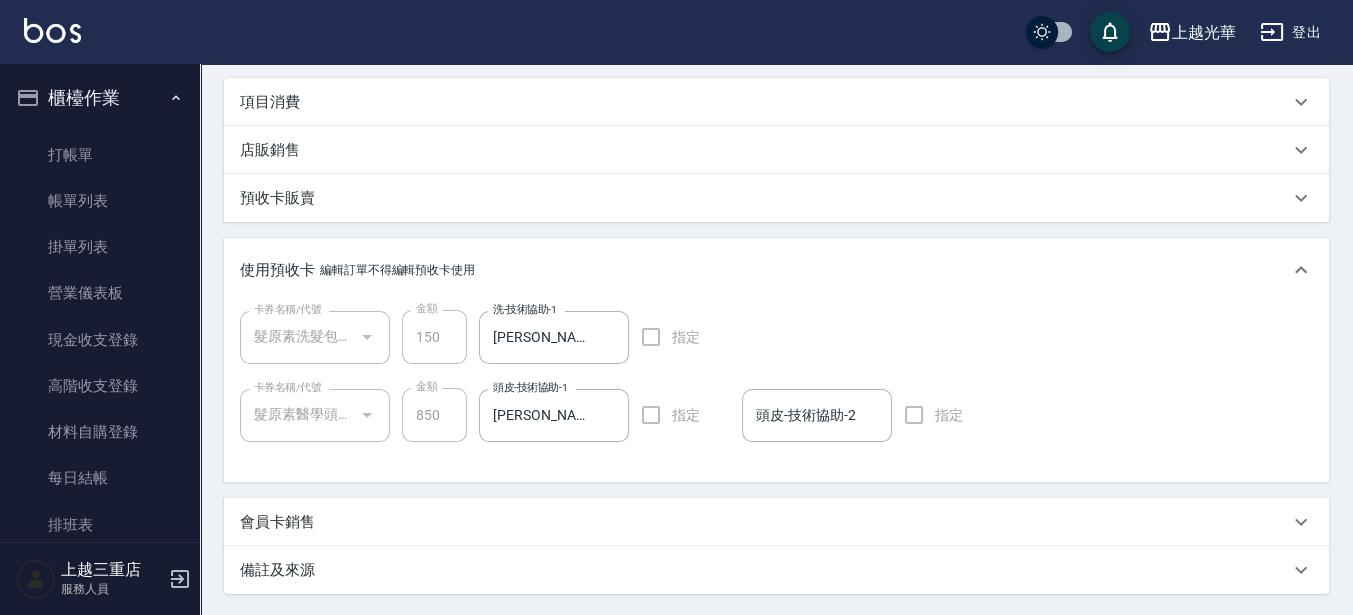 scroll, scrollTop: 125, scrollLeft: 0, axis: vertical 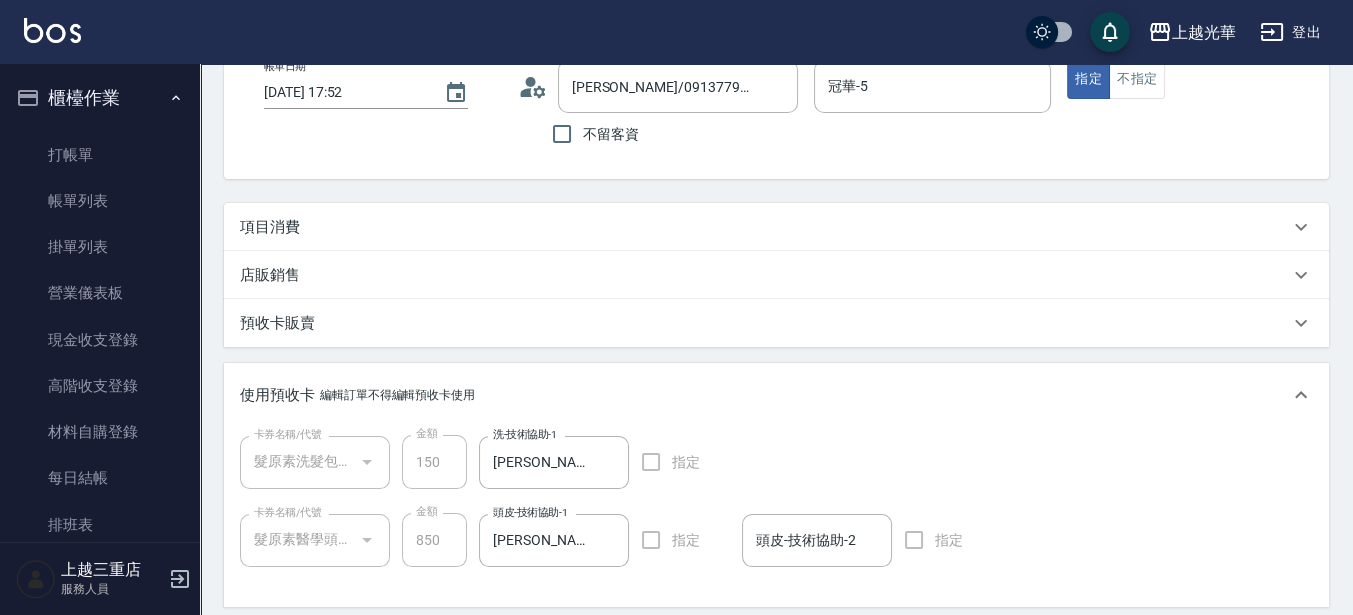 click on "項目消費" at bounding box center [764, 227] 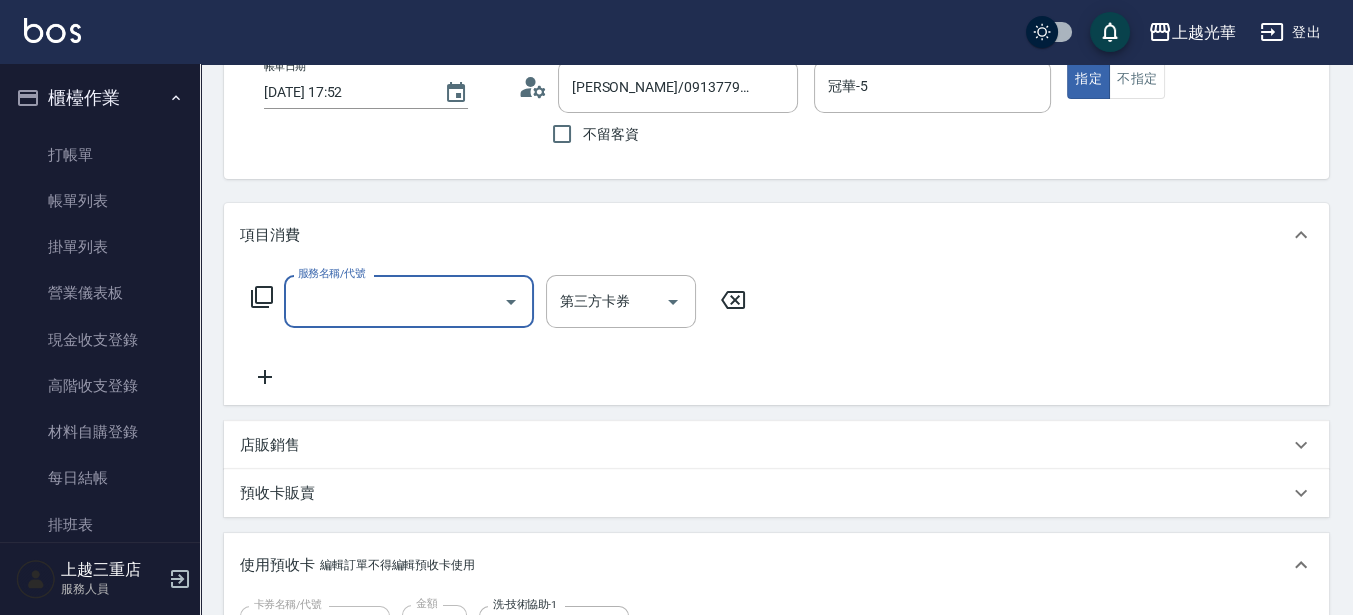scroll, scrollTop: 0, scrollLeft: 0, axis: both 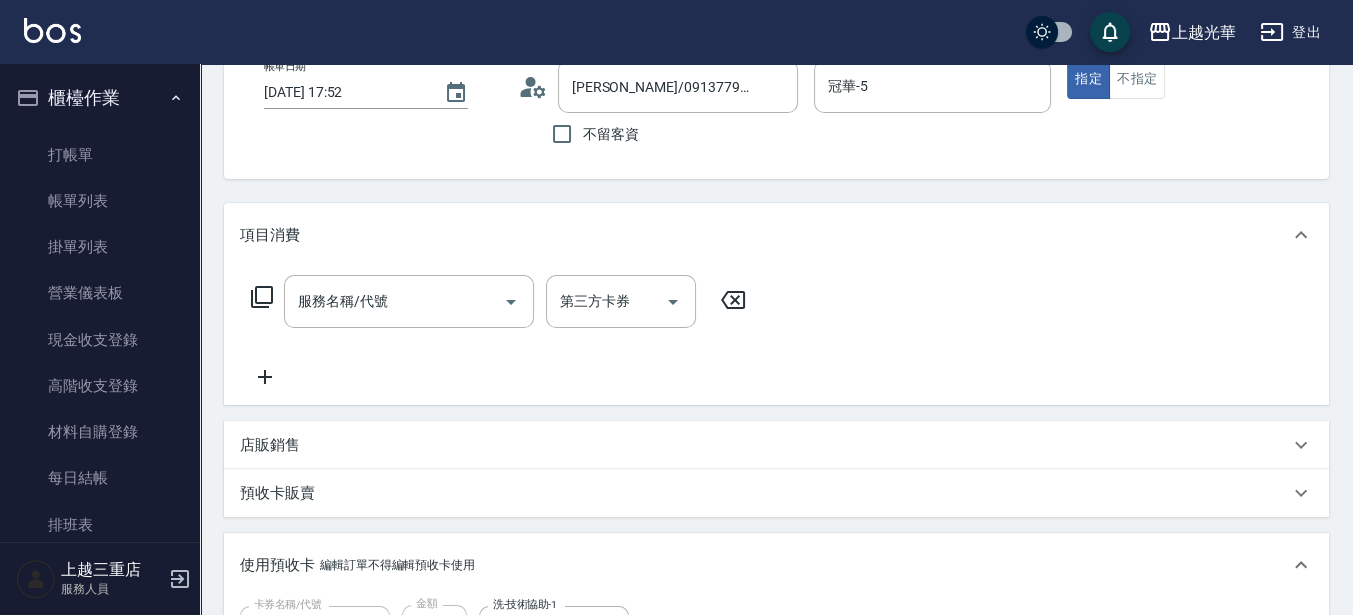 click on "店販銷售" at bounding box center (764, 445) 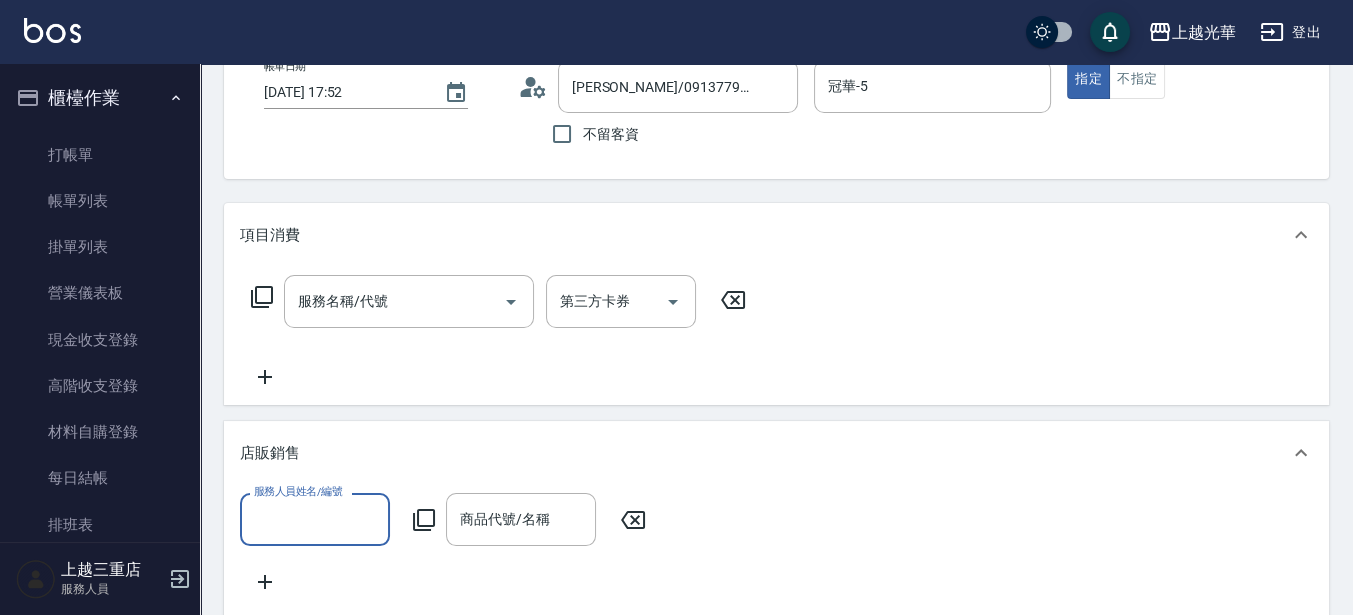 scroll, scrollTop: 0, scrollLeft: 0, axis: both 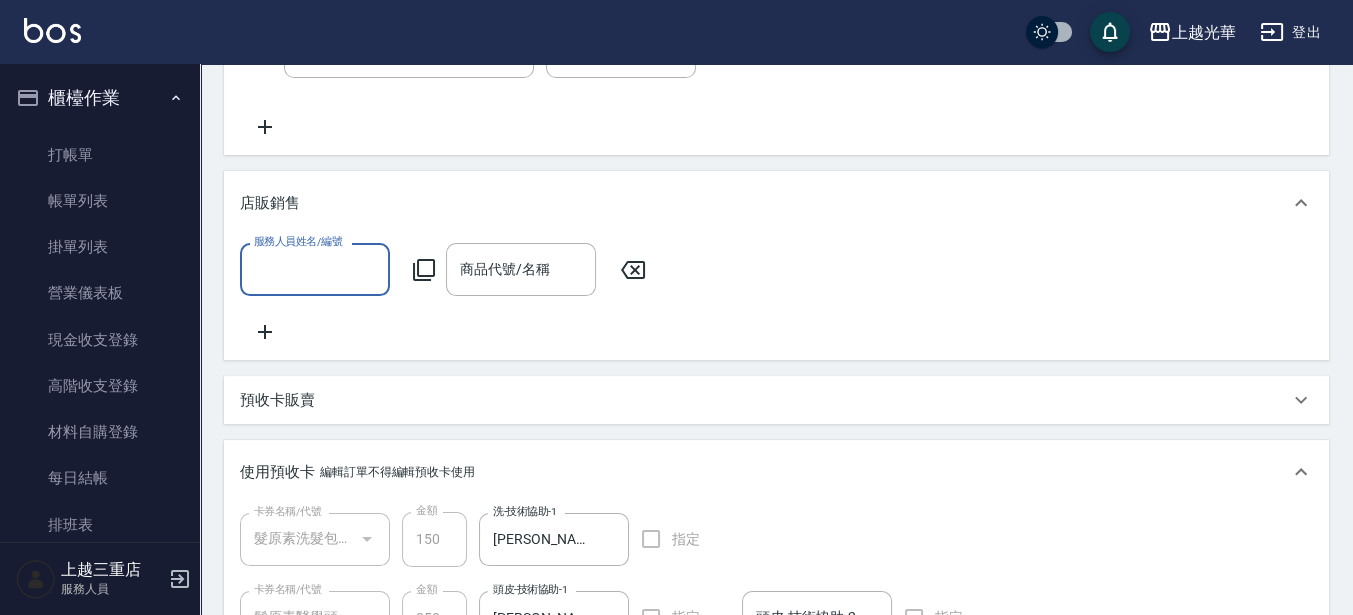 click on "服務人員姓名/編號" at bounding box center (315, 269) 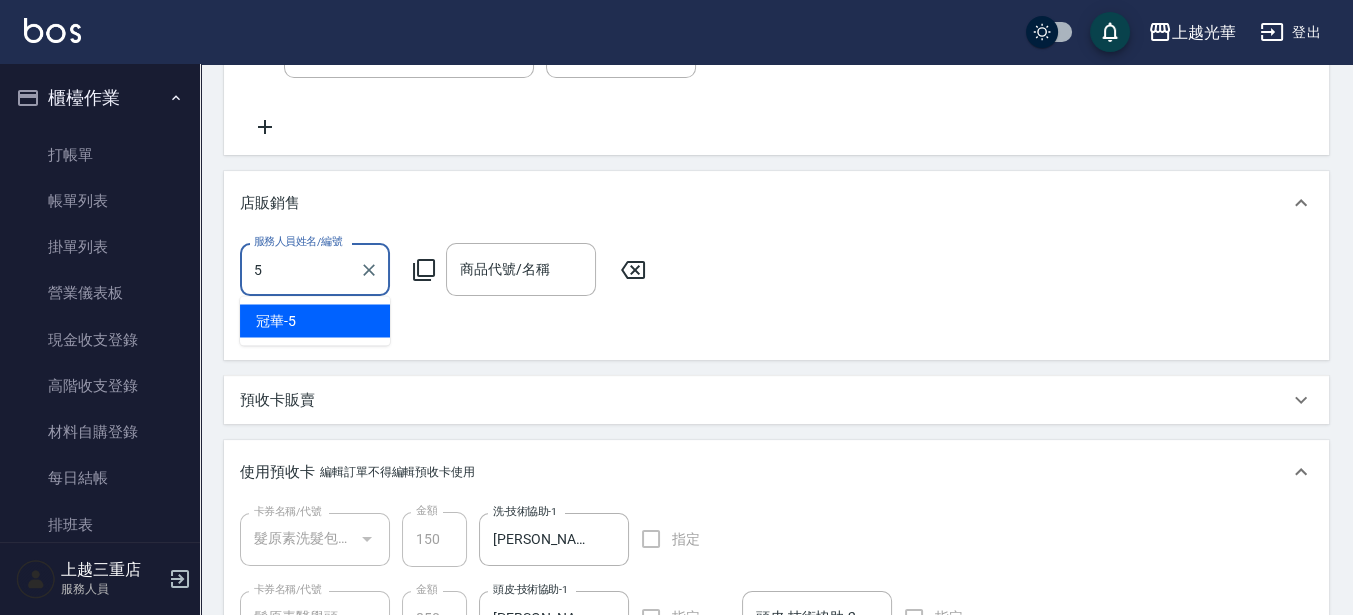 type on "冠華-5" 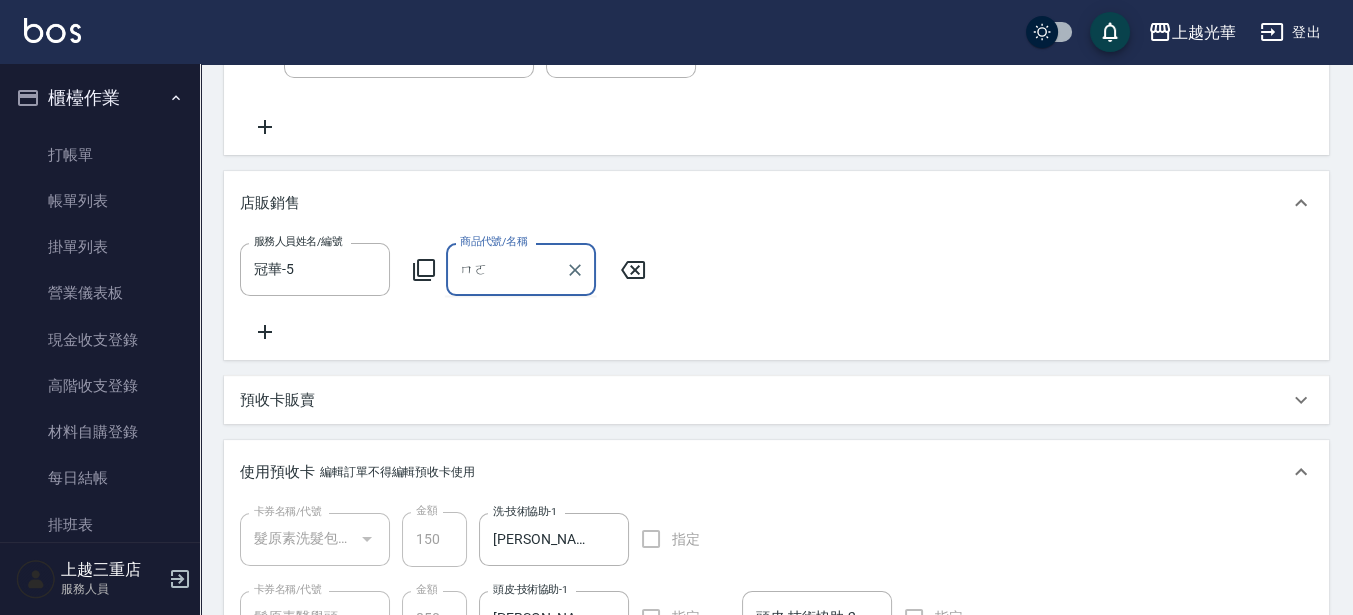 type on "ㄇ" 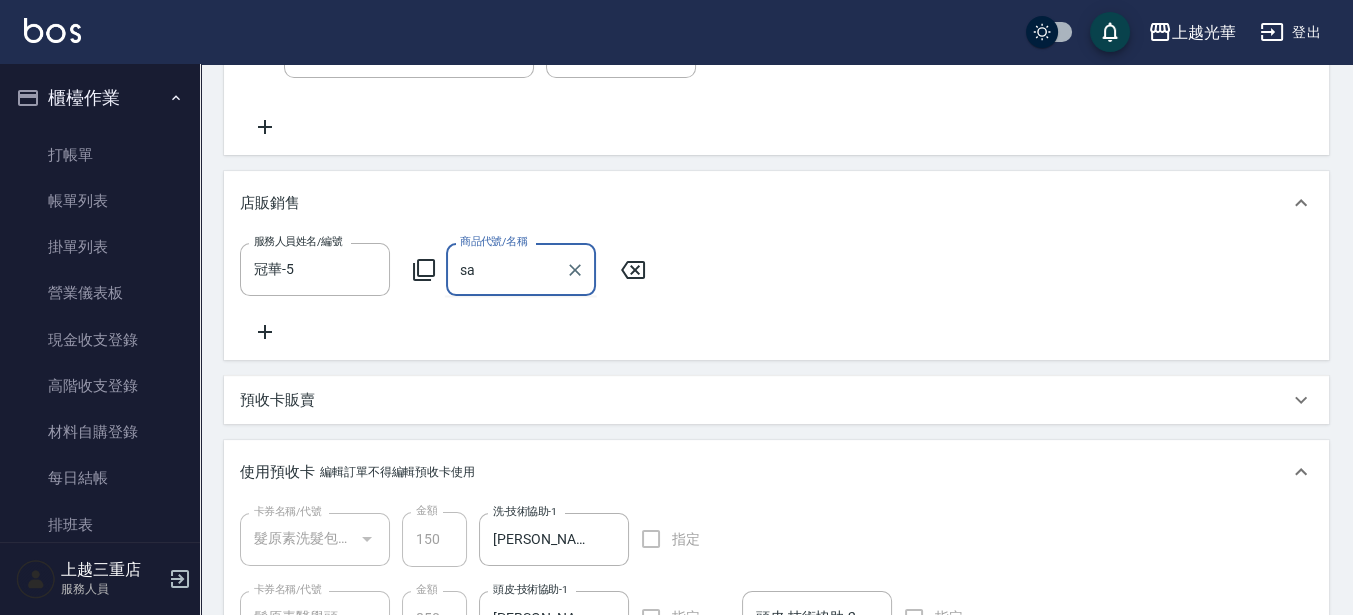 type on "s" 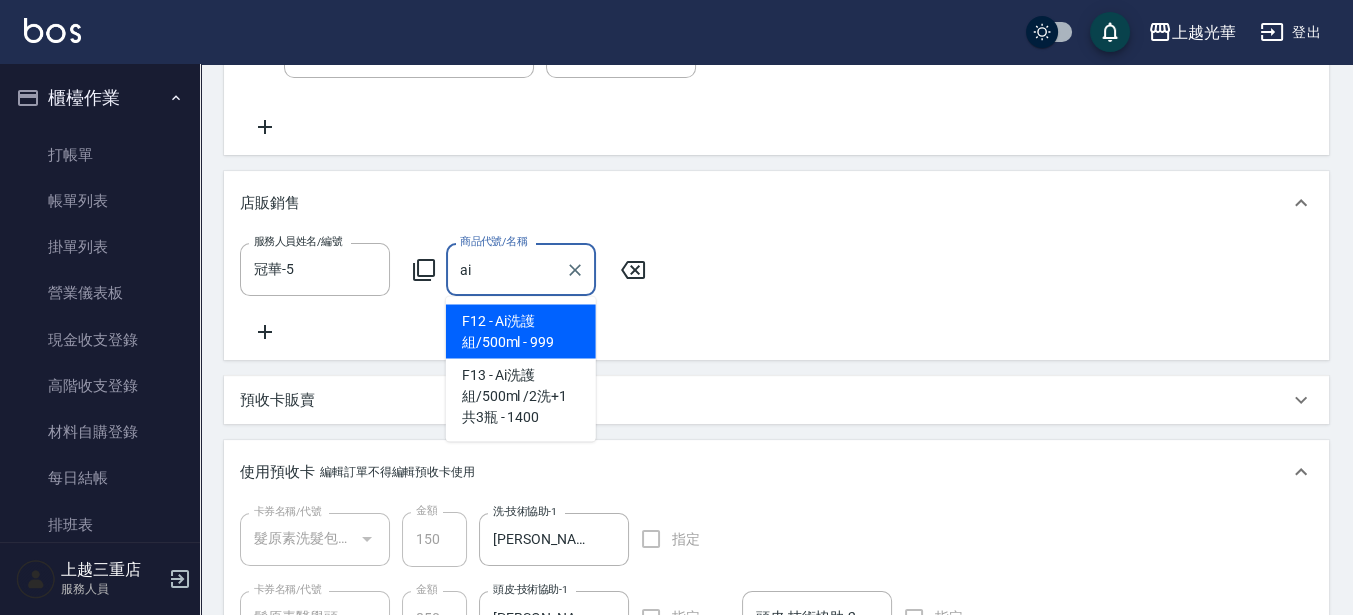 drag, startPoint x: 552, startPoint y: 319, endPoint x: 570, endPoint y: 322, distance: 18.248287 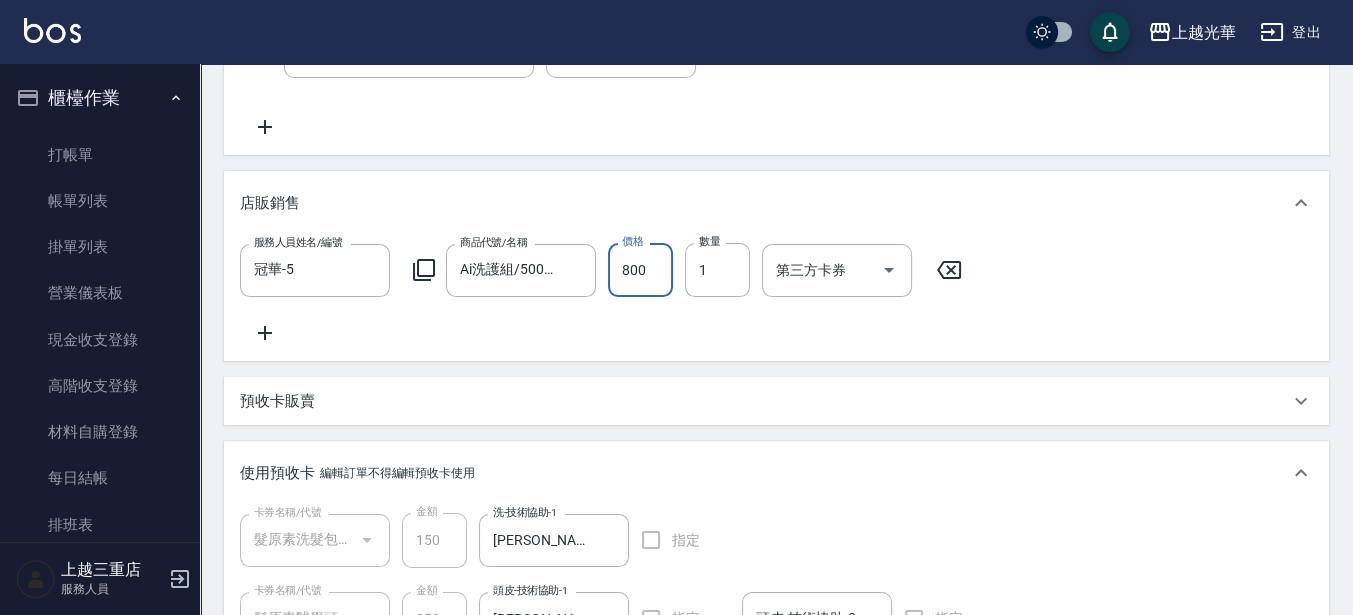 type on "800" 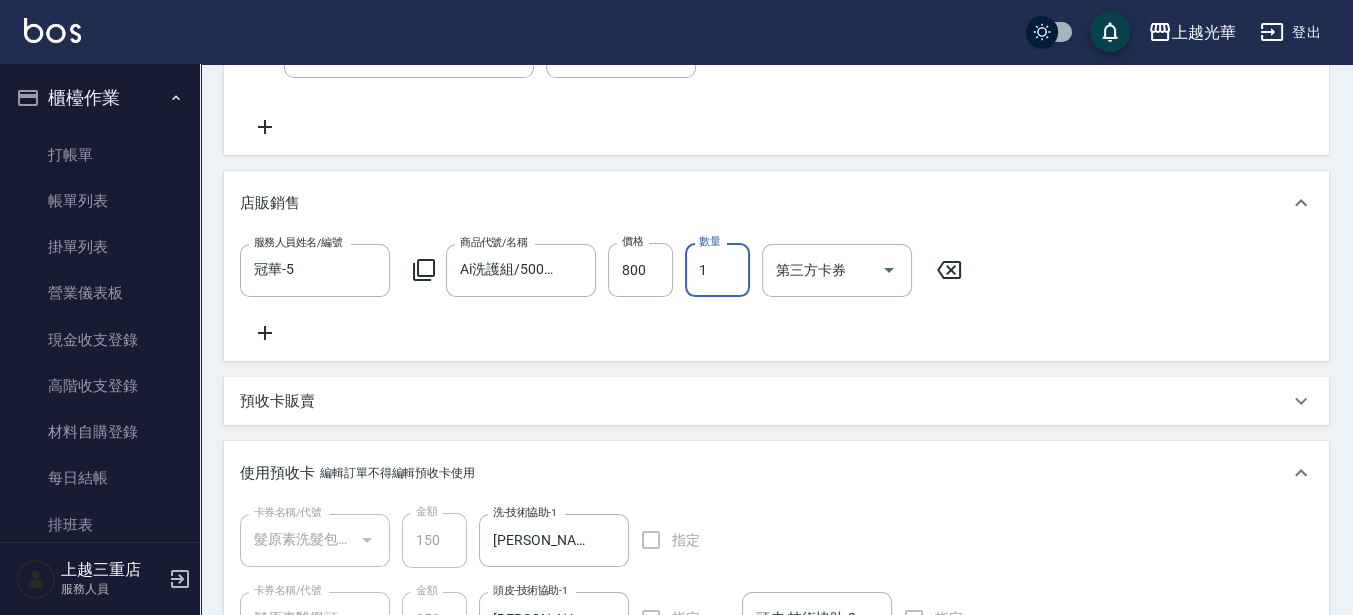 click on "服務人員姓名/編號 冠華-5 服務人員姓名/編號 商品代號/名稱 Ai洗護組/500ml 商品代號/名稱 價格 800 價格 數量 1 數量 第三方卡券 第三方卡券" at bounding box center (776, 294) 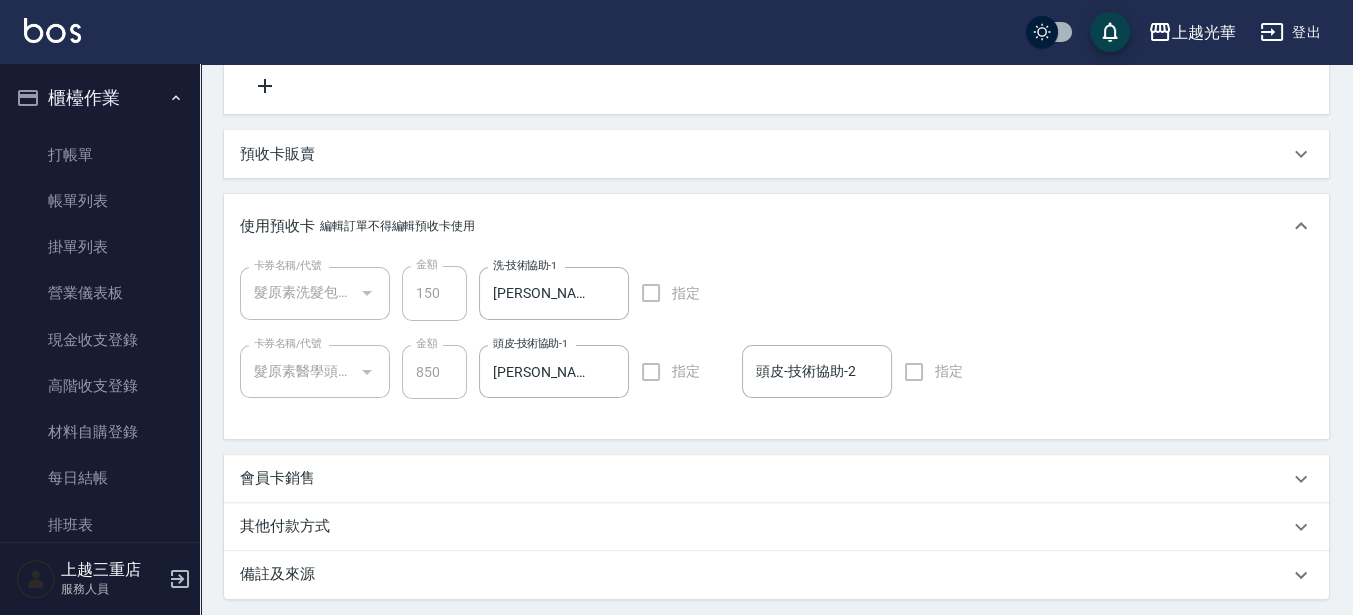 scroll, scrollTop: 750, scrollLeft: 0, axis: vertical 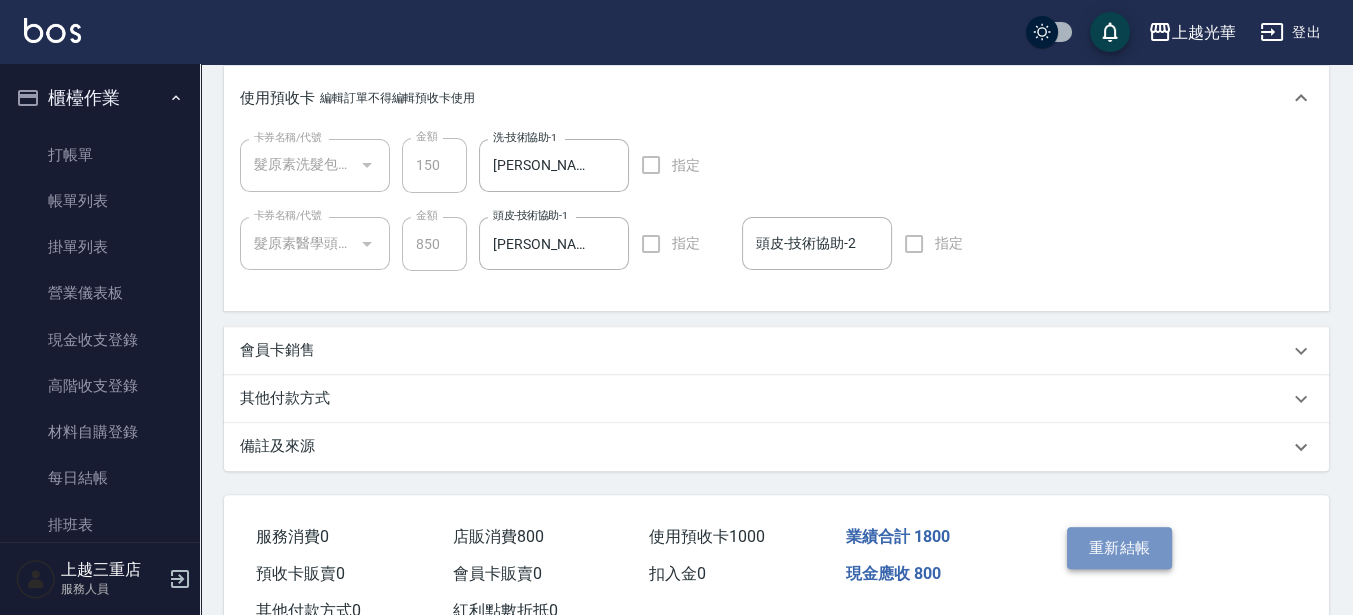 click on "重新結帳" at bounding box center (1120, 548) 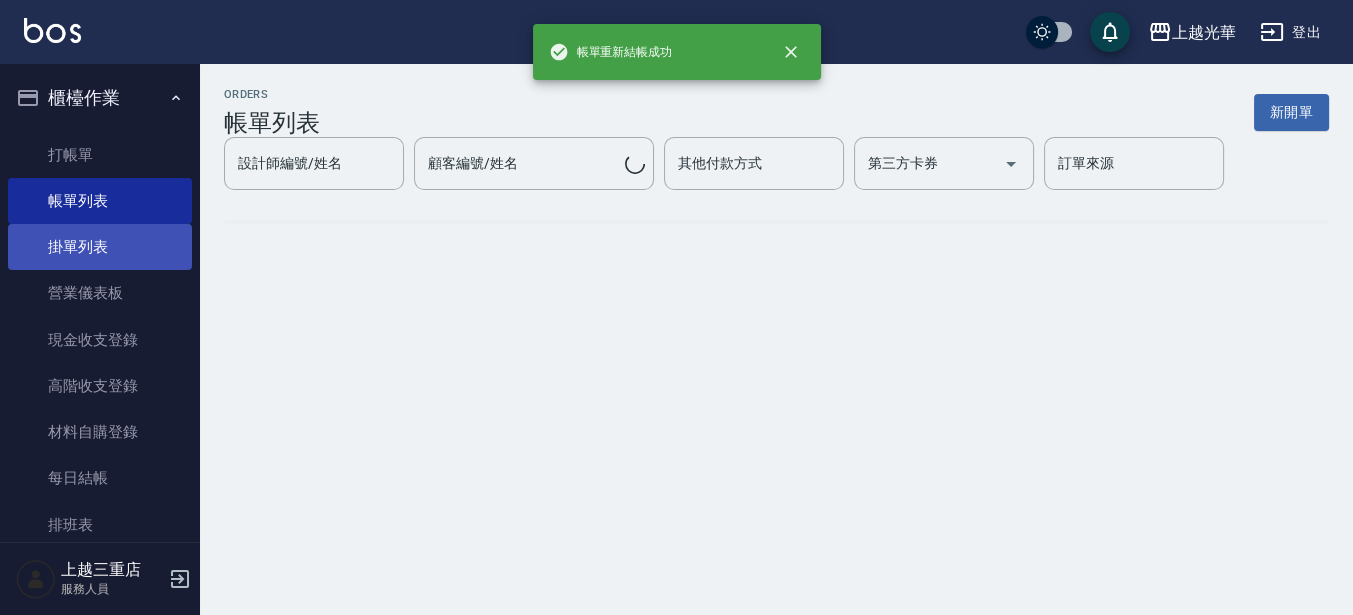 scroll, scrollTop: 0, scrollLeft: 0, axis: both 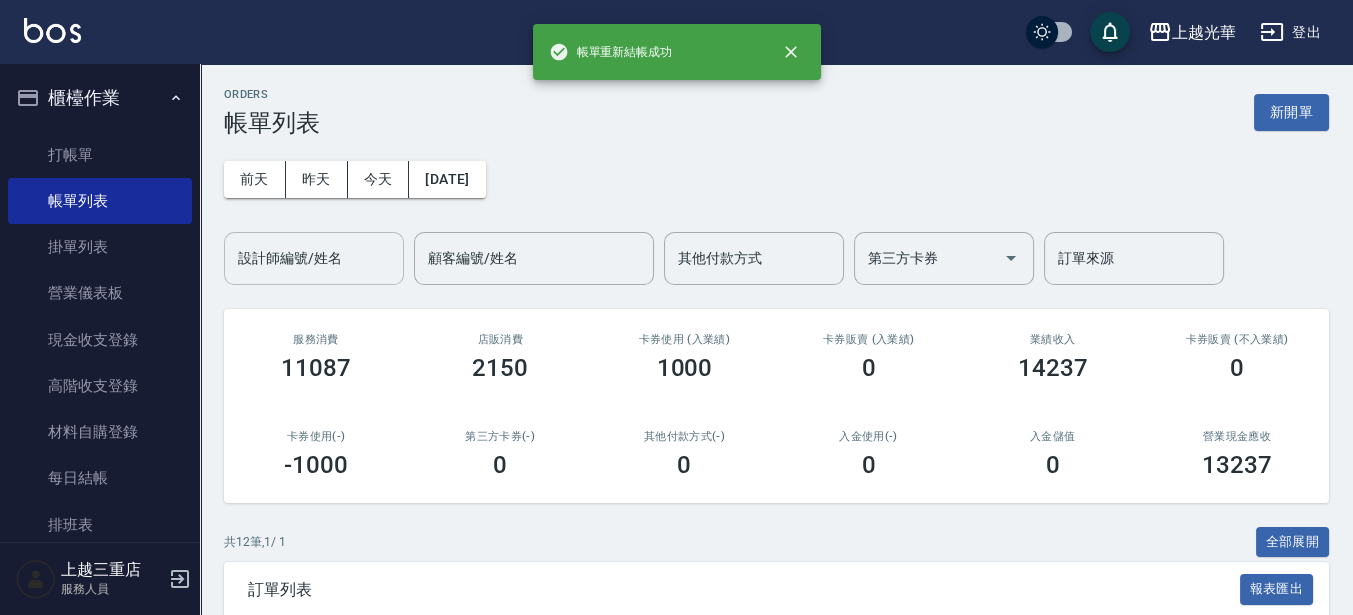 drag, startPoint x: 330, startPoint y: 263, endPoint x: 354, endPoint y: 275, distance: 26.832815 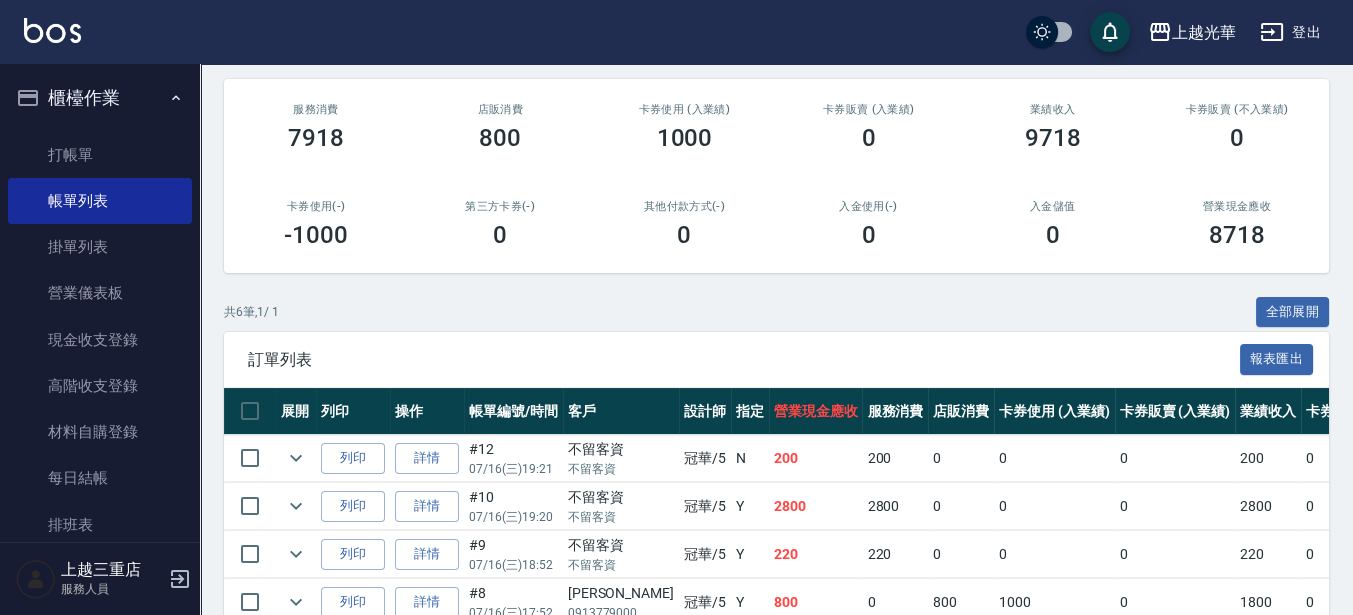 scroll, scrollTop: 430, scrollLeft: 0, axis: vertical 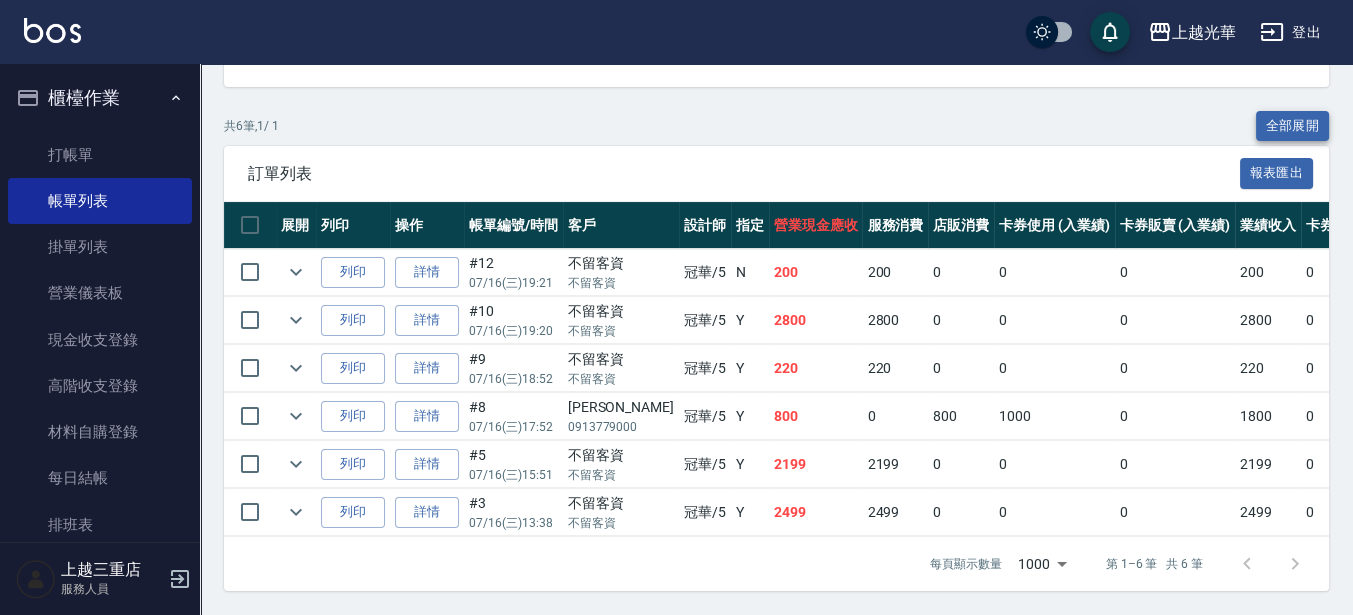 type on "冠華-5" 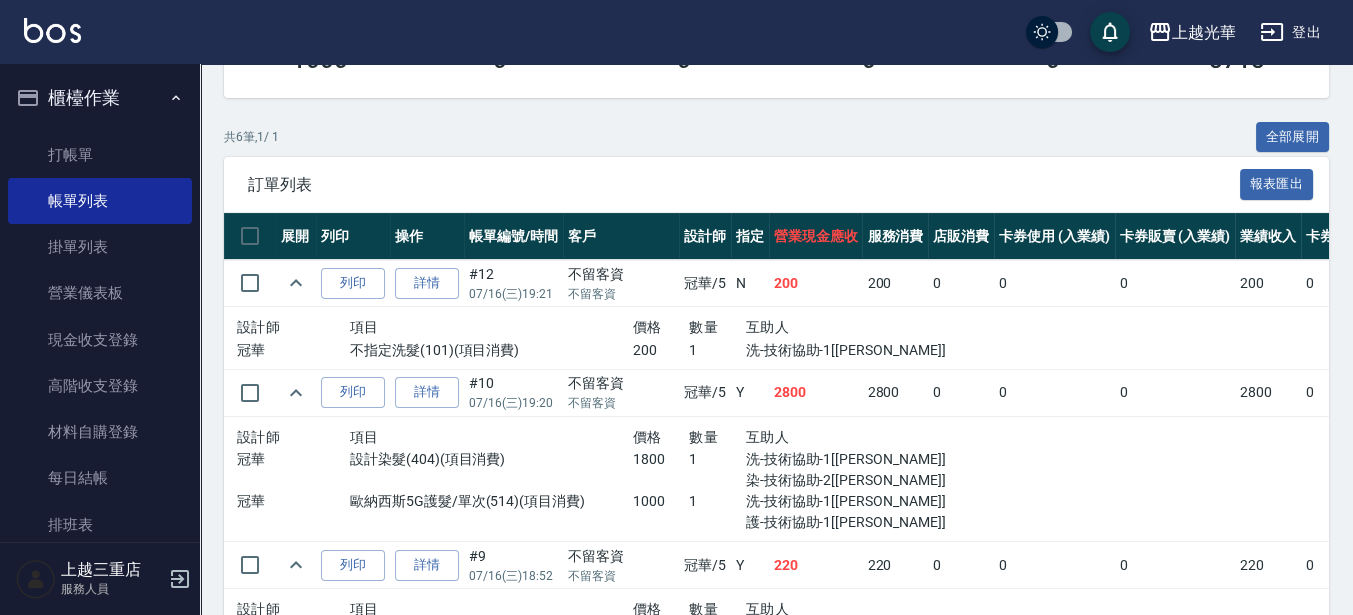 scroll, scrollTop: 30, scrollLeft: 0, axis: vertical 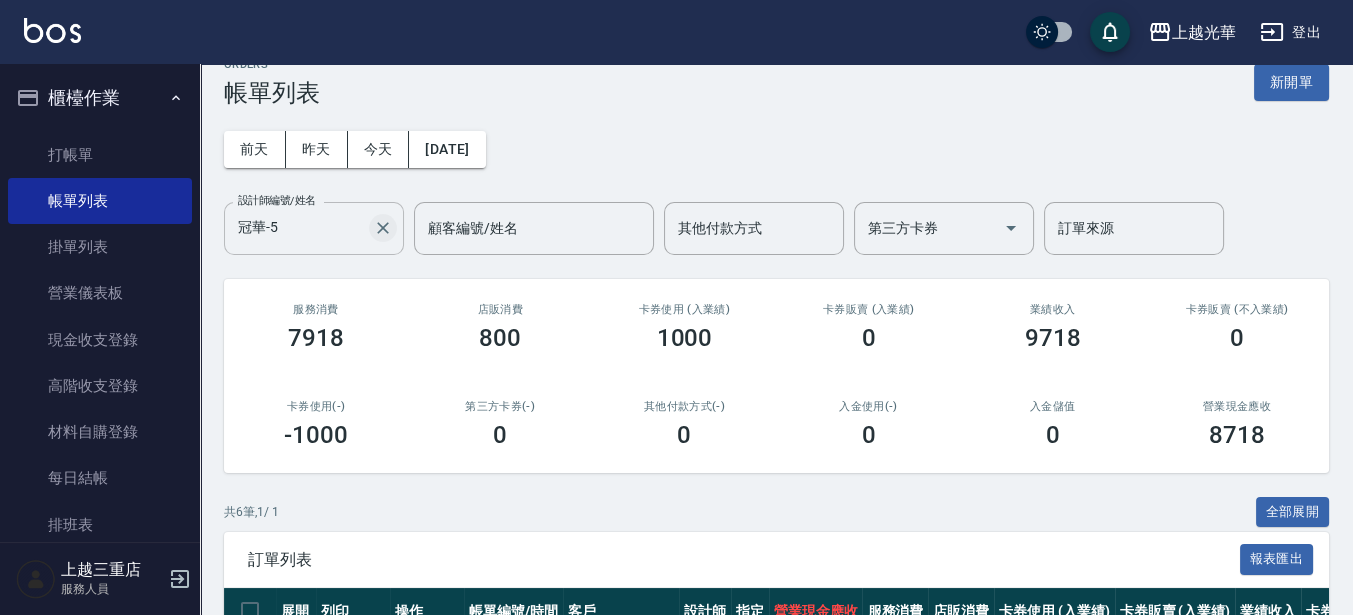 click 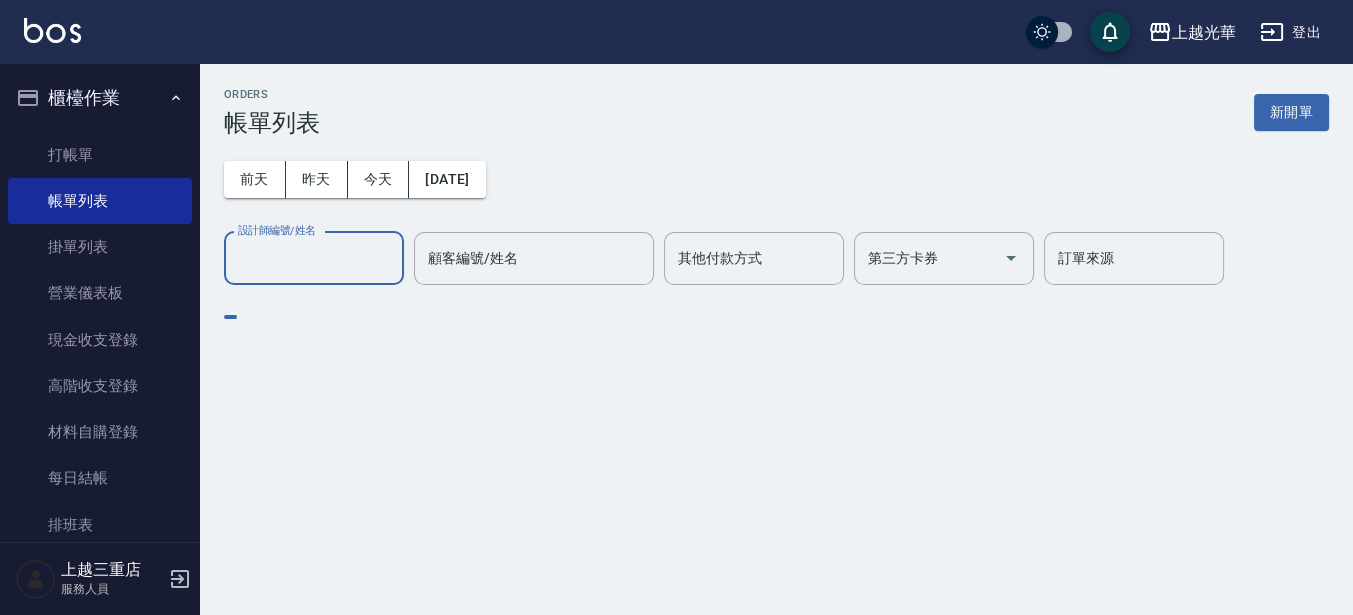 scroll, scrollTop: 0, scrollLeft: 0, axis: both 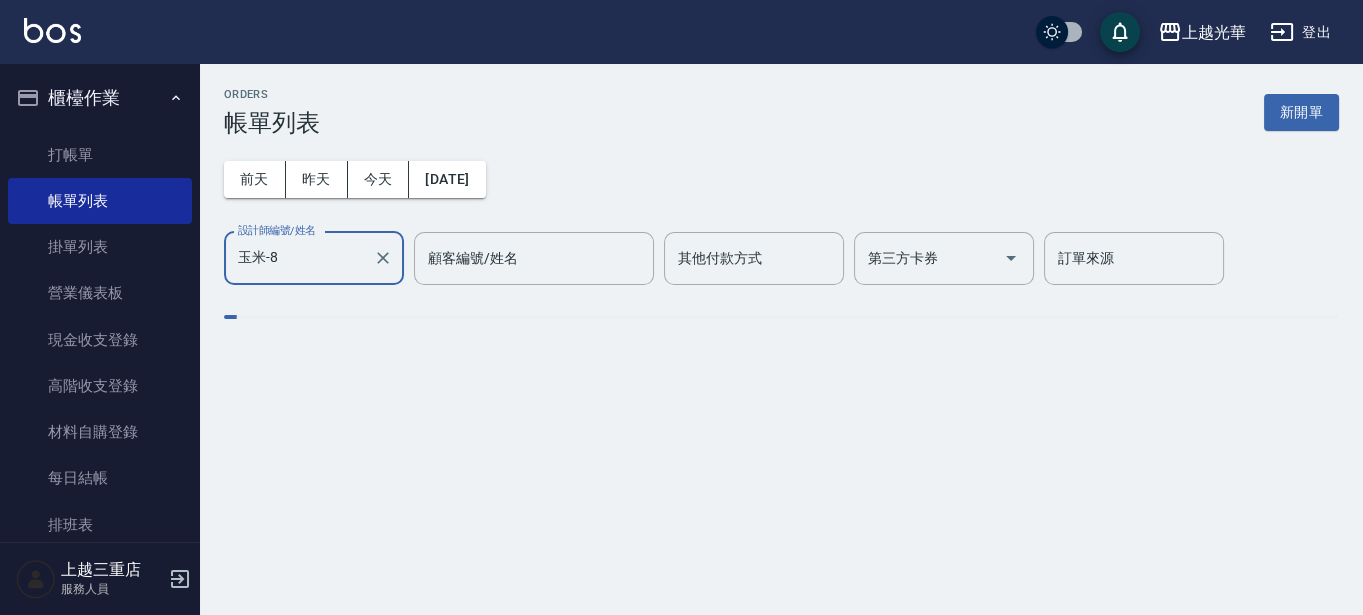 type on "玉米-8" 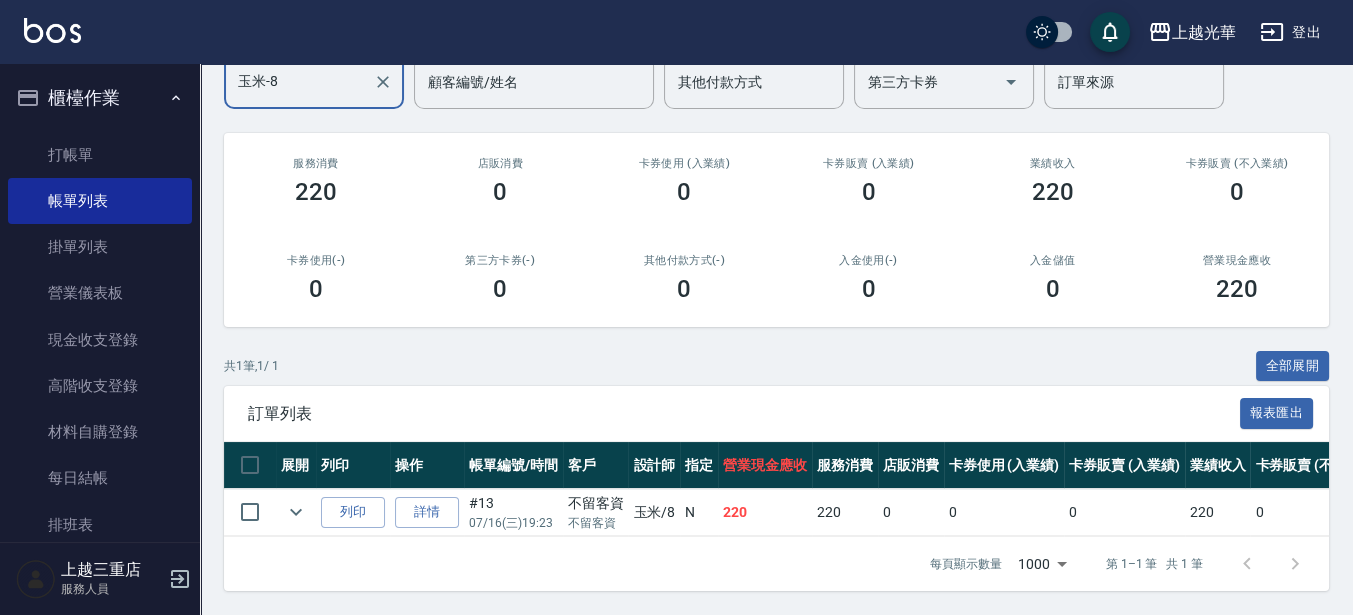 scroll, scrollTop: 193, scrollLeft: 0, axis: vertical 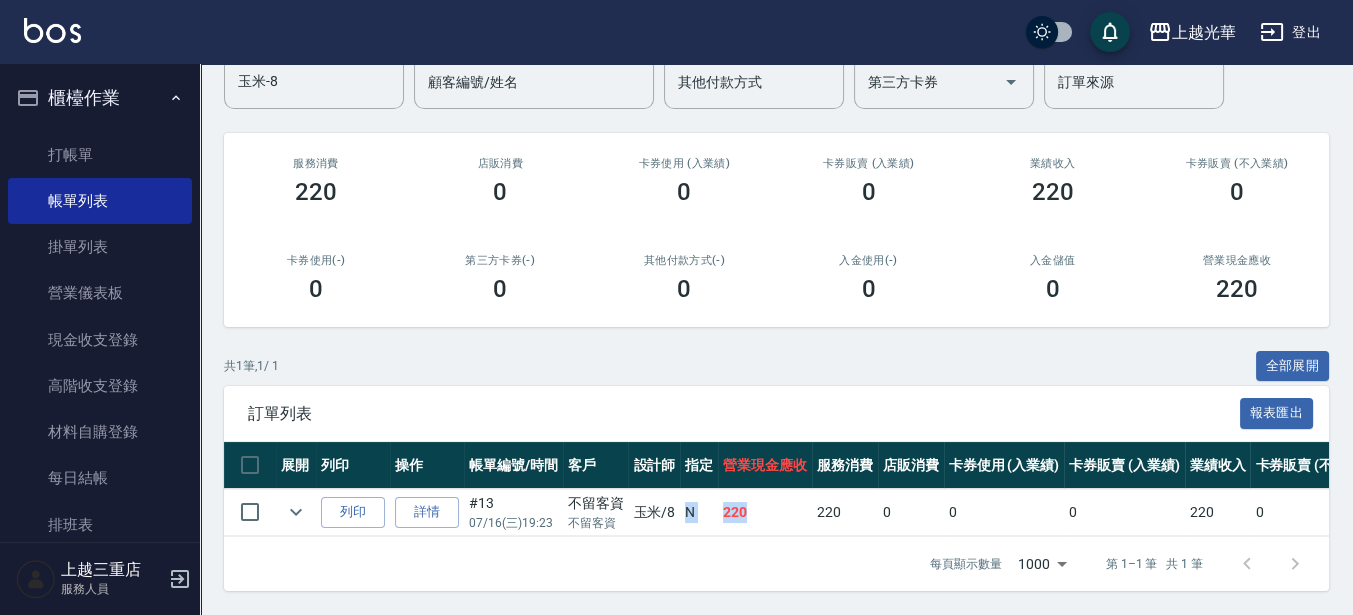 drag, startPoint x: 677, startPoint y: 503, endPoint x: 772, endPoint y: 486, distance: 96.50906 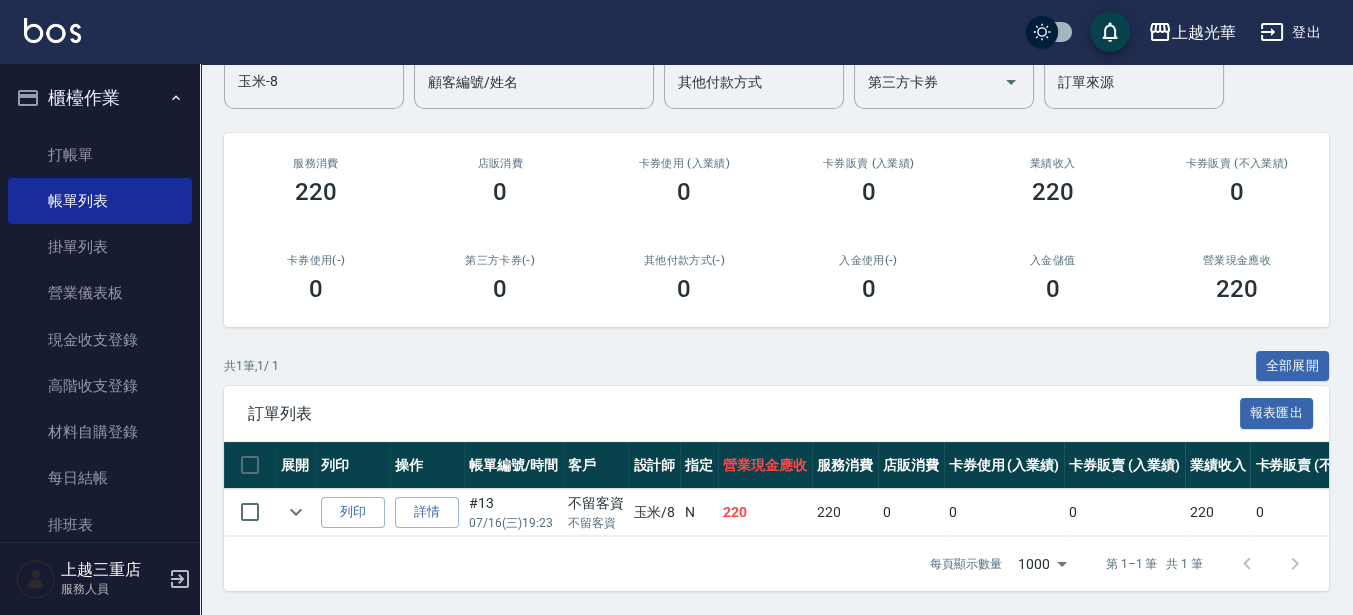 click on "訂單列表" at bounding box center (744, 414) 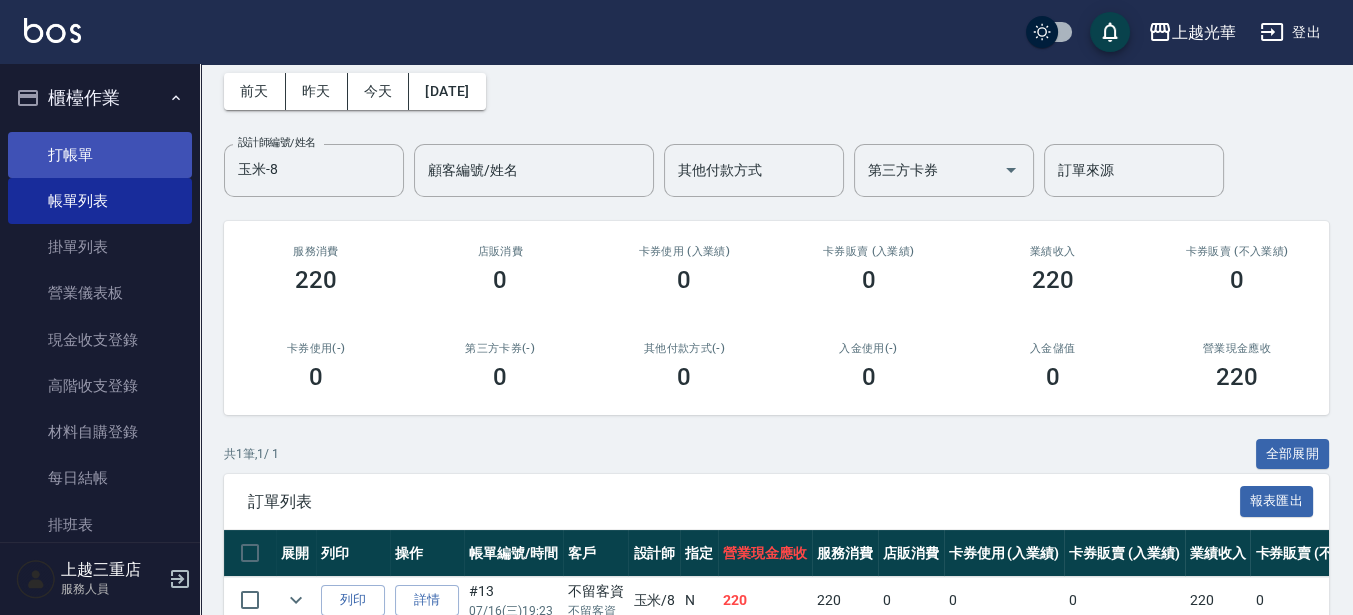 scroll, scrollTop: 0, scrollLeft: 0, axis: both 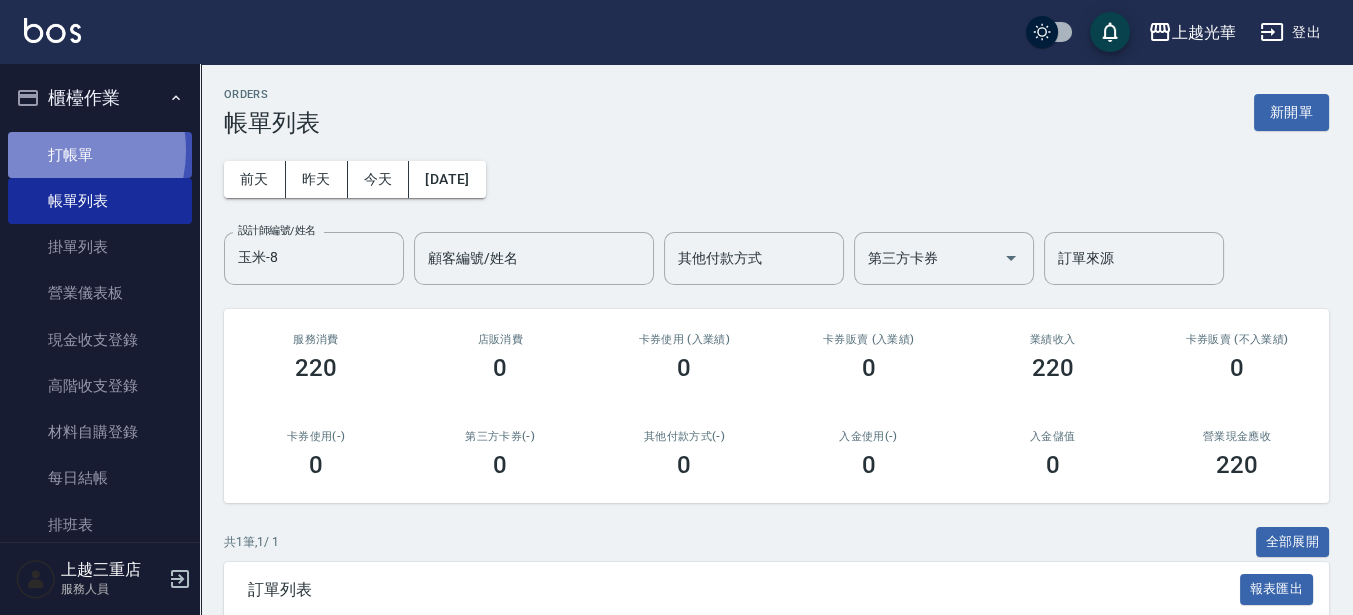 click on "打帳單" at bounding box center (100, 155) 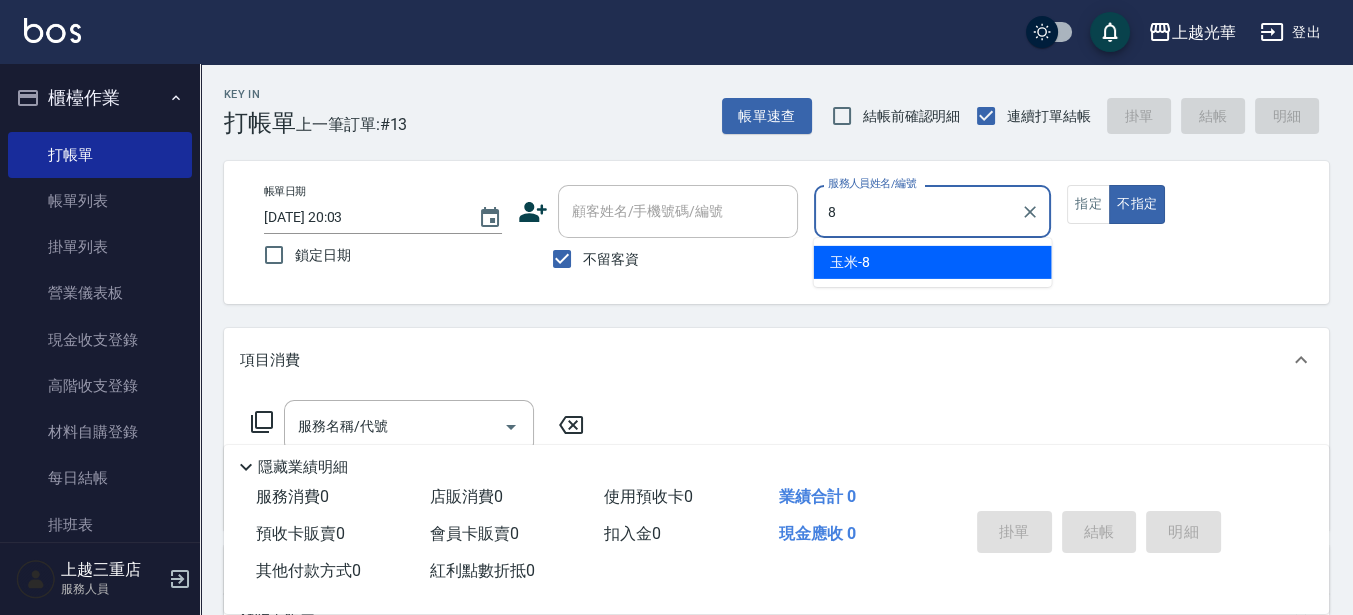type on "玉米-8" 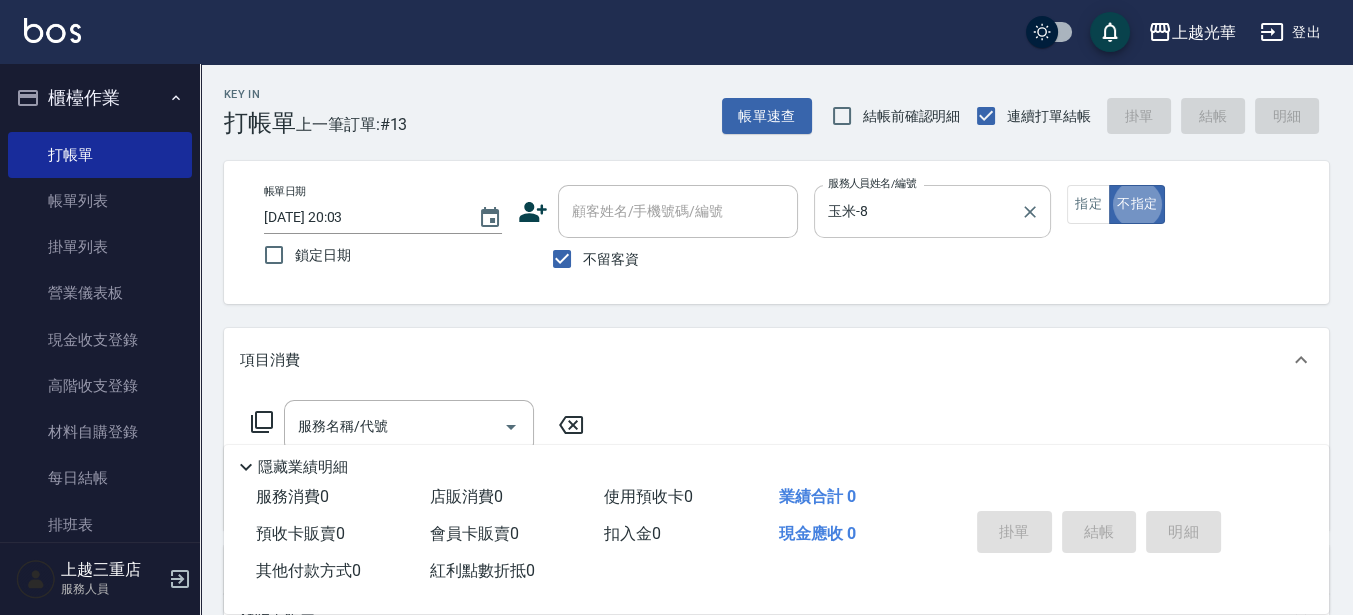 type on "false" 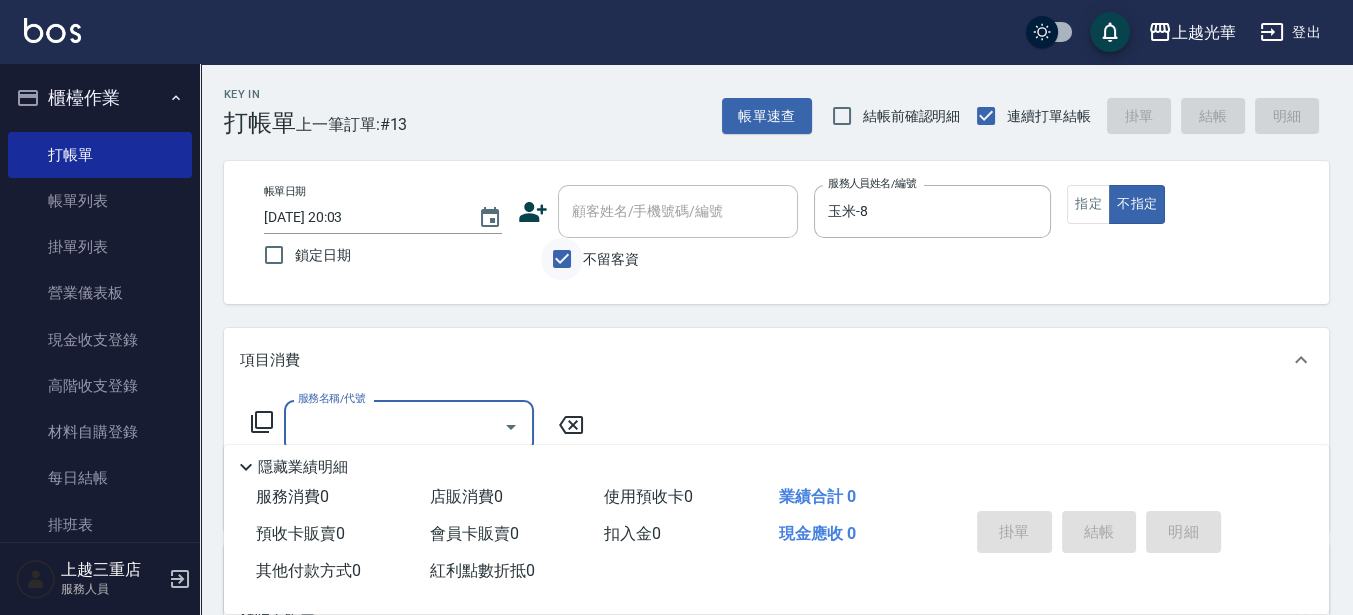 drag, startPoint x: 534, startPoint y: 260, endPoint x: 565, endPoint y: 260, distance: 31 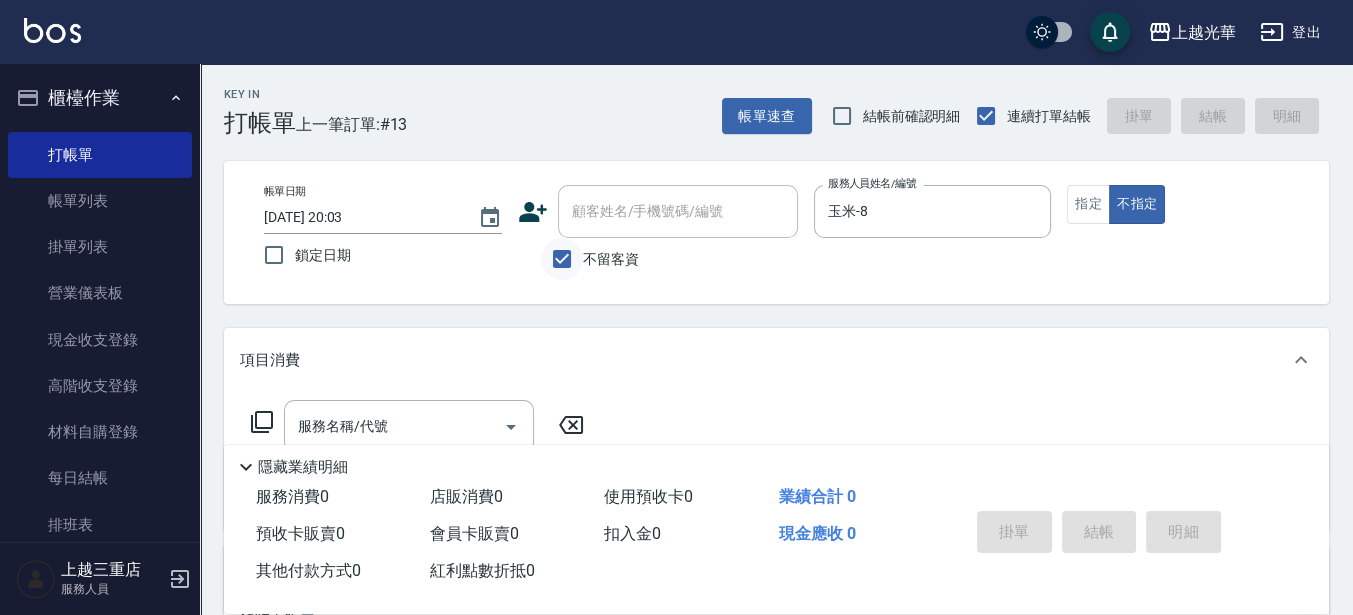 drag, startPoint x: 565, startPoint y: 260, endPoint x: 570, endPoint y: 249, distance: 12.083046 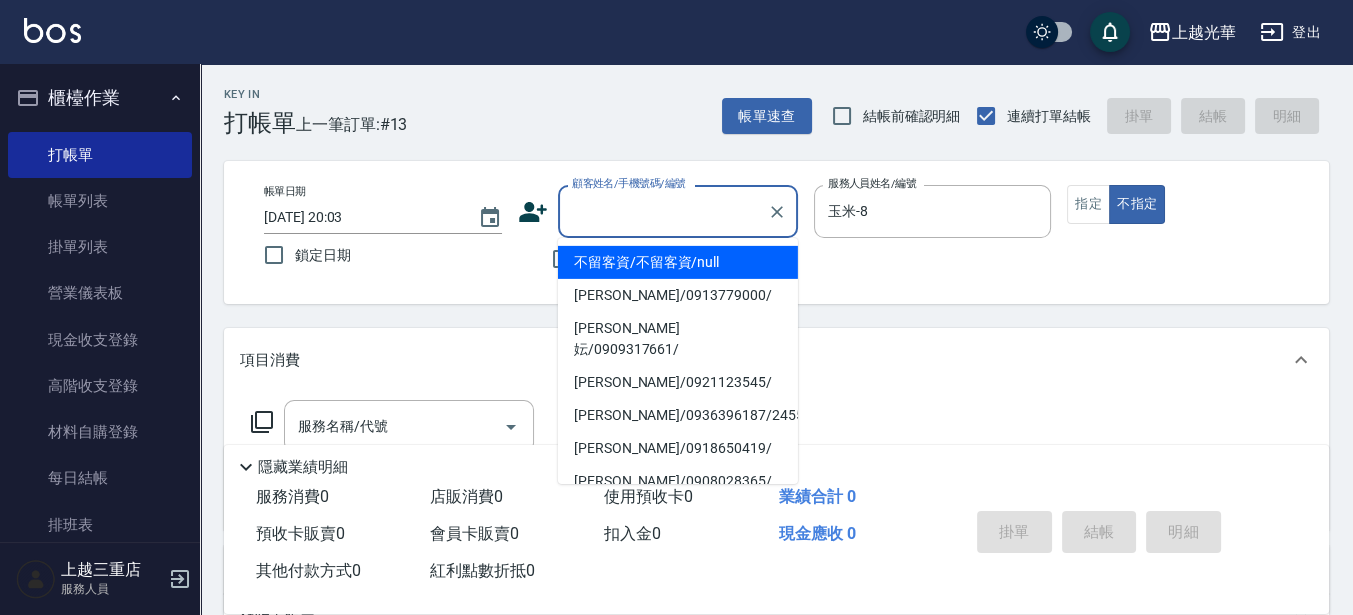 drag, startPoint x: 592, startPoint y: 203, endPoint x: 606, endPoint y: 177, distance: 29.529646 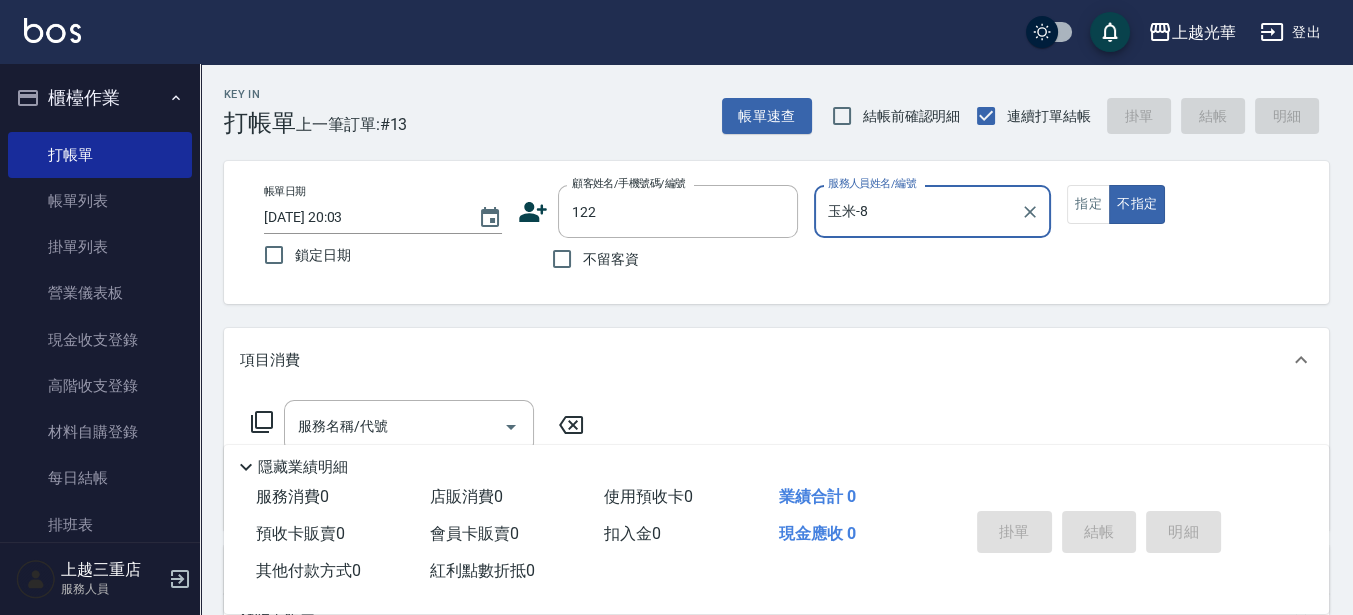 type on "[PERSON_NAME]/0980102152/122" 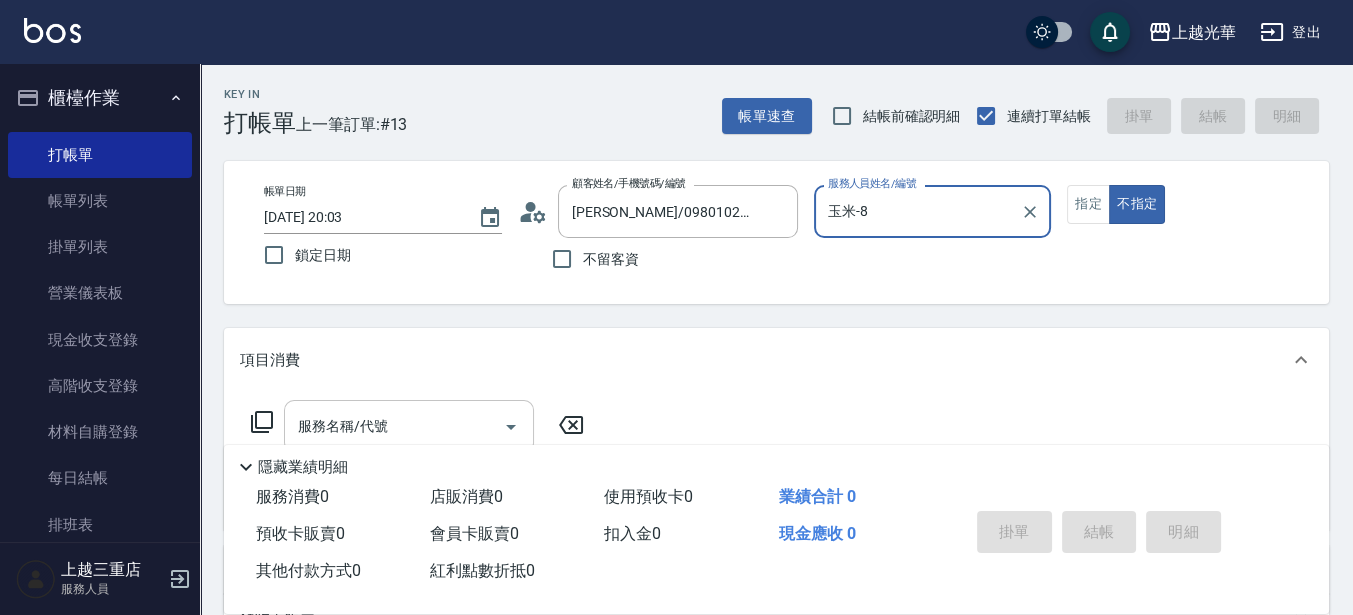 click on "服務名稱/代號" at bounding box center (394, 426) 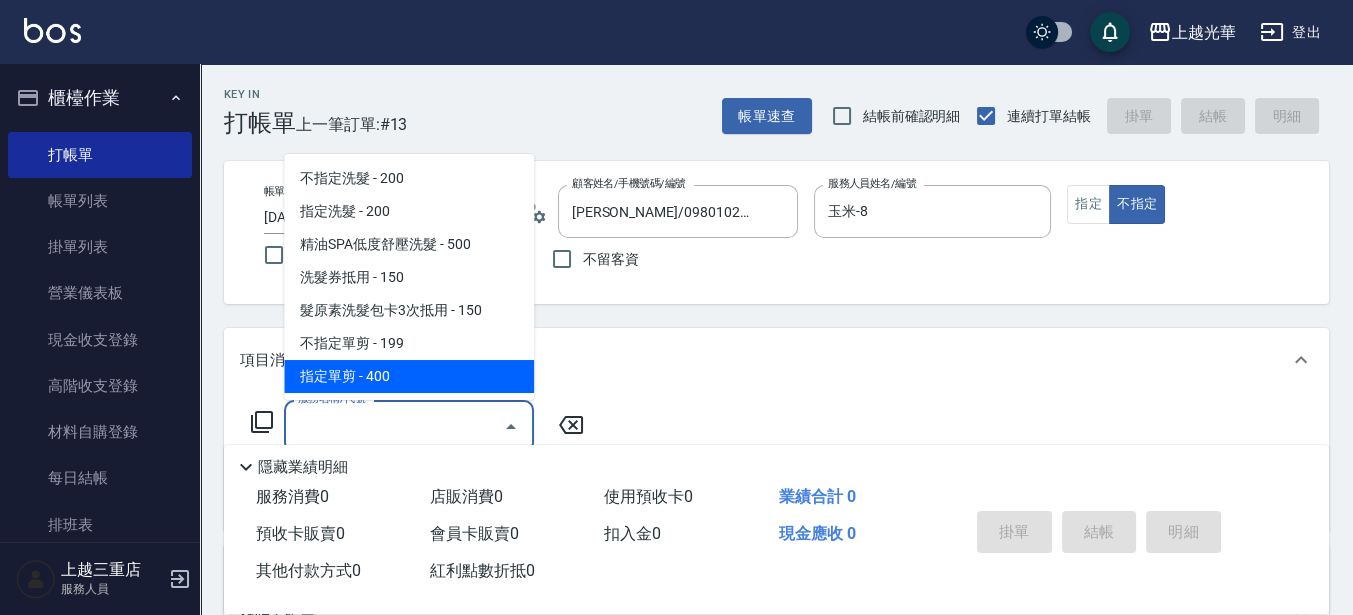 click on "項目消費" at bounding box center (764, 360) 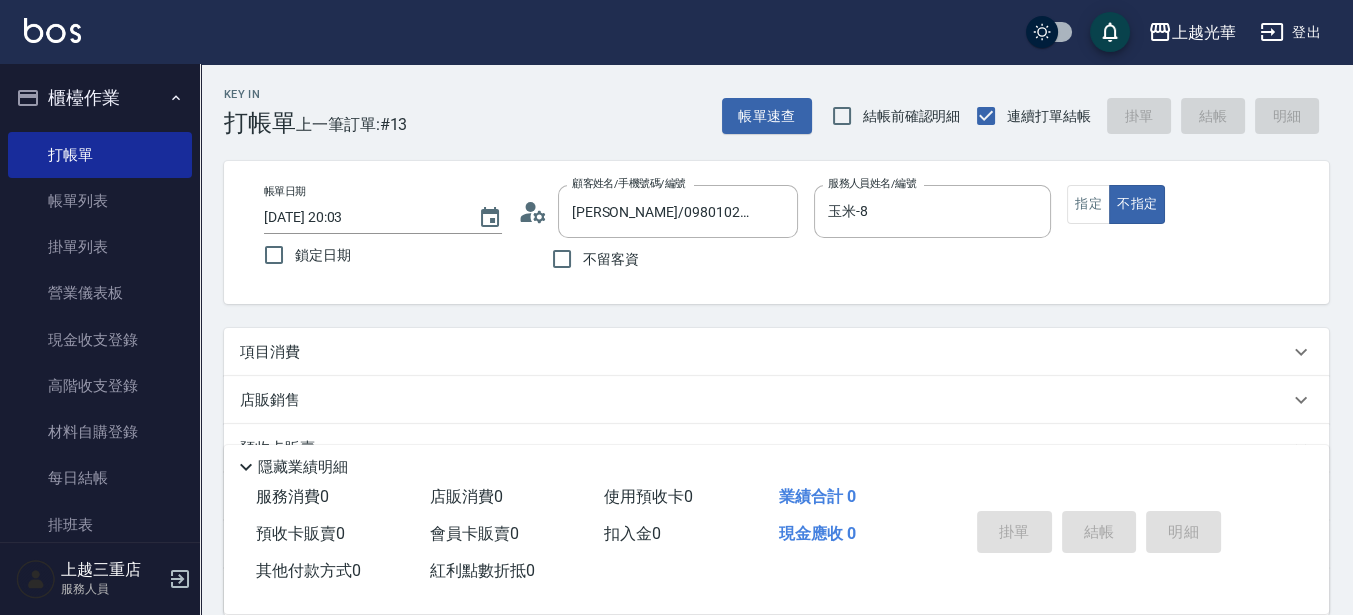 click on "項目消費" at bounding box center (764, 352) 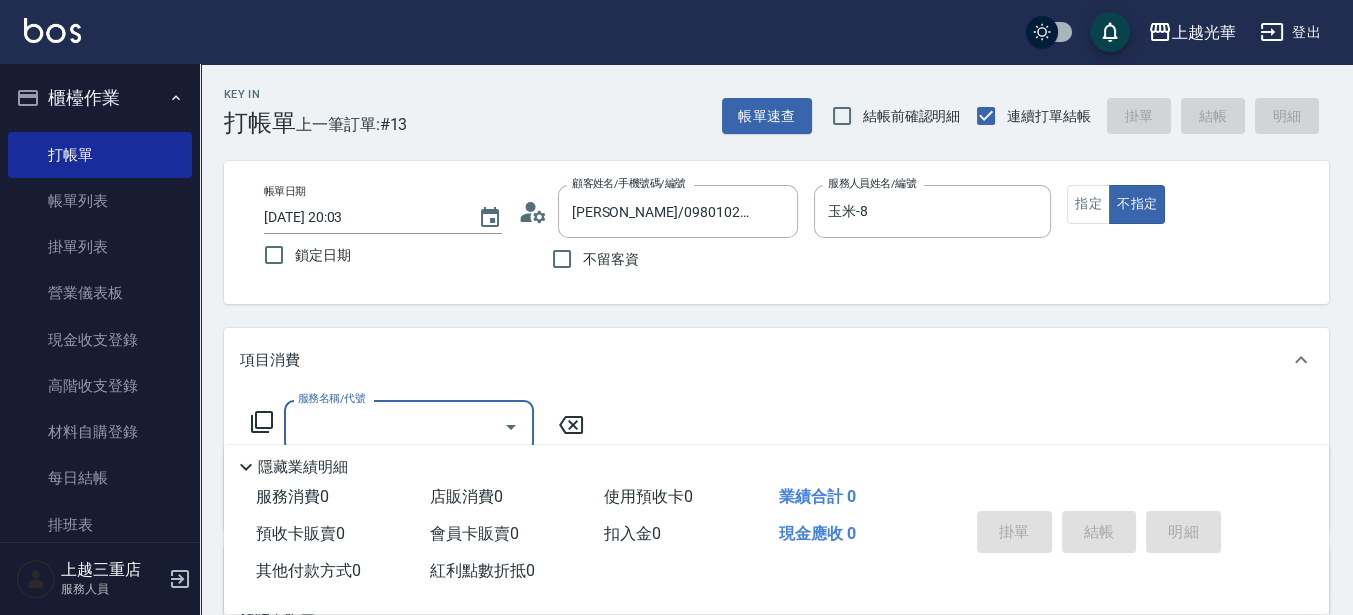 scroll, scrollTop: 0, scrollLeft: 0, axis: both 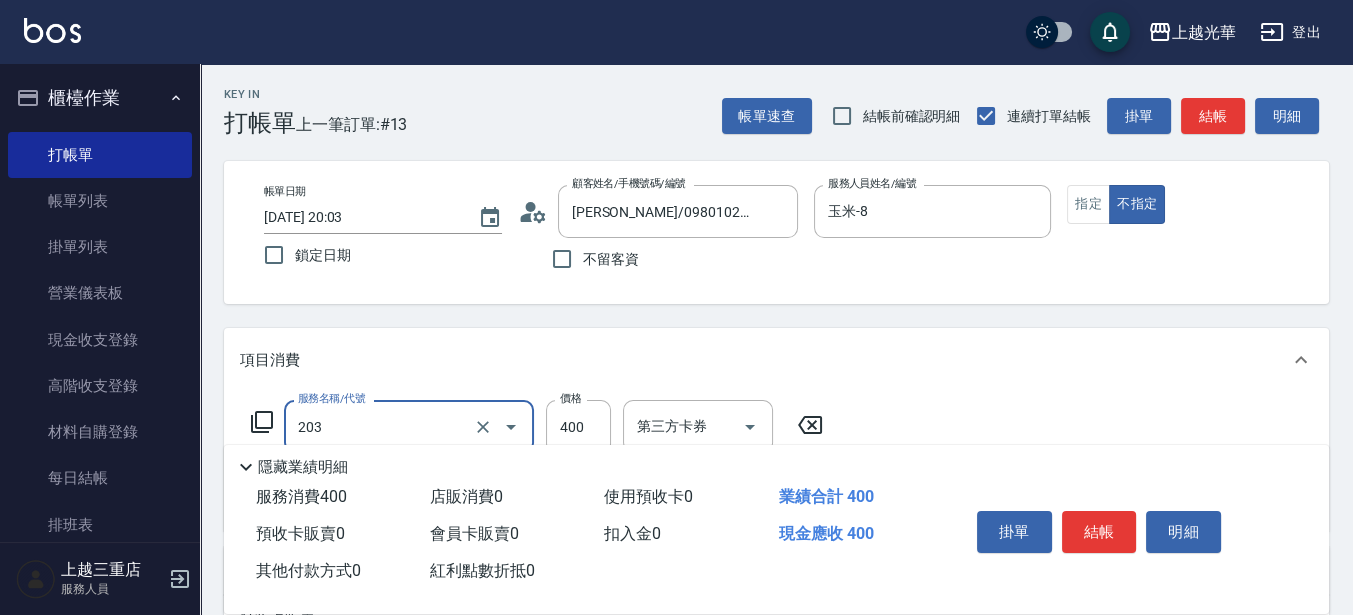 type on "指定單剪(203)" 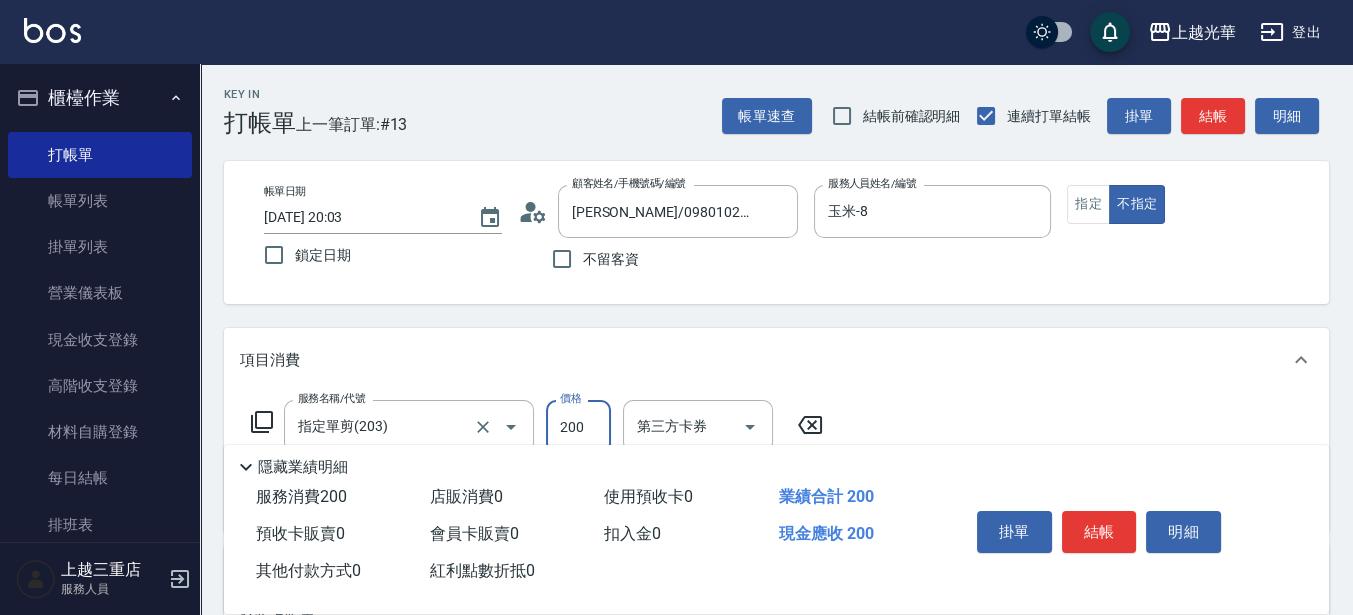 type on "200" 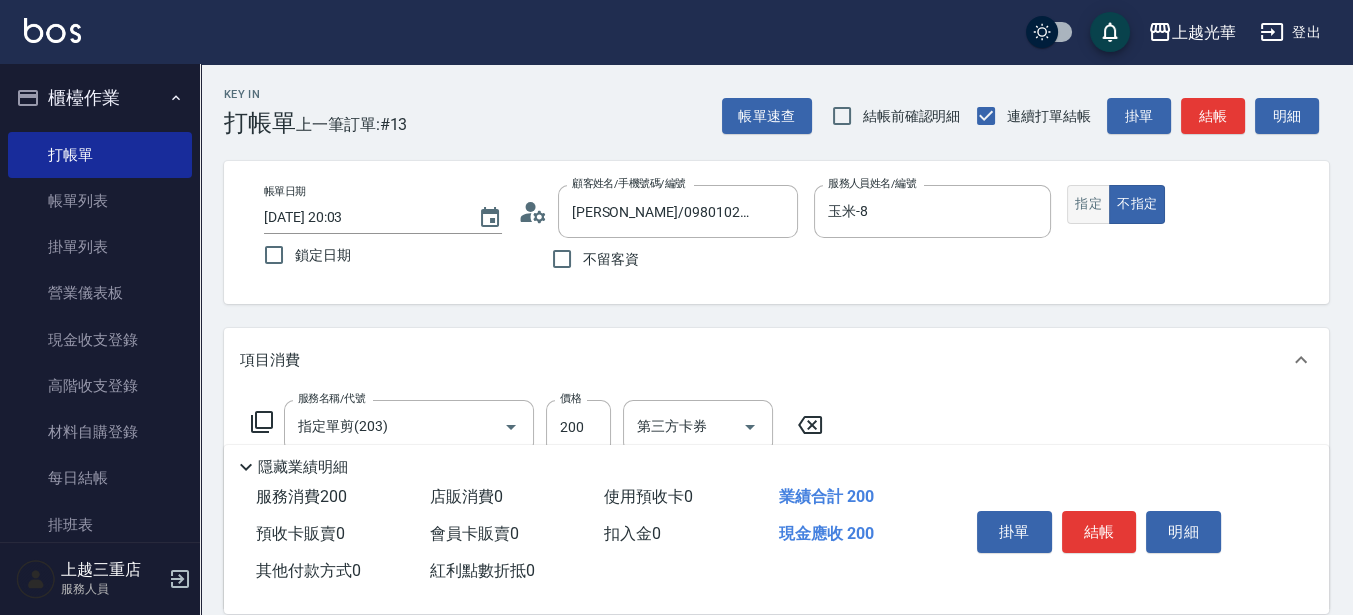 click on "指定" at bounding box center (1088, 204) 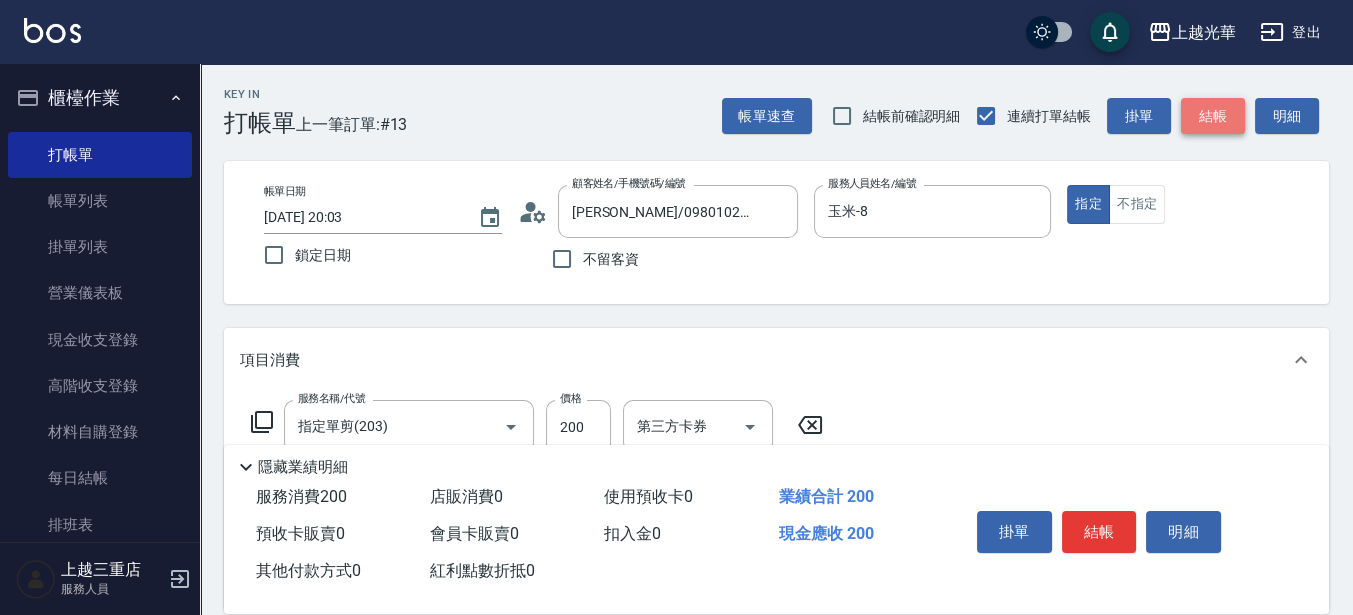 click on "結帳" at bounding box center [1213, 116] 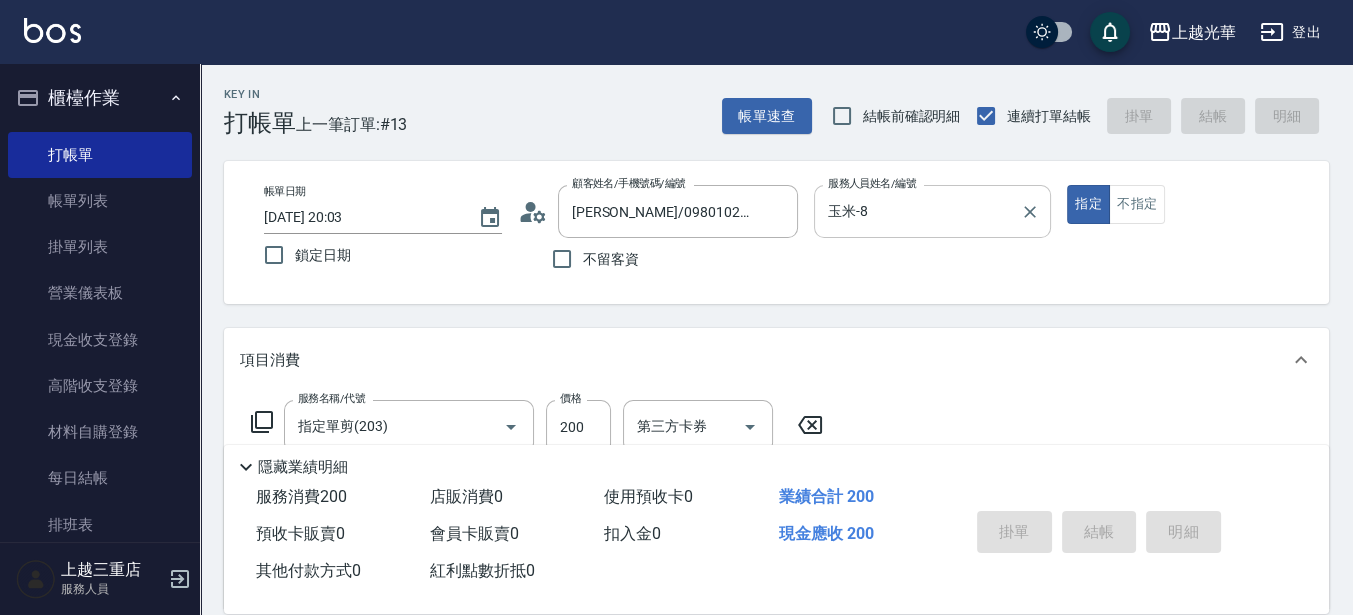 type on "[DATE] 20:04" 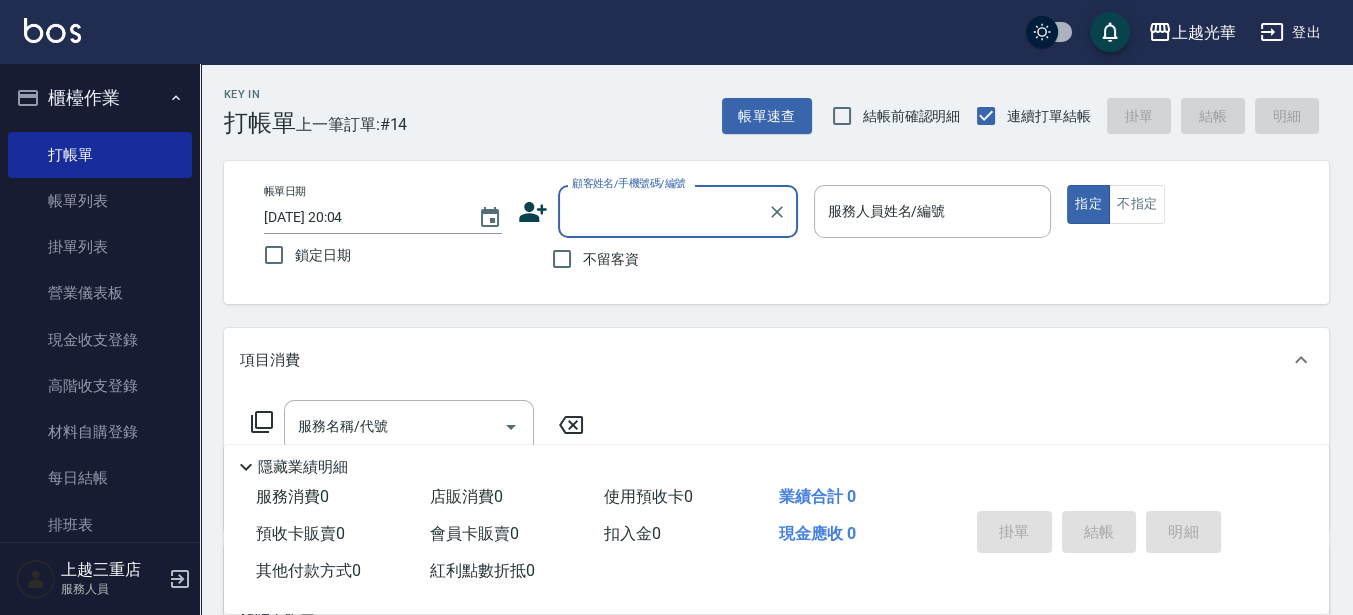 click on "不留客資" at bounding box center (590, 259) 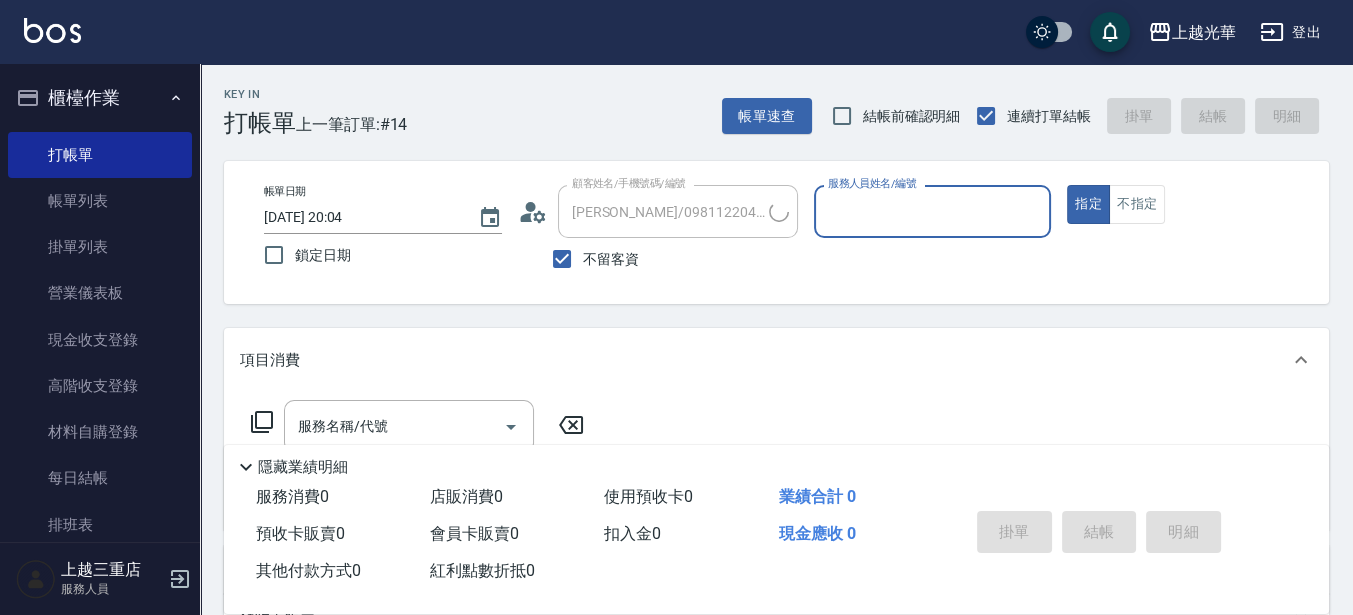 type on "8" 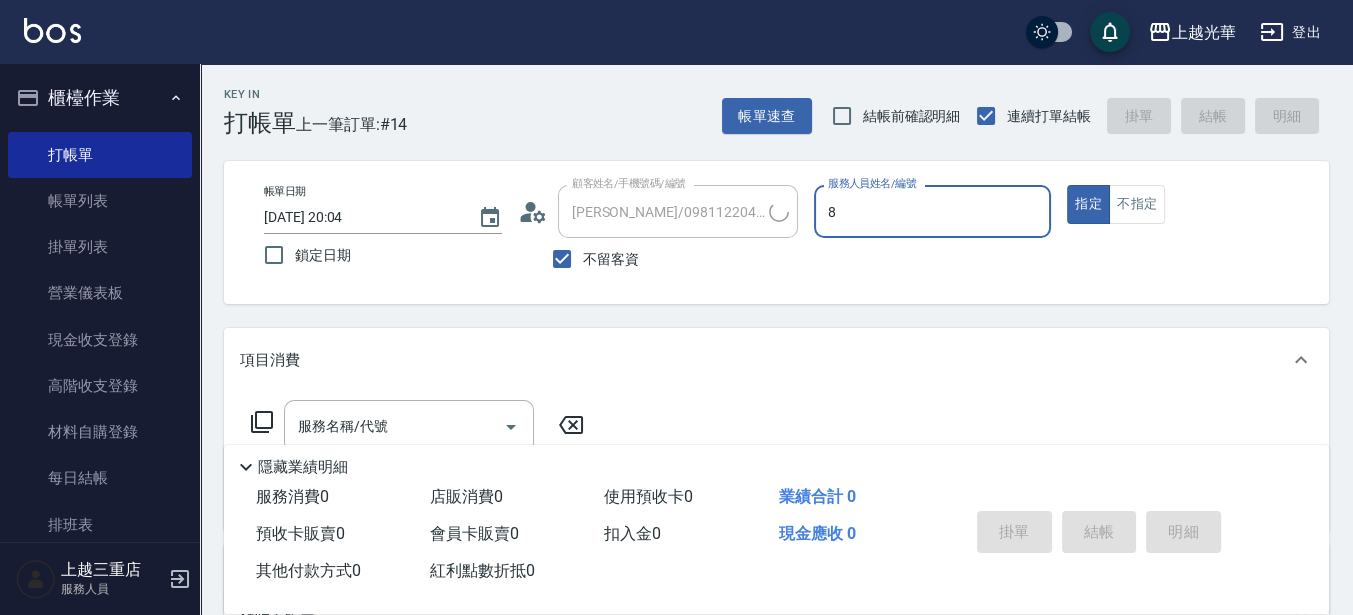 type on "[PERSON_NAME]/0958293528/" 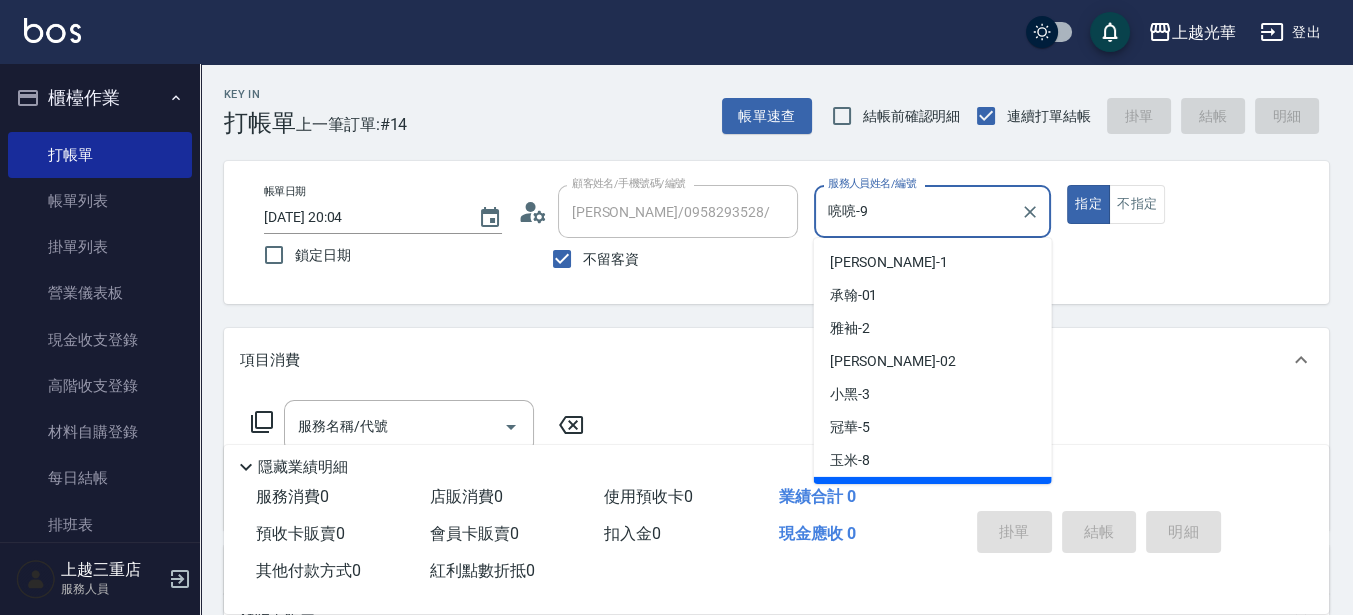 scroll, scrollTop: 25, scrollLeft: 0, axis: vertical 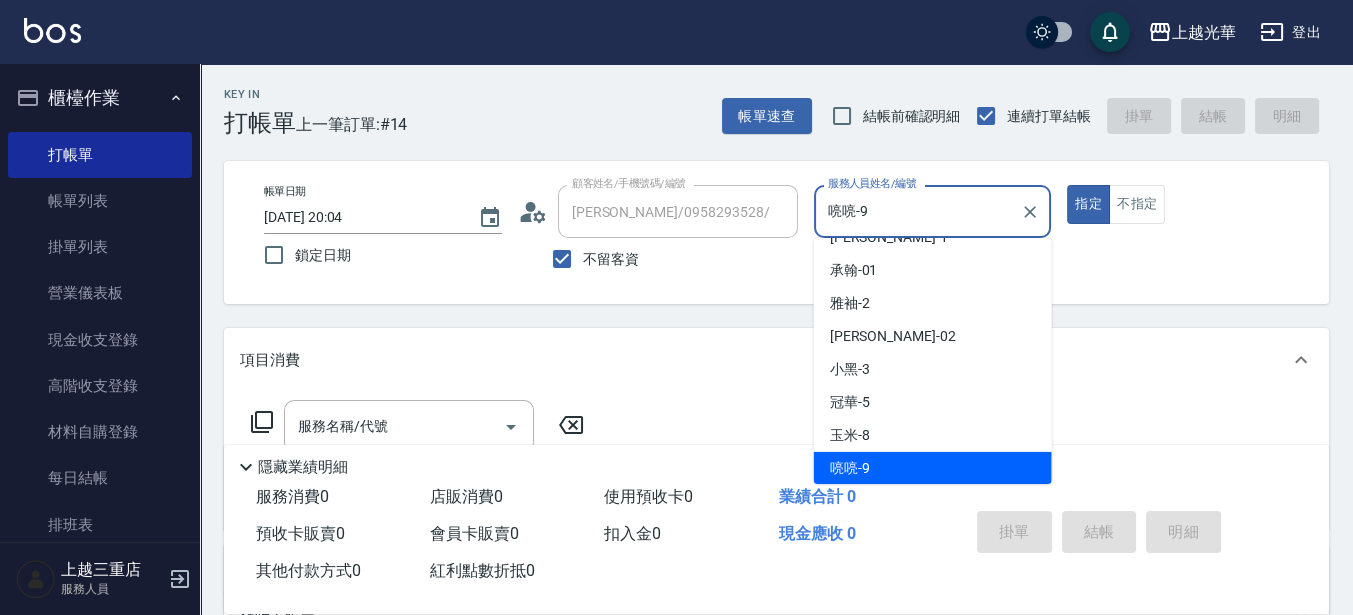 type on "喨喨-9" 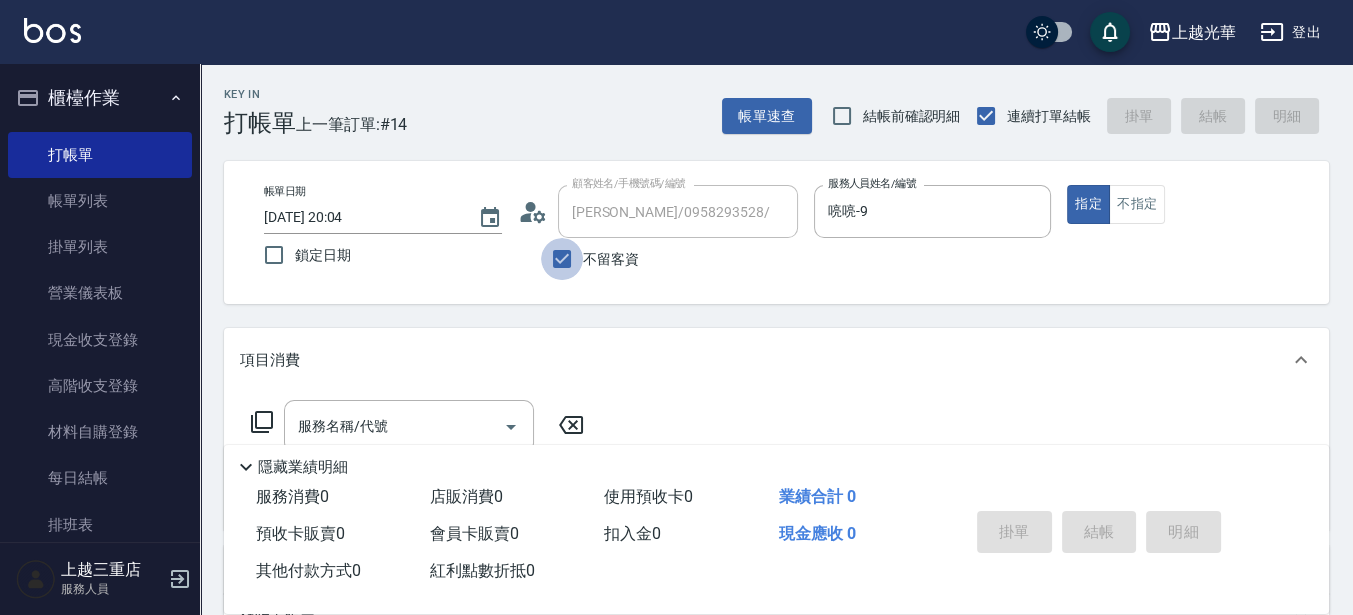 drag, startPoint x: 557, startPoint y: 245, endPoint x: 580, endPoint y: 245, distance: 23 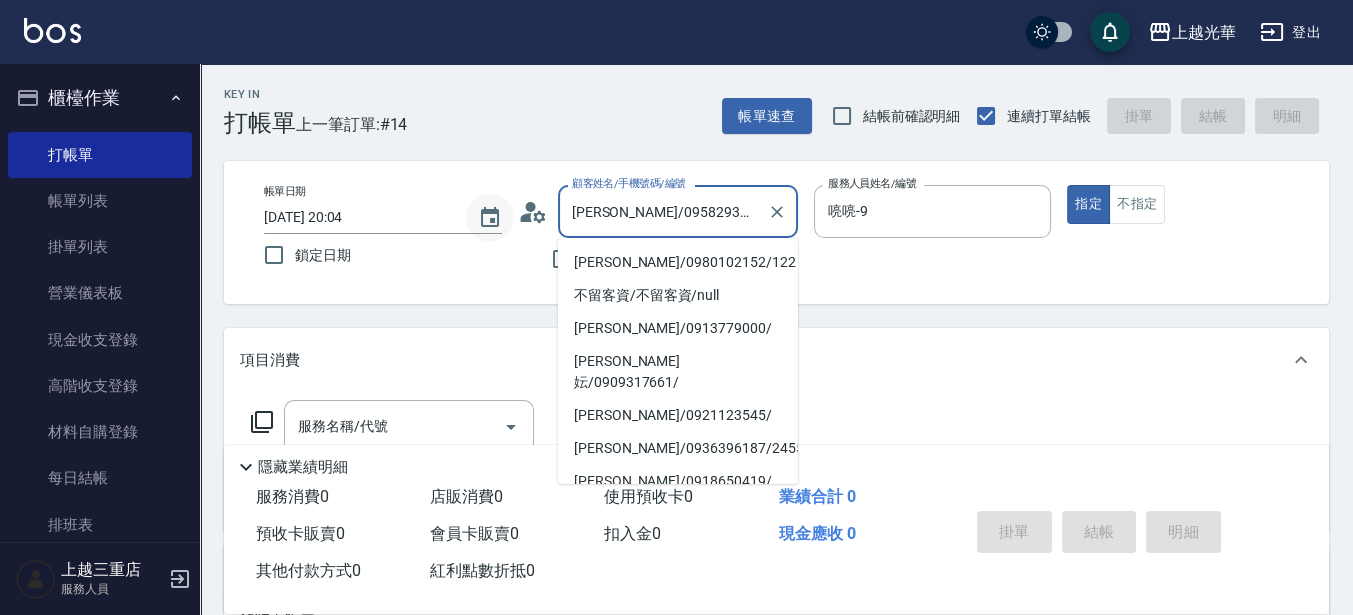 scroll, scrollTop: 355, scrollLeft: 0, axis: vertical 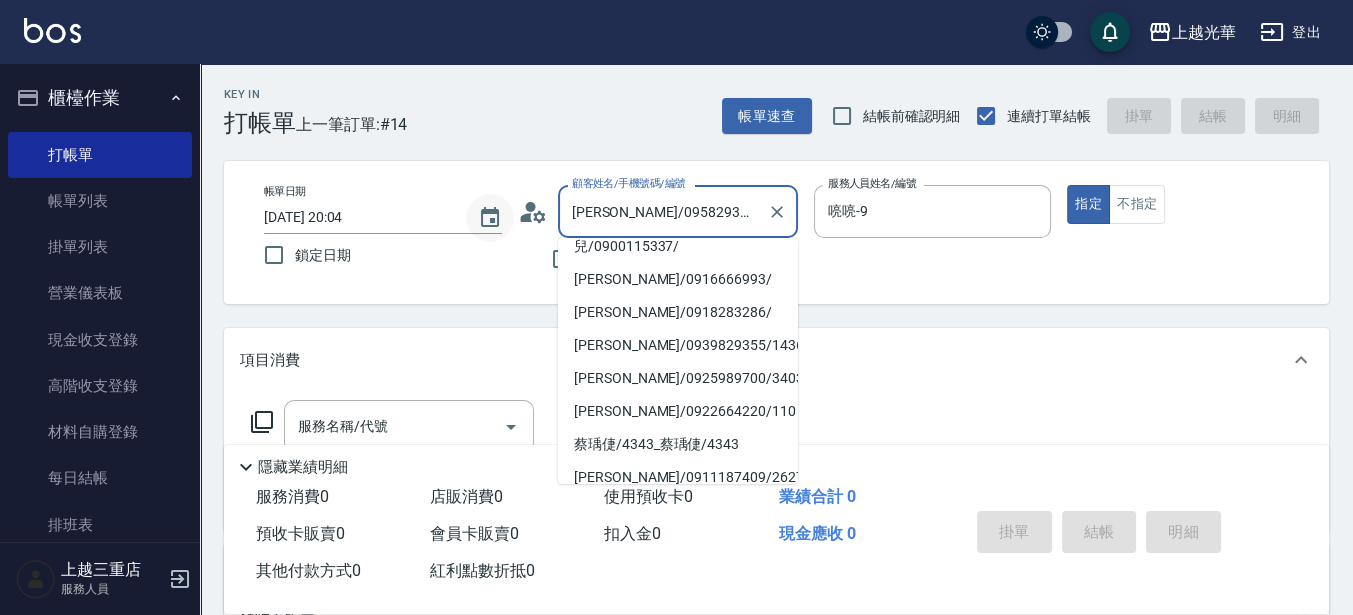 drag, startPoint x: 707, startPoint y: 214, endPoint x: 485, endPoint y: 214, distance: 222 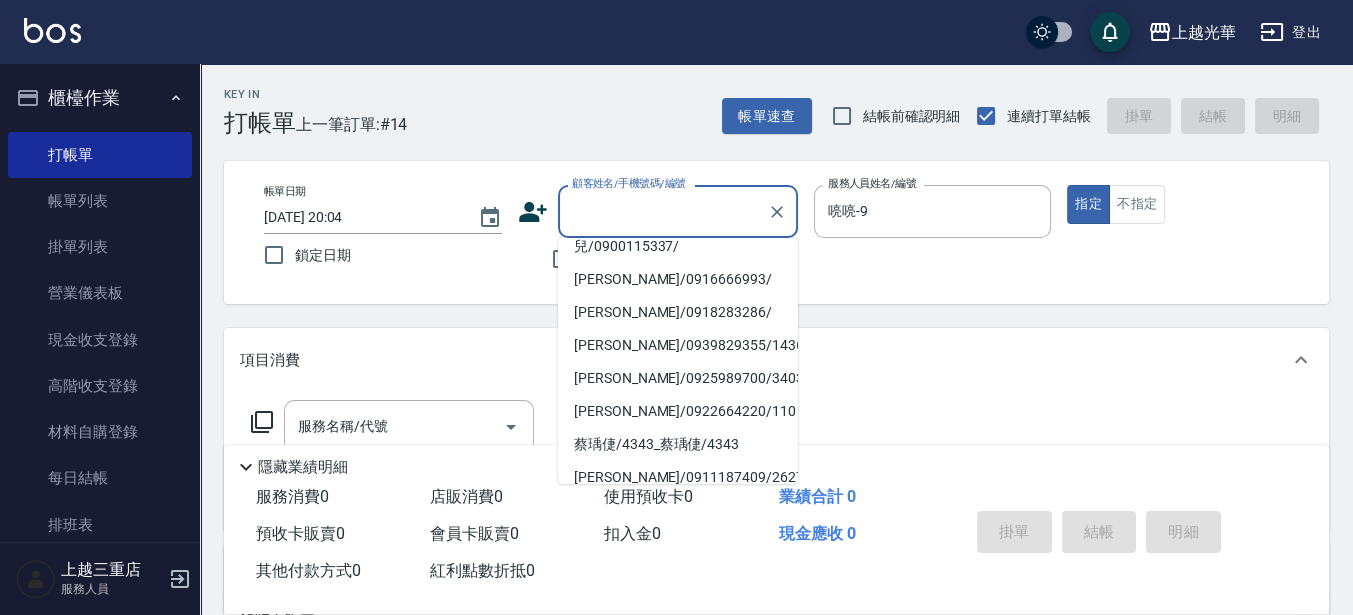 scroll, scrollTop: 7, scrollLeft: 0, axis: vertical 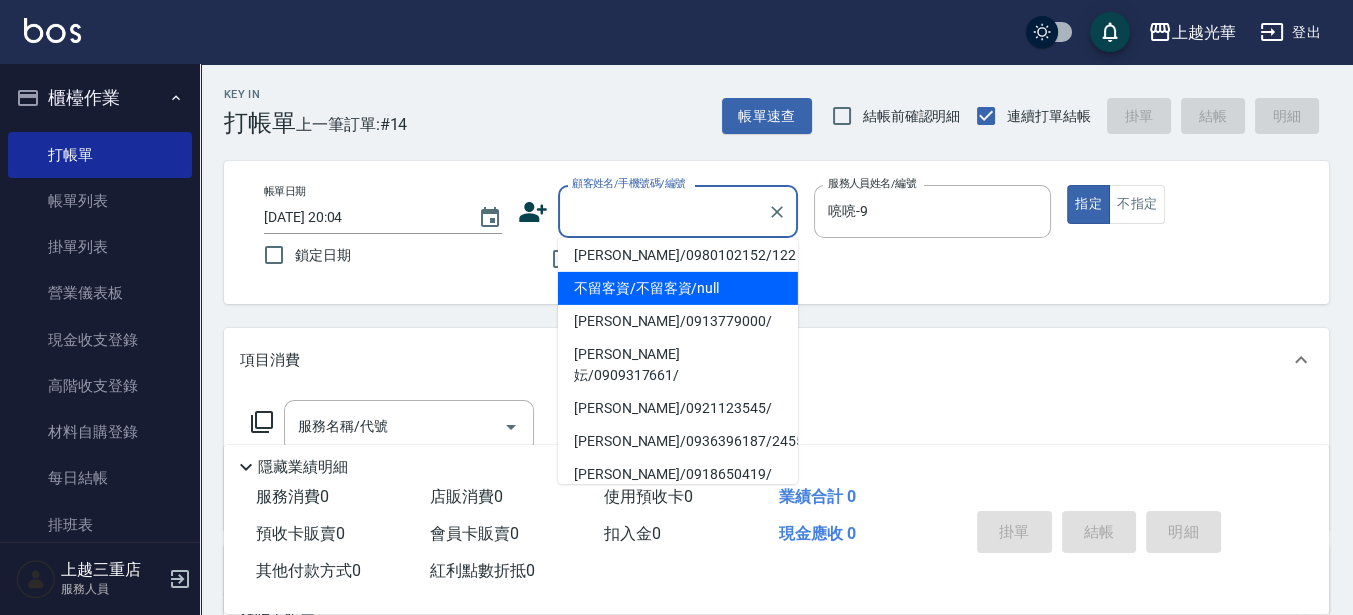 type 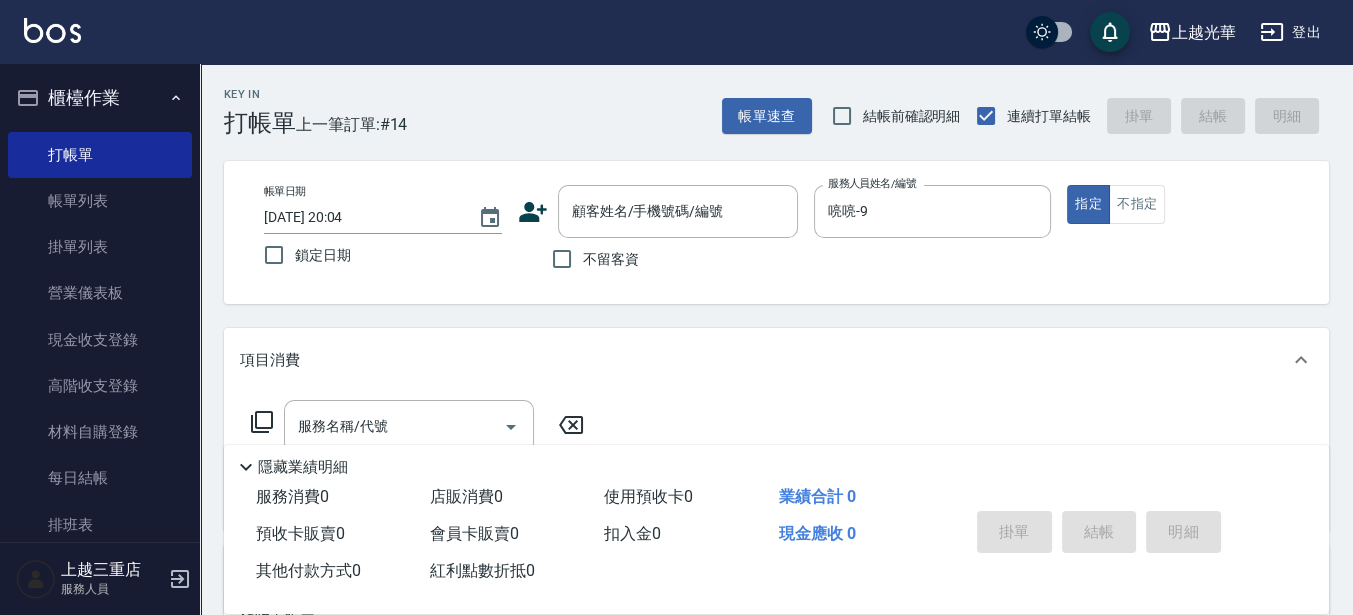 drag, startPoint x: 1049, startPoint y: 303, endPoint x: 950, endPoint y: 303, distance: 99 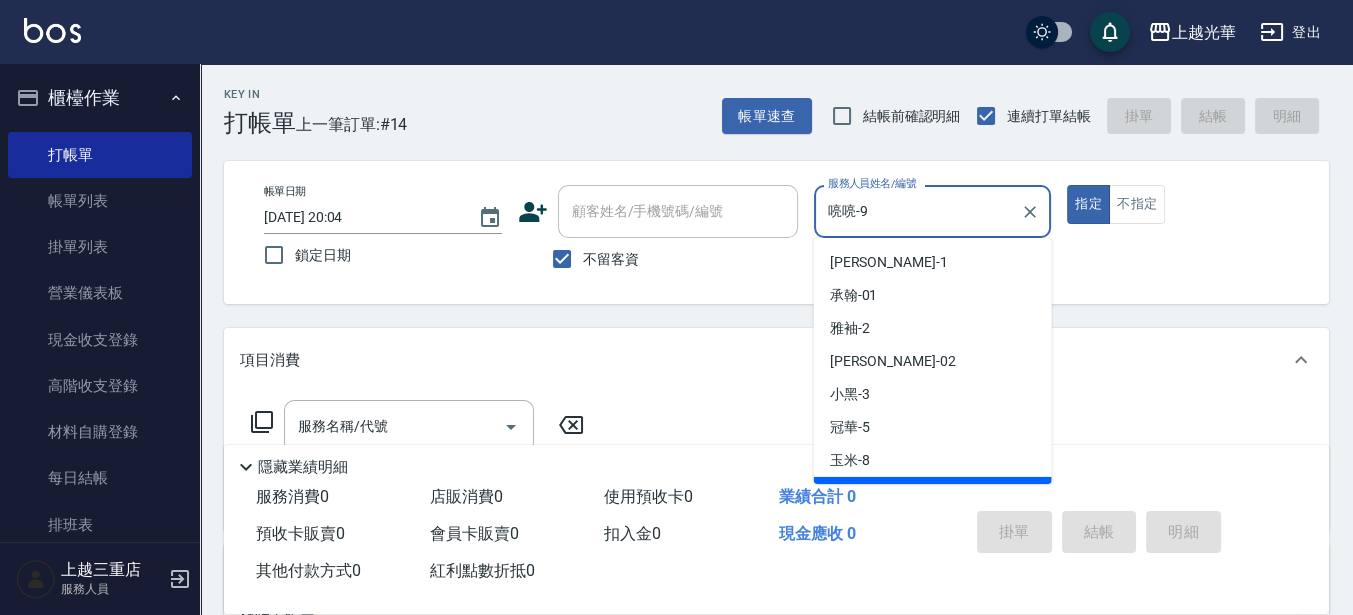 scroll, scrollTop: 25, scrollLeft: 0, axis: vertical 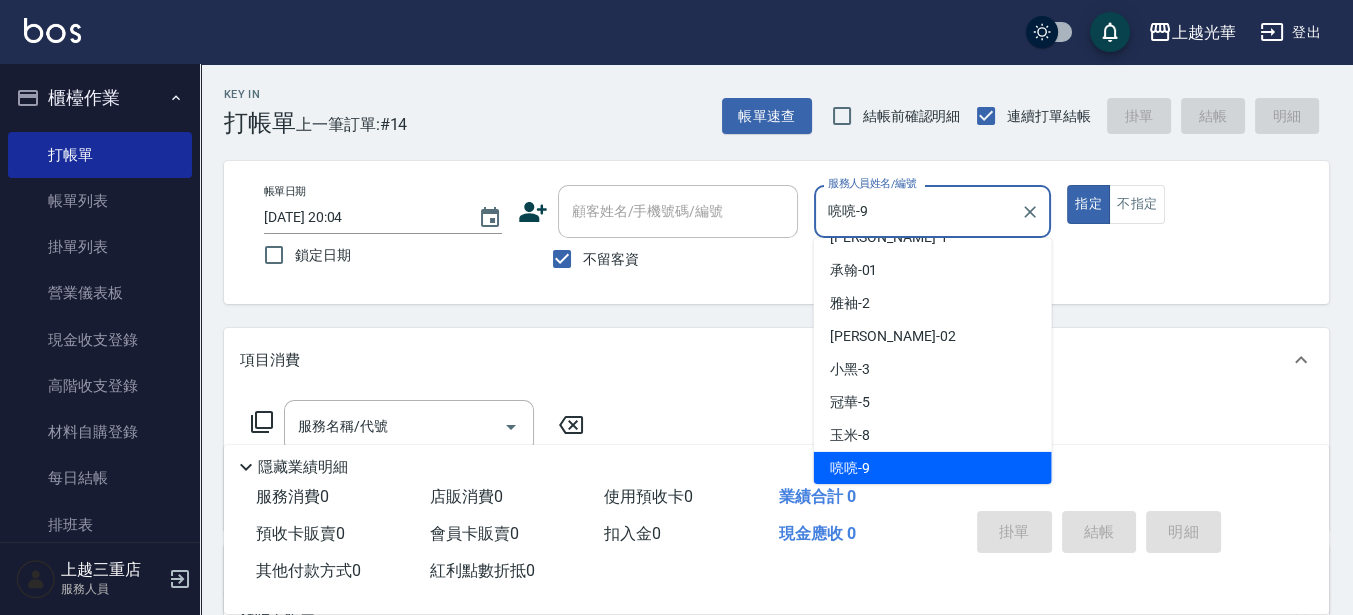 click on "帳單日期 [DATE] 20:04 鎖定日期 顧客姓名/手機號碼/編號 顧客姓名/手機號碼/編號 不留客資 服務人員姓名/編號 喨喨-9 服務人員姓名/編號 指定 不指定" at bounding box center (776, 232) 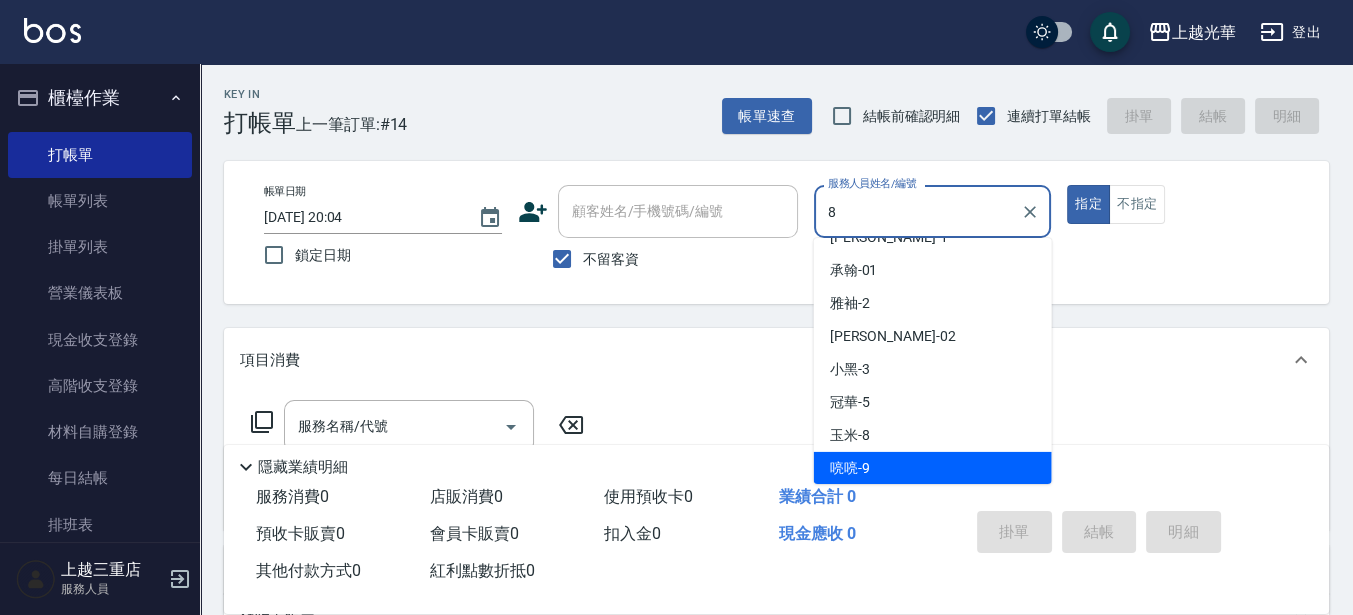 scroll, scrollTop: 0, scrollLeft: 0, axis: both 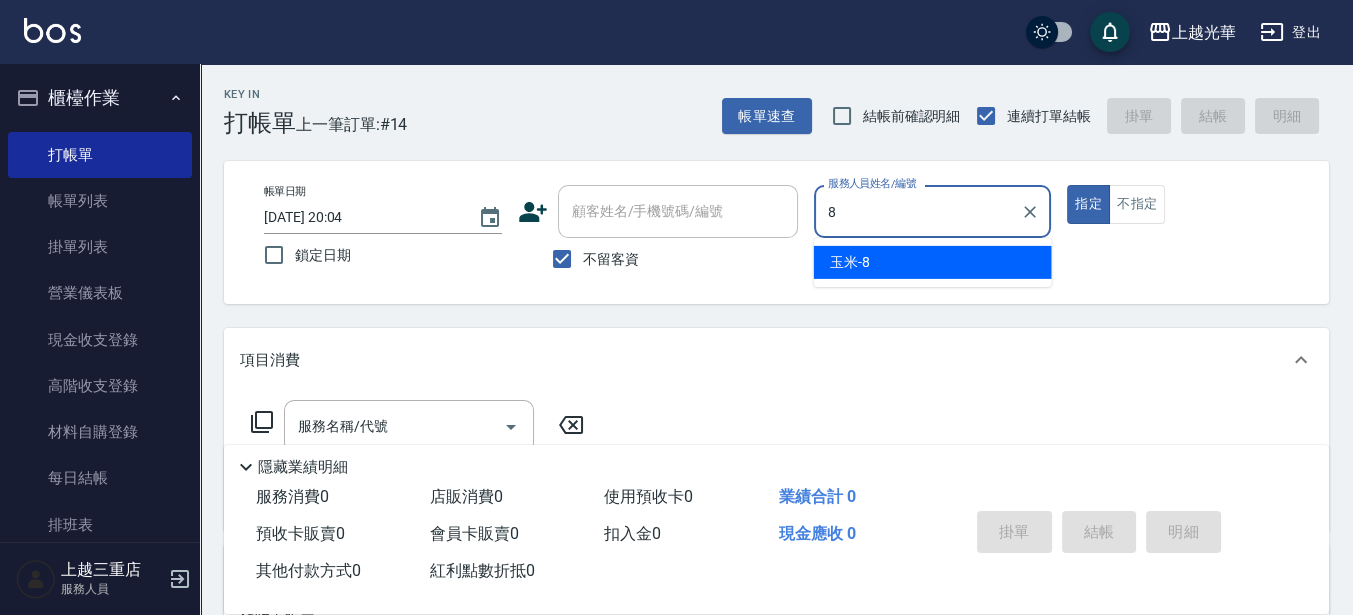 type on "玉米-8" 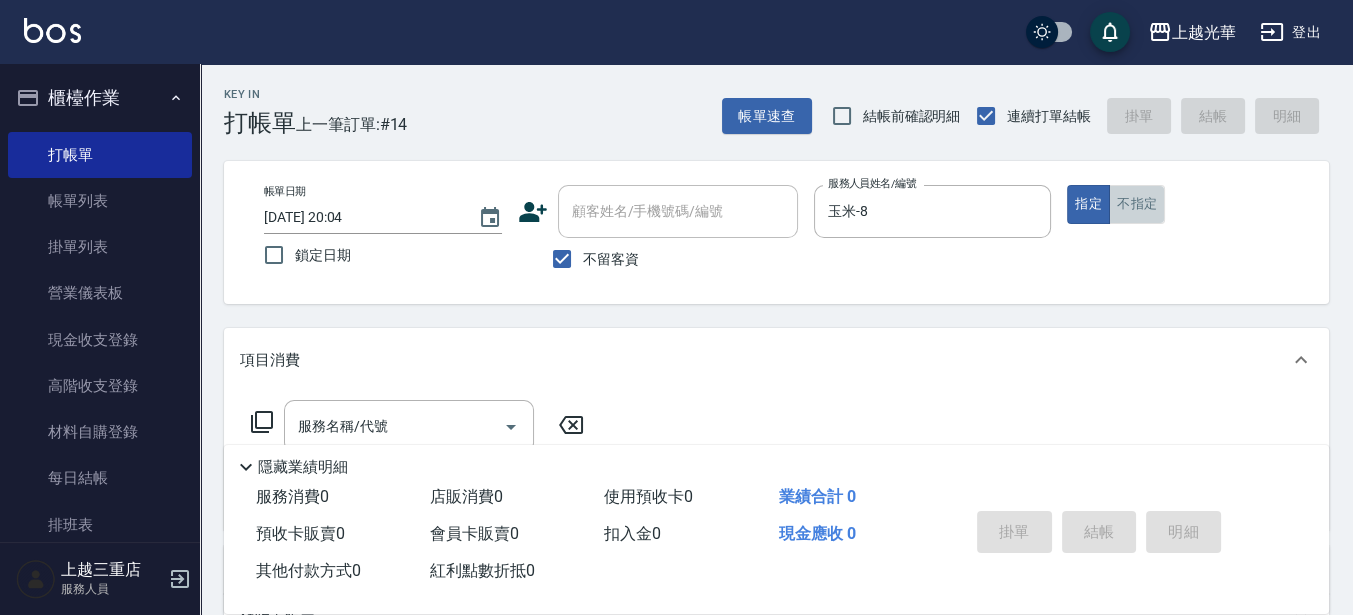 drag, startPoint x: 1142, startPoint y: 207, endPoint x: 941, endPoint y: 293, distance: 218.62524 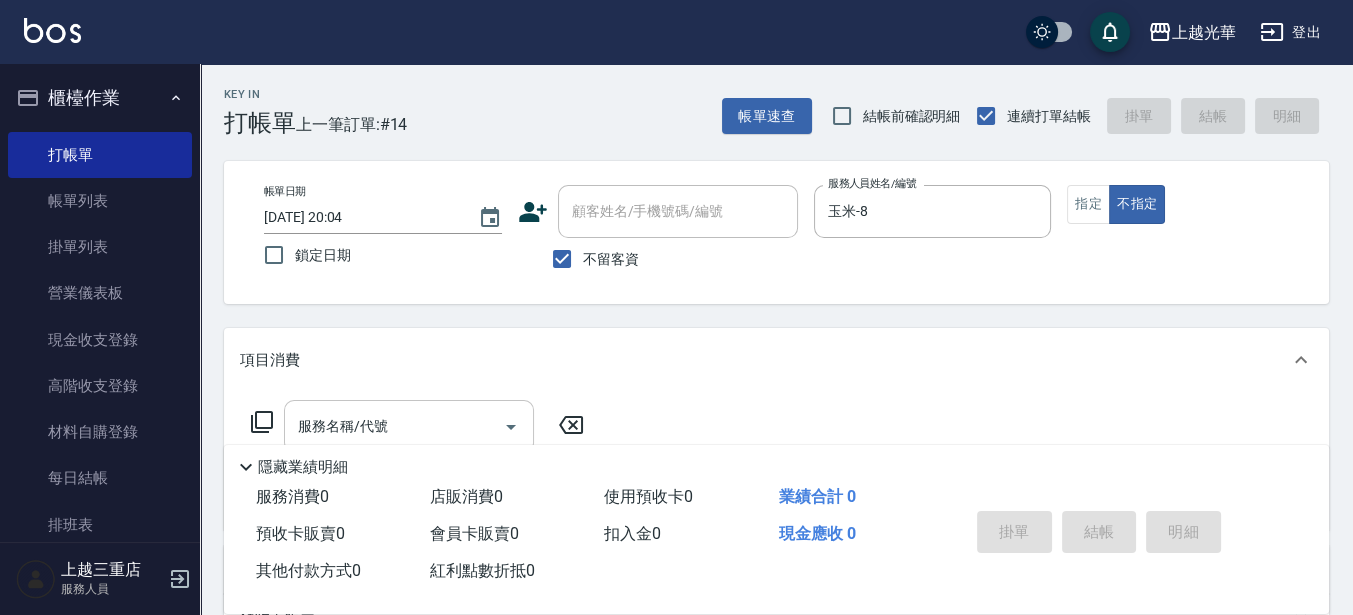 click on "服務名稱/代號" at bounding box center (394, 426) 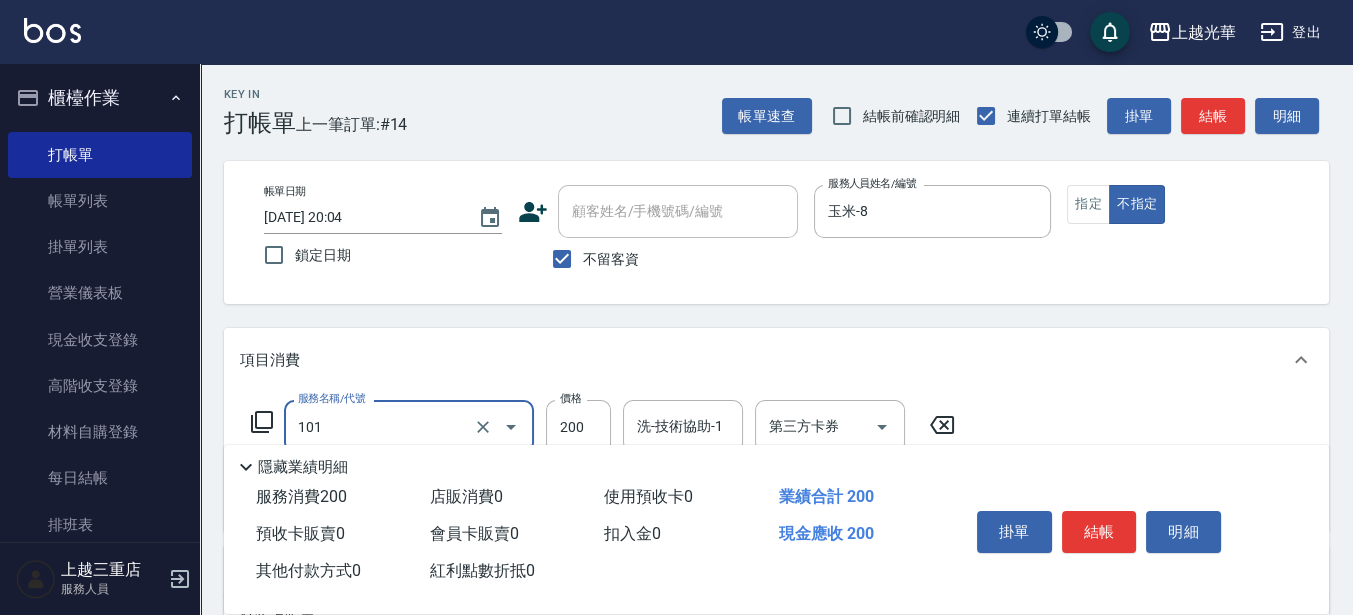 type on "不指定洗髮(101)" 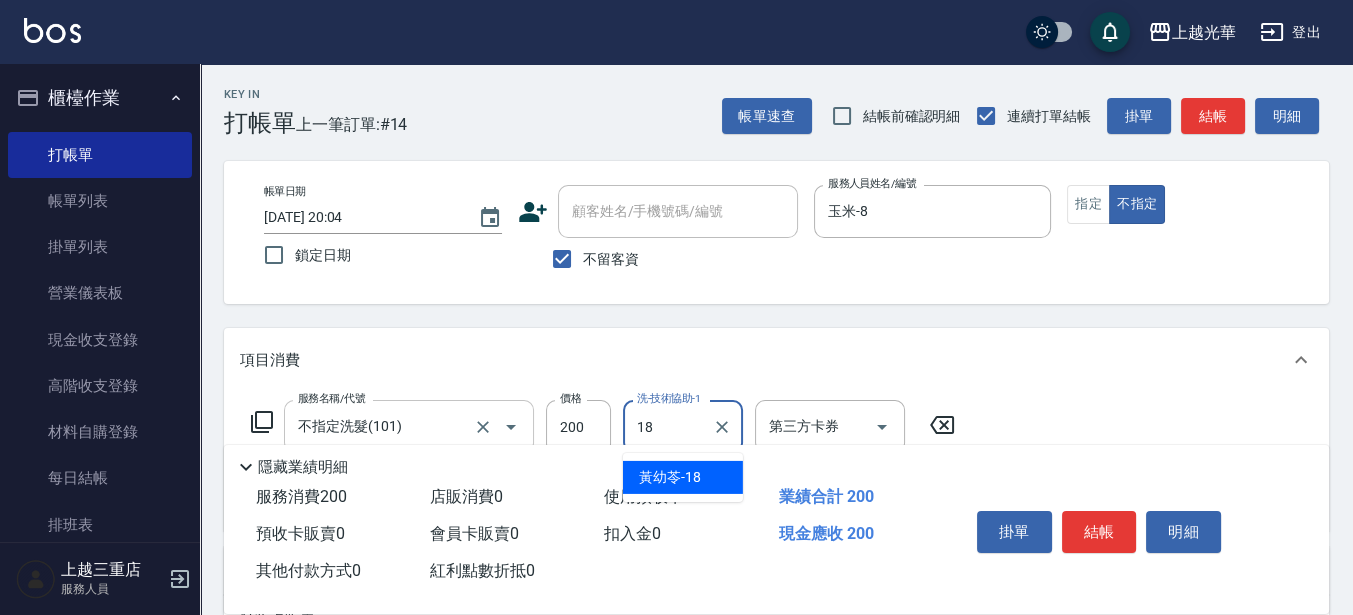 type on "[PERSON_NAME]-18" 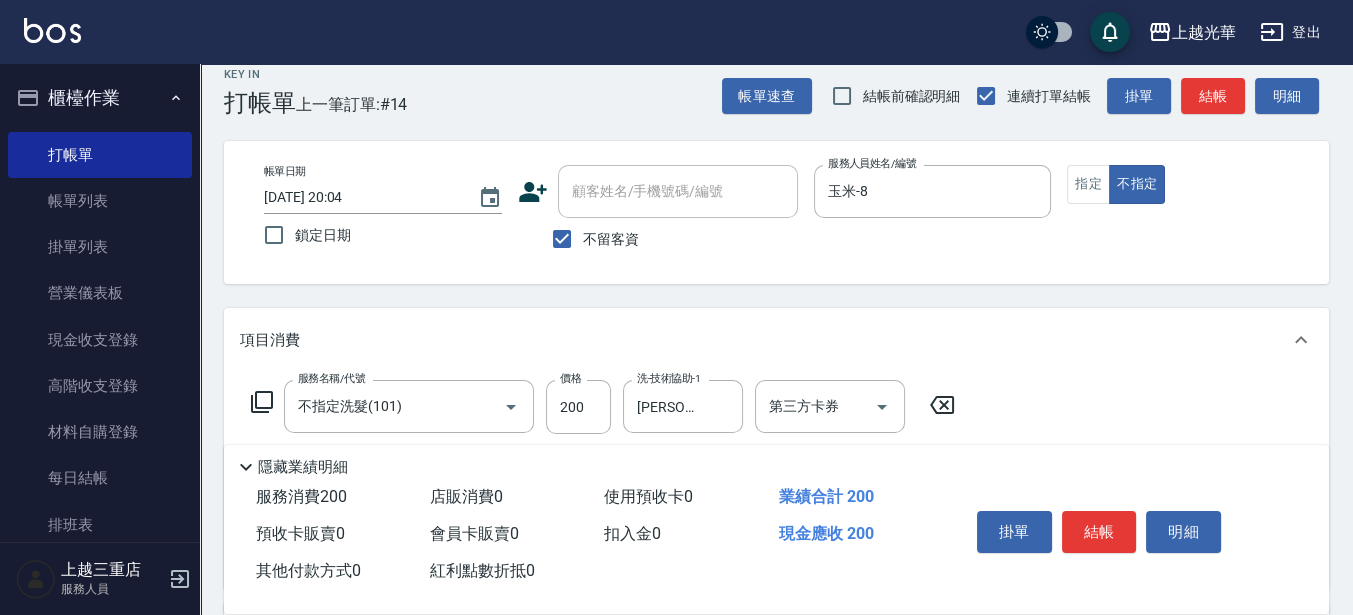 scroll, scrollTop: 125, scrollLeft: 0, axis: vertical 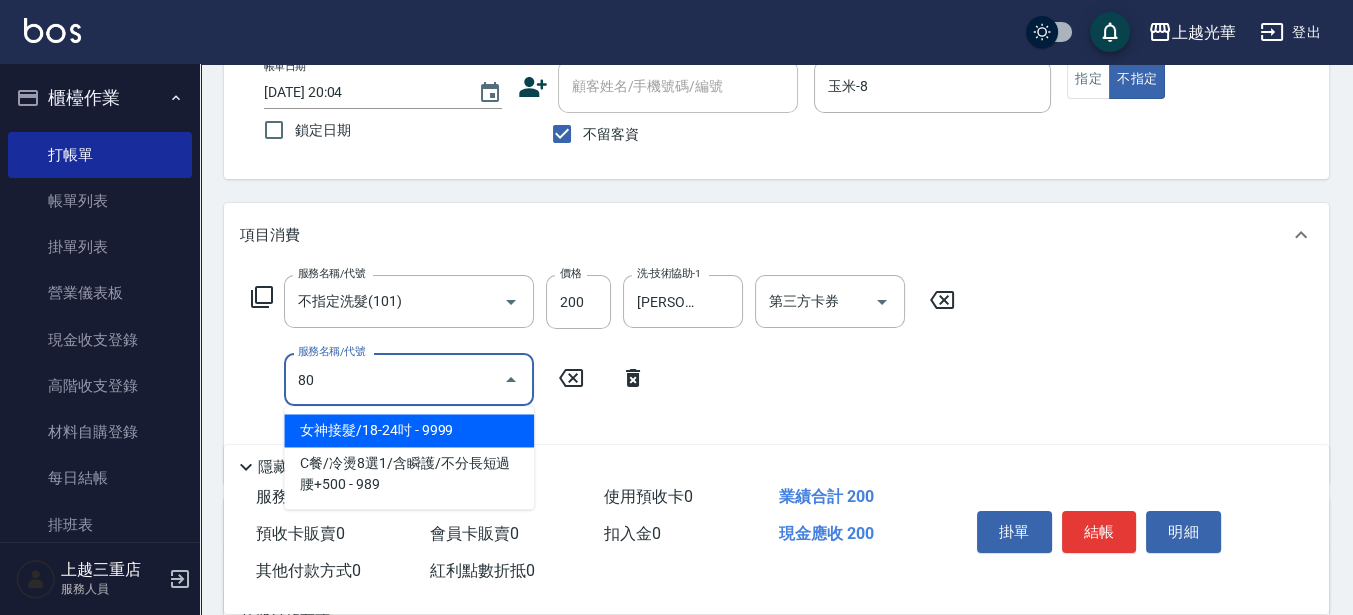 type on "801" 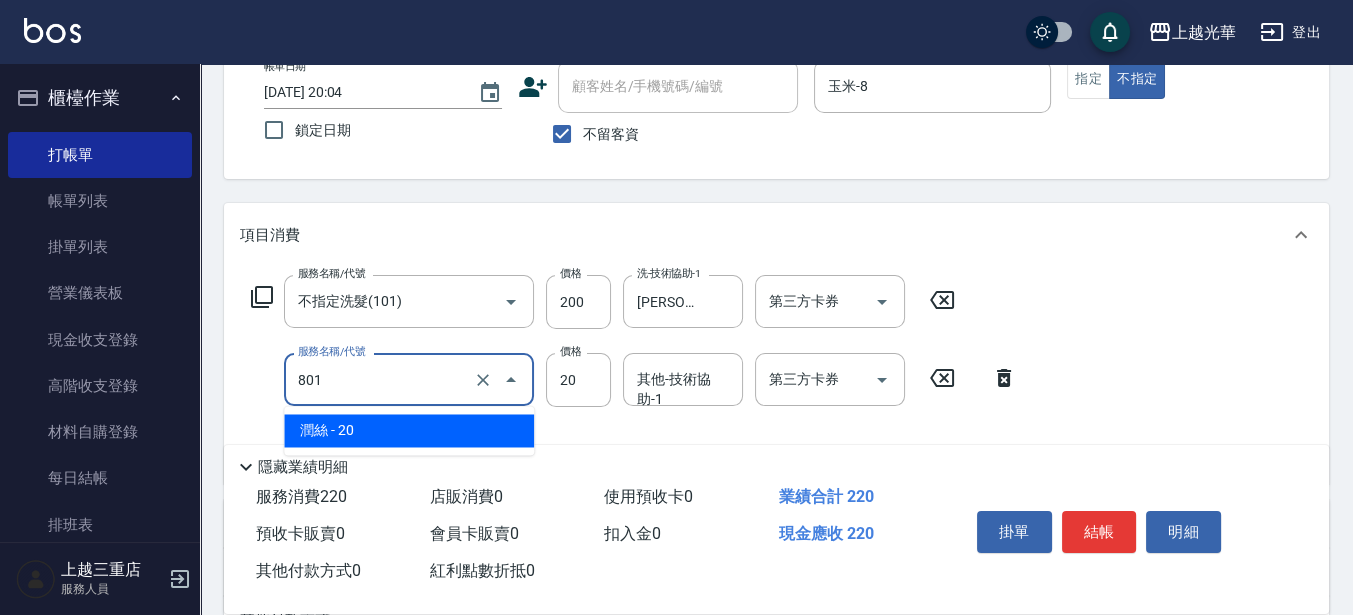 drag, startPoint x: 357, startPoint y: 391, endPoint x: 320, endPoint y: 349, distance: 55.97321 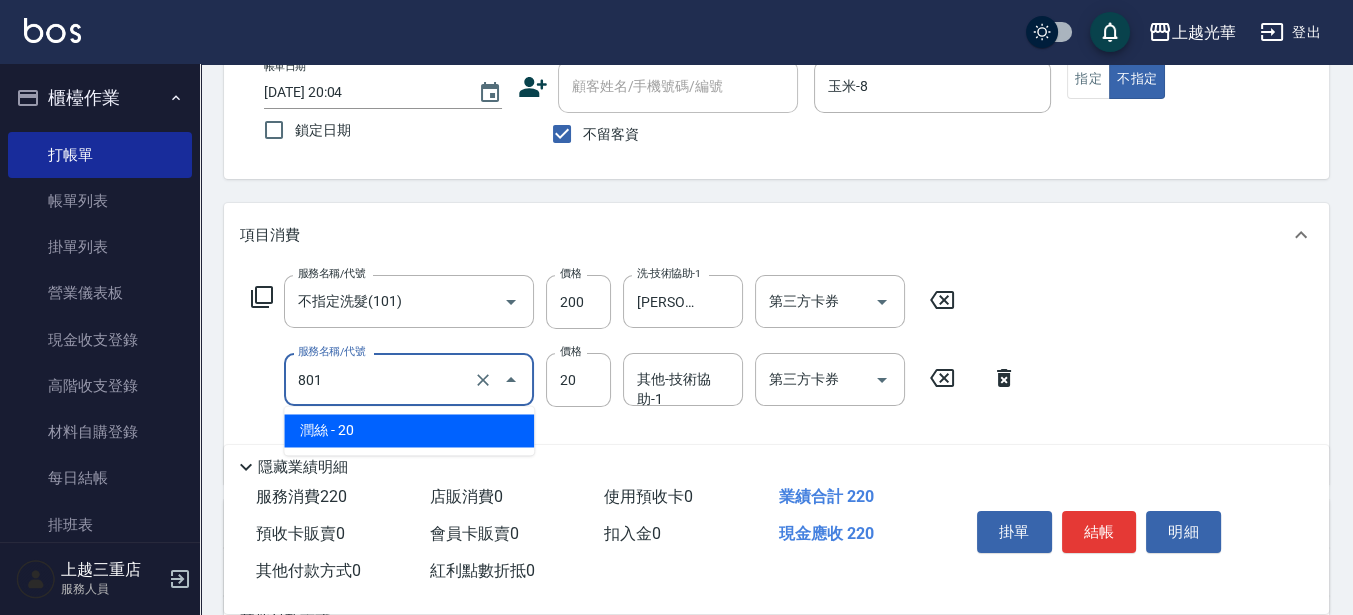 click on "服務名稱/代號 801 服務名稱/代號" at bounding box center [409, 380] 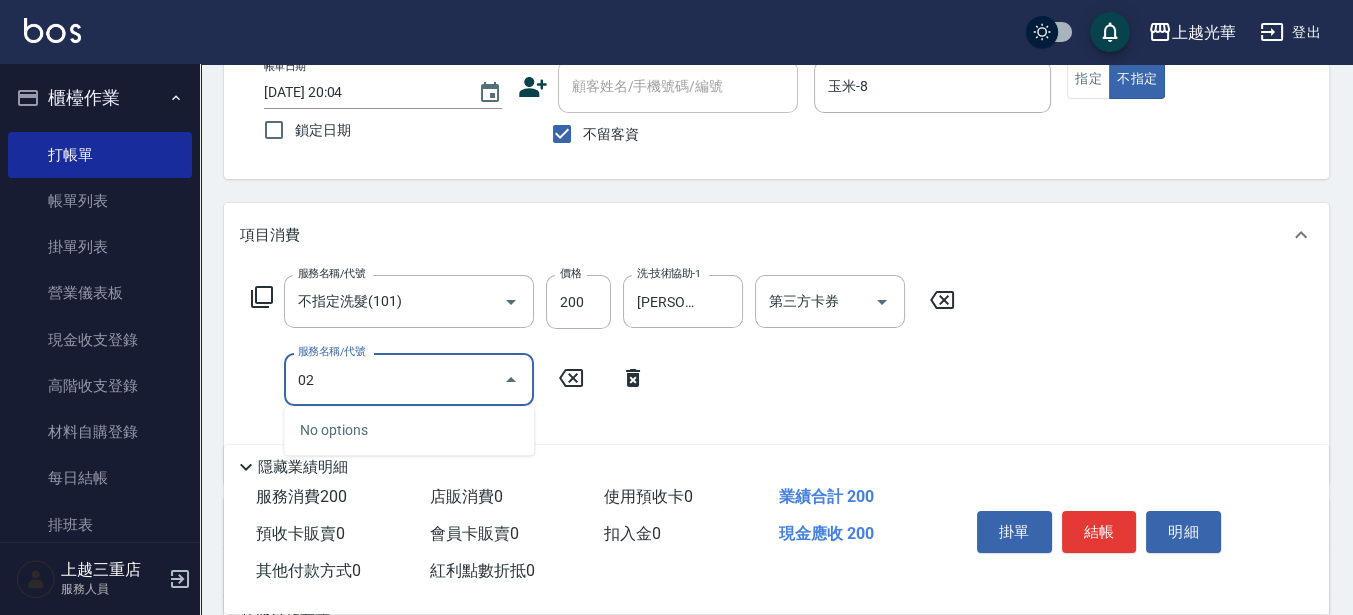 type on "0" 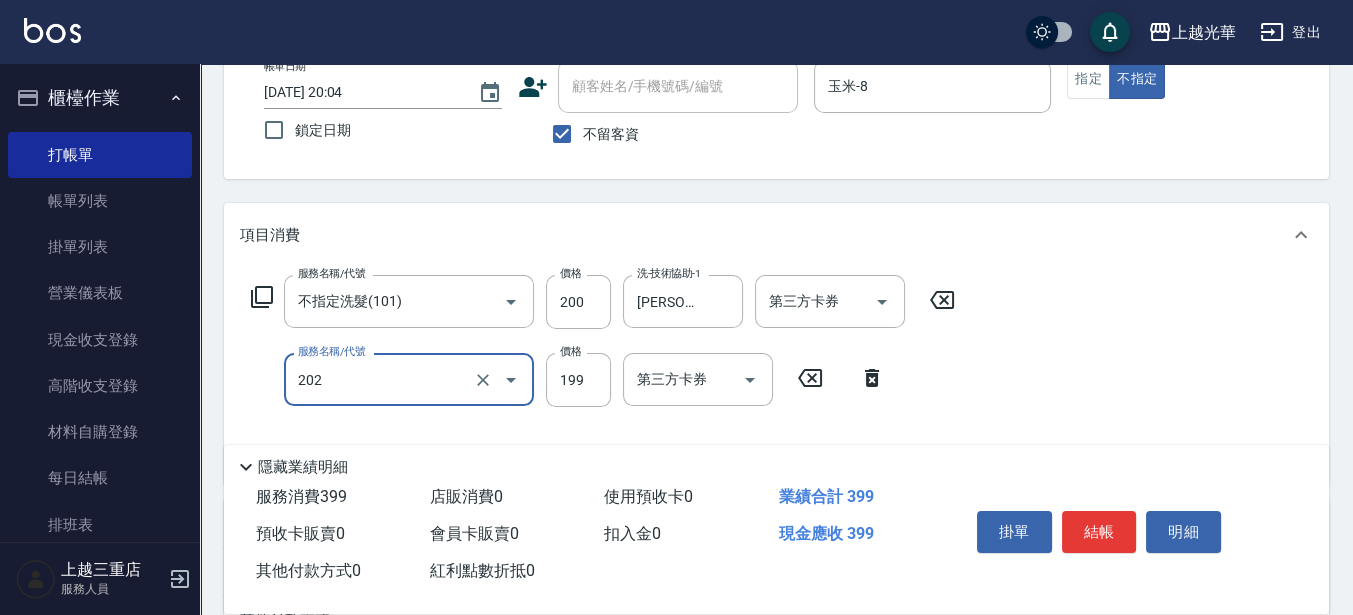 type on "不指定單剪(202)" 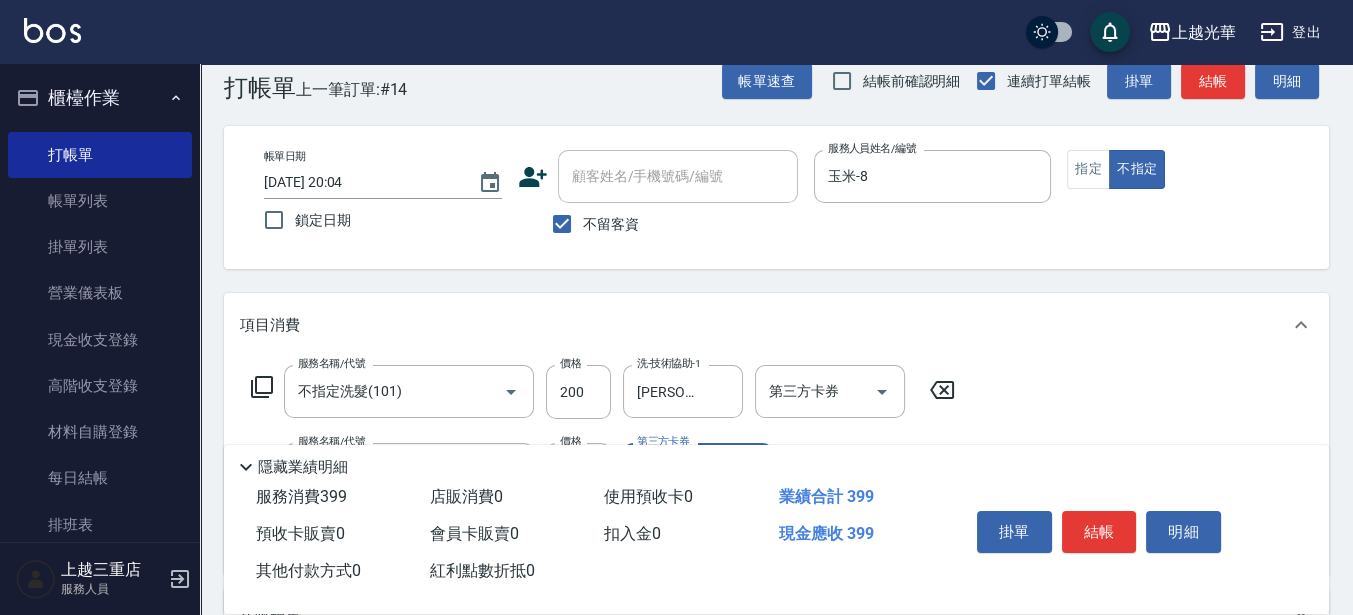 scroll, scrollTop: 0, scrollLeft: 0, axis: both 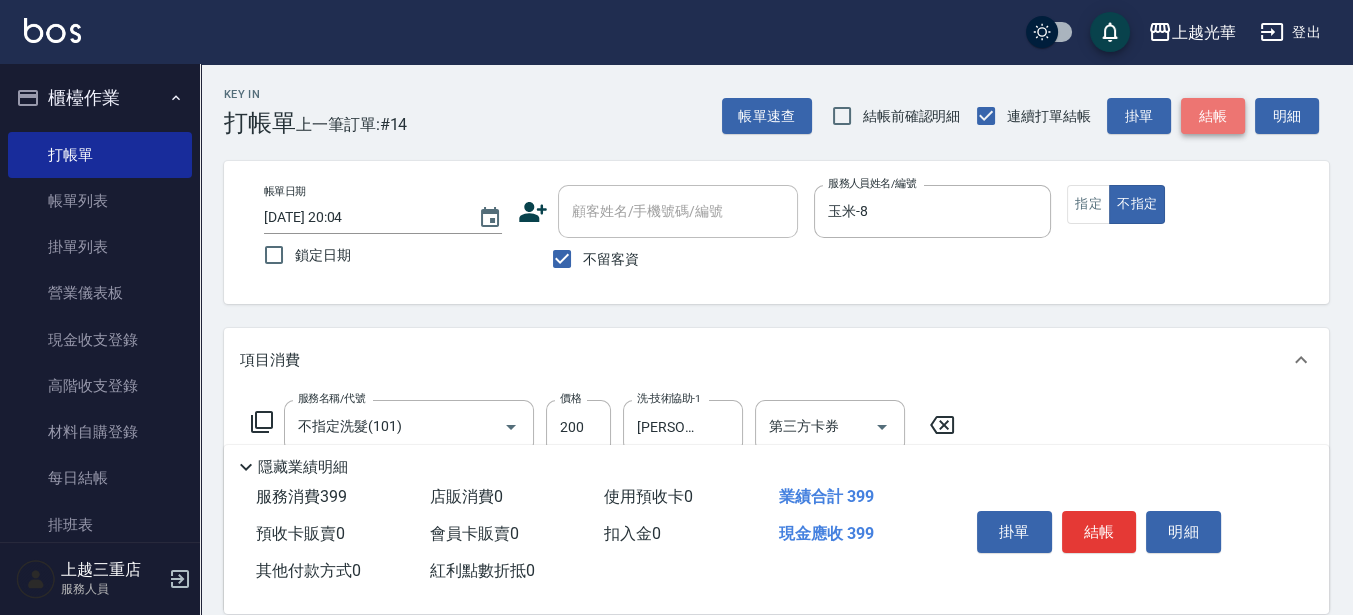 click on "結帳" at bounding box center [1213, 116] 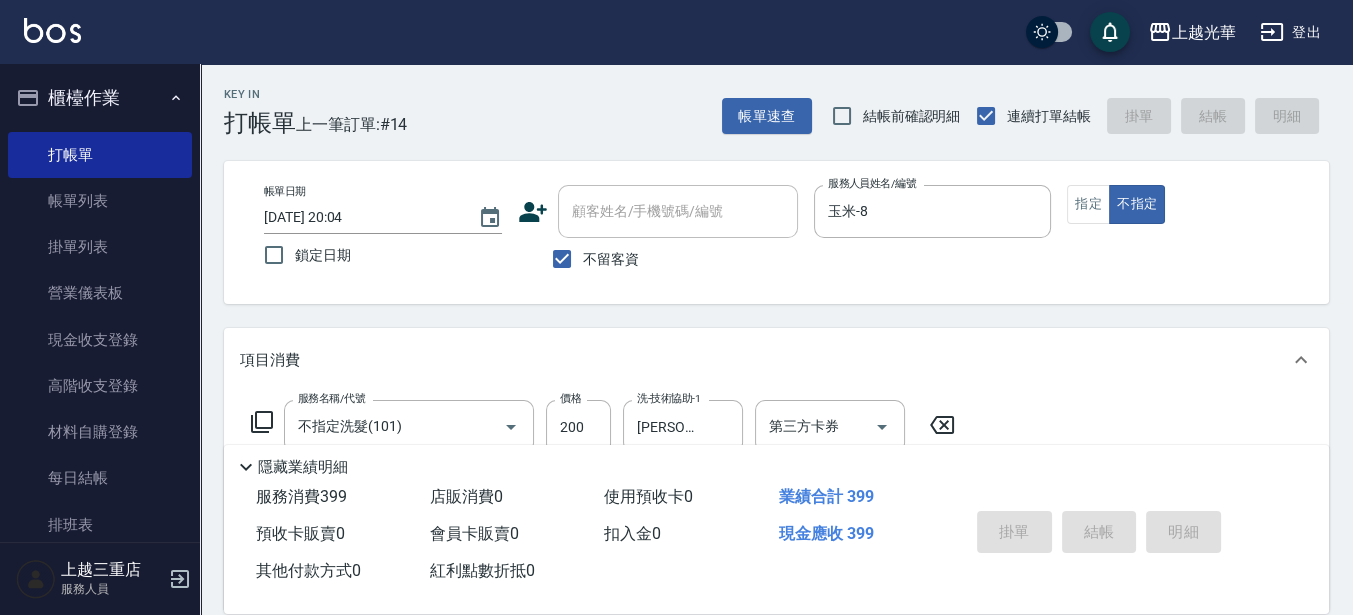 type 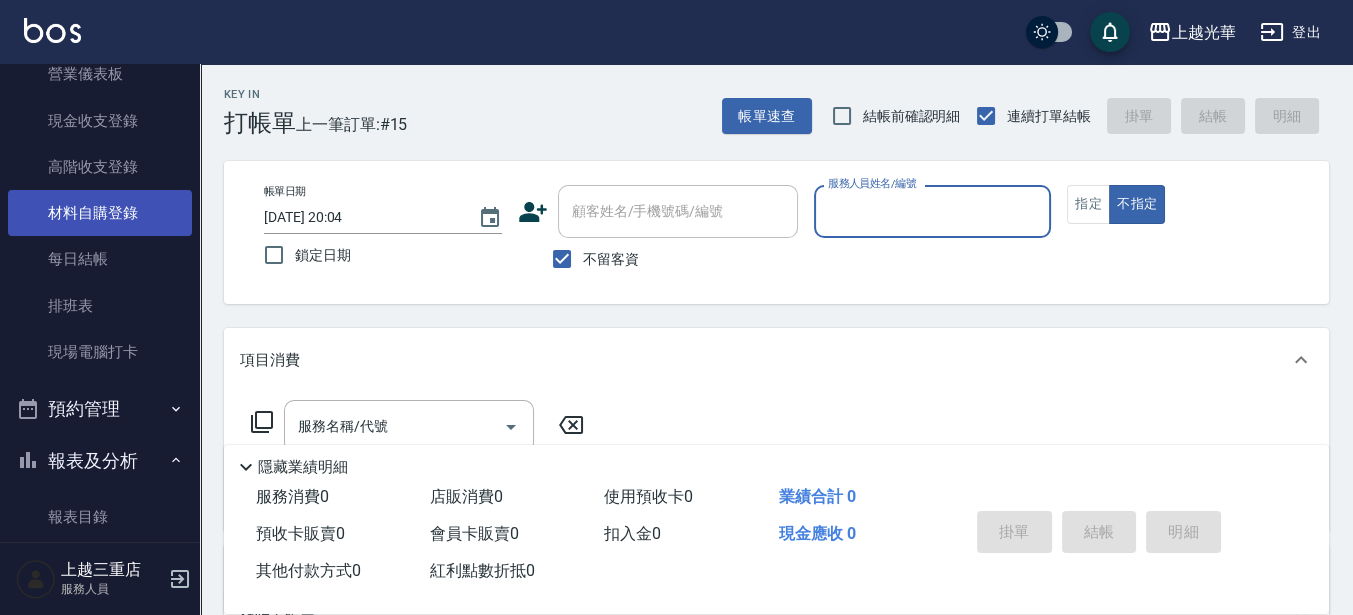 scroll, scrollTop: 375, scrollLeft: 0, axis: vertical 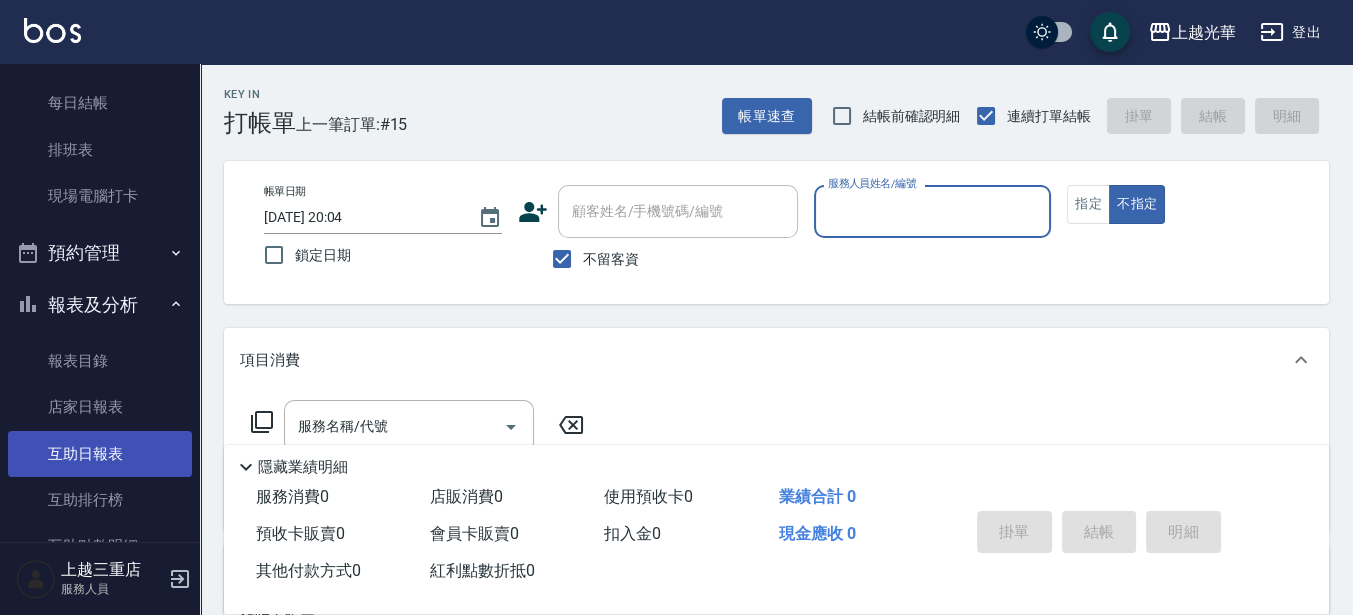 click on "互助日報表" at bounding box center (100, 454) 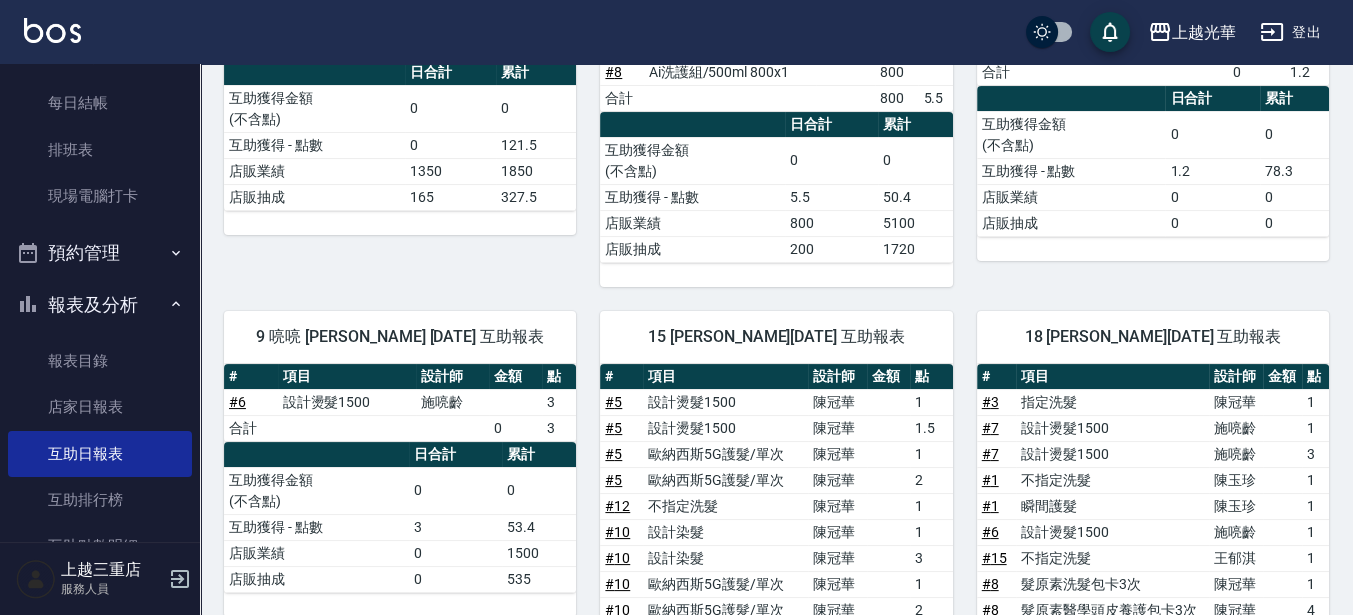 scroll, scrollTop: 625, scrollLeft: 0, axis: vertical 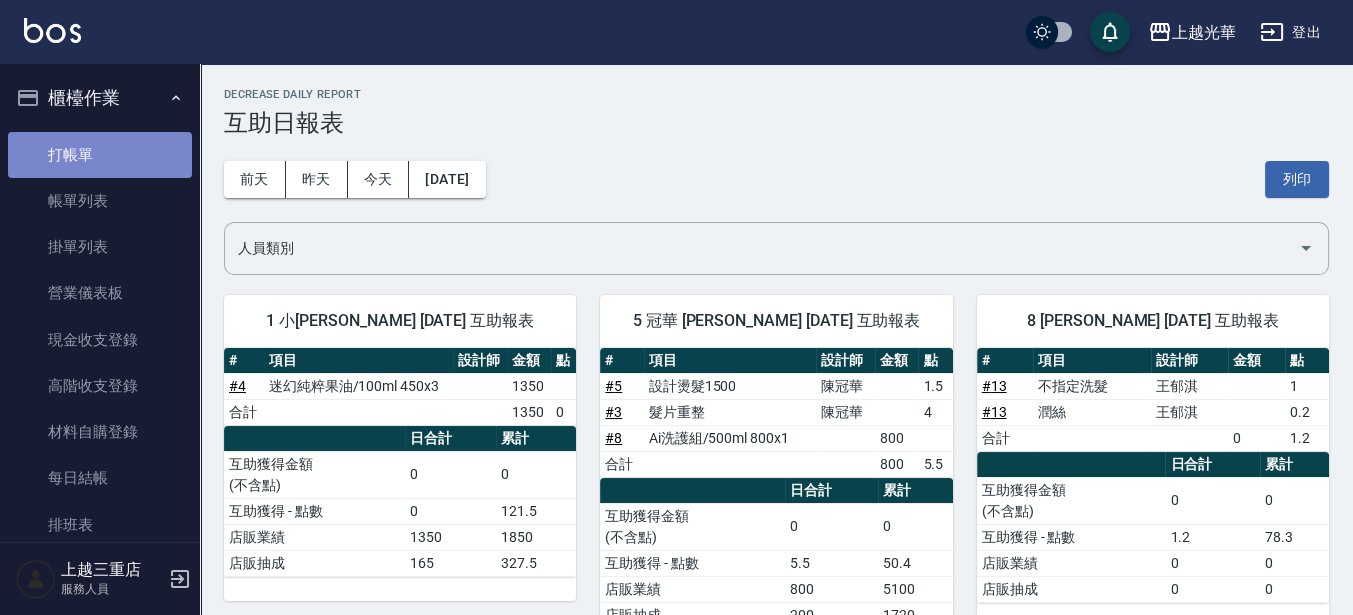 click on "打帳單" at bounding box center (100, 155) 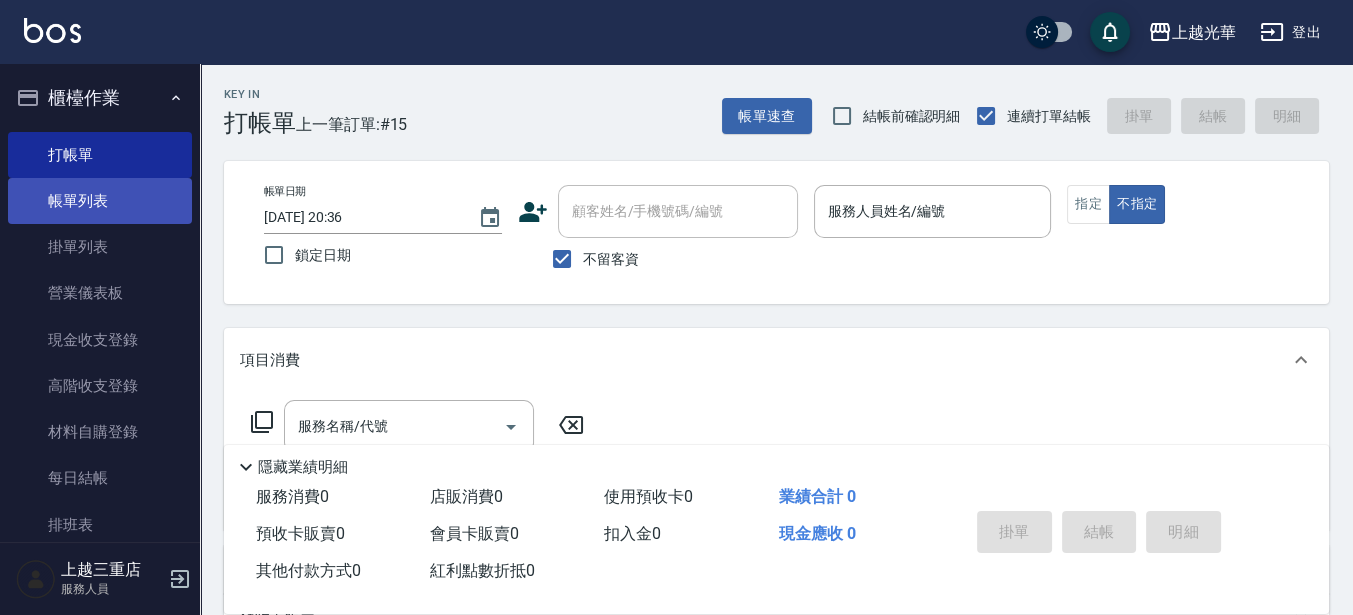 click on "帳單列表" at bounding box center [100, 201] 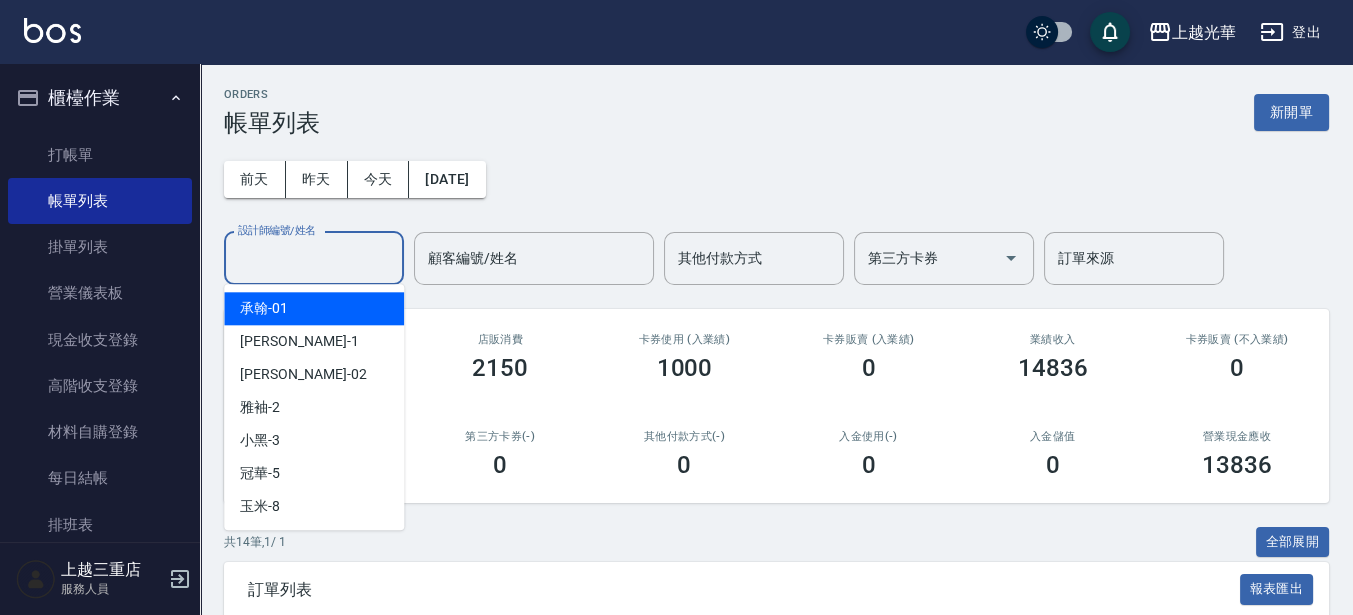 click on "設計師編號/姓名" at bounding box center (314, 258) 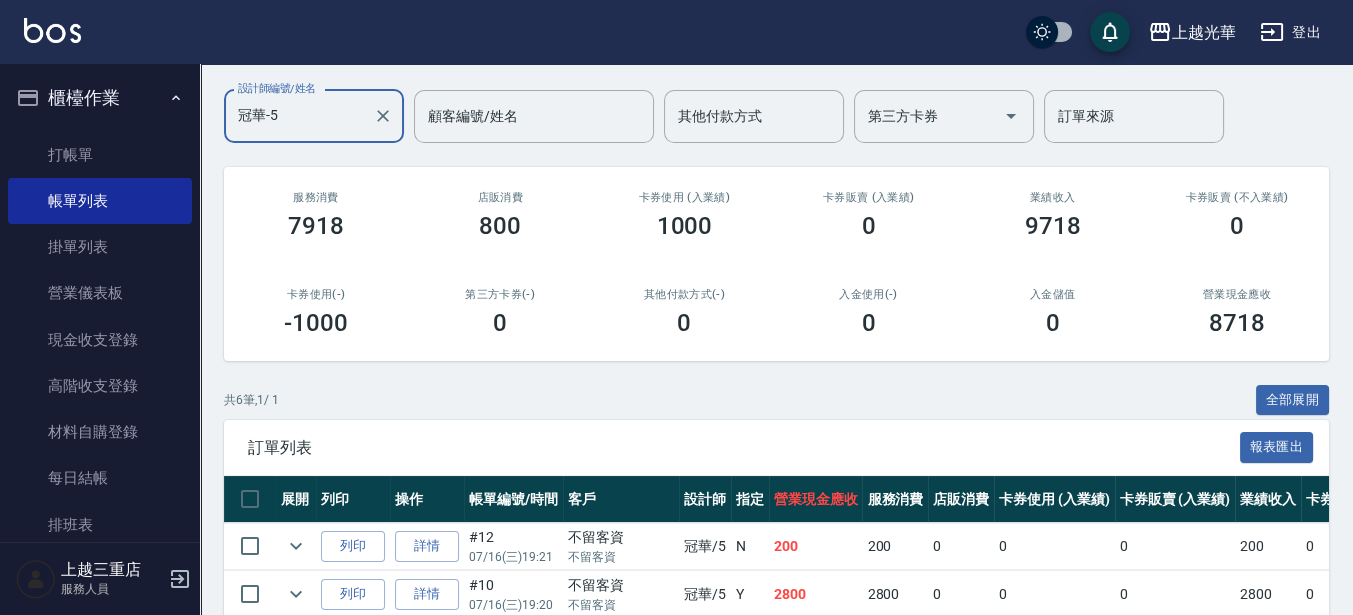 scroll, scrollTop: 125, scrollLeft: 0, axis: vertical 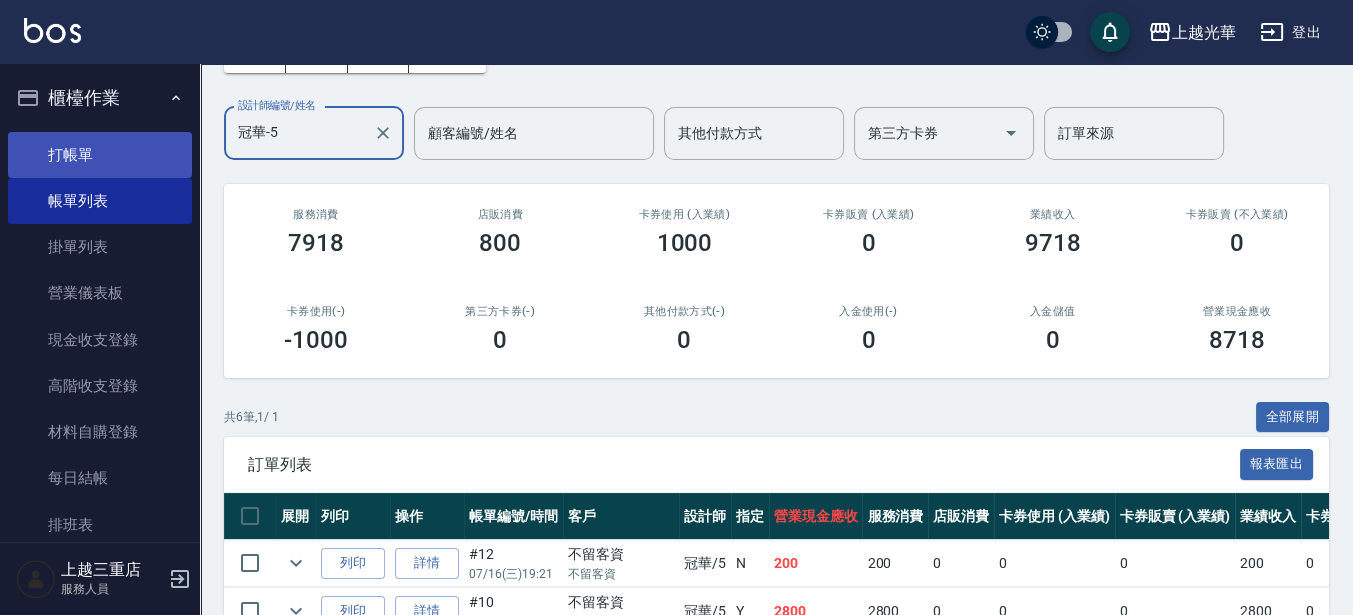 type on "冠華-5" 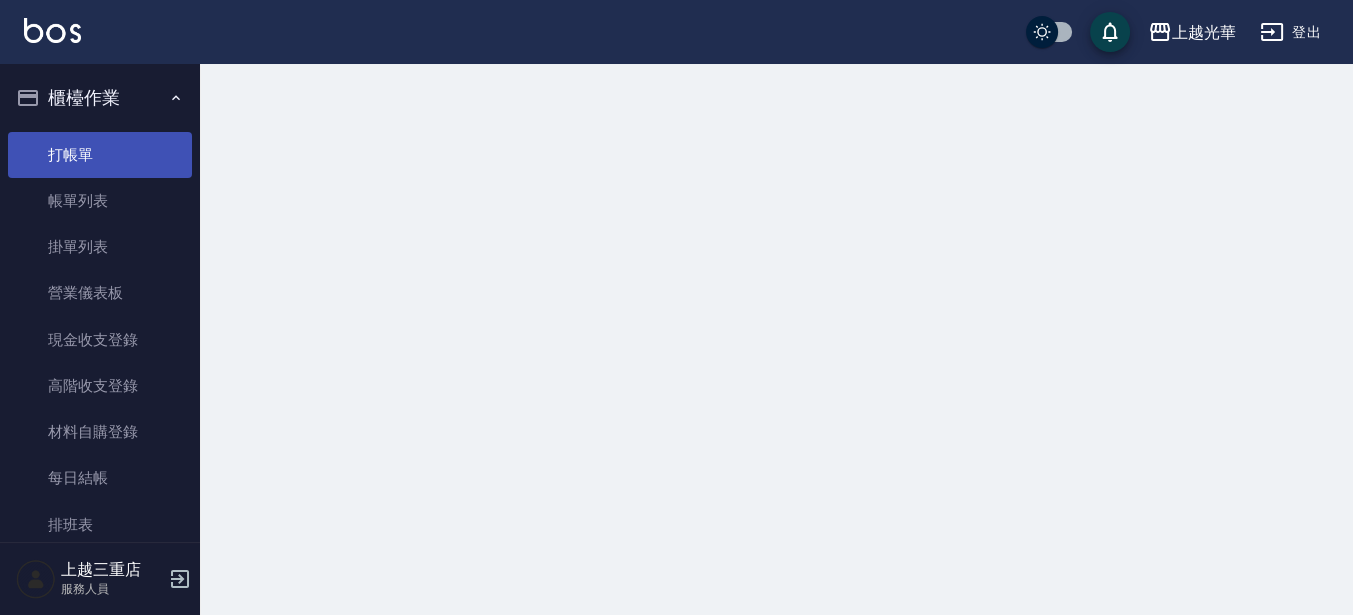 scroll, scrollTop: 0, scrollLeft: 0, axis: both 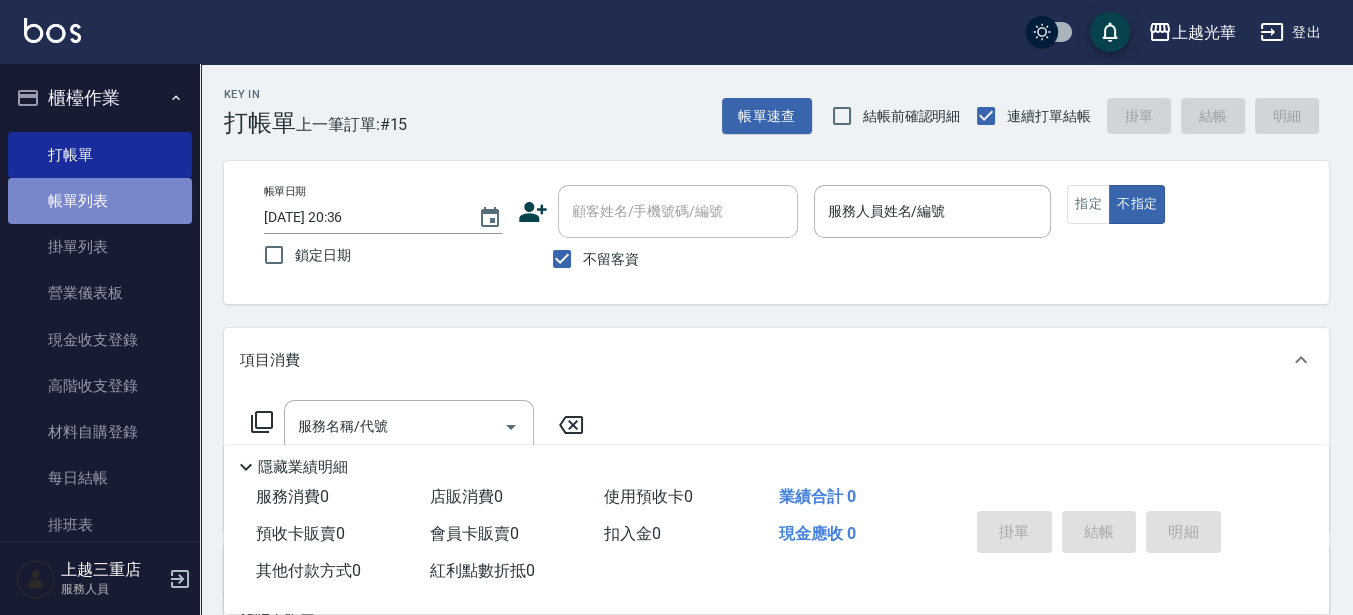 click on "帳單列表" at bounding box center (100, 201) 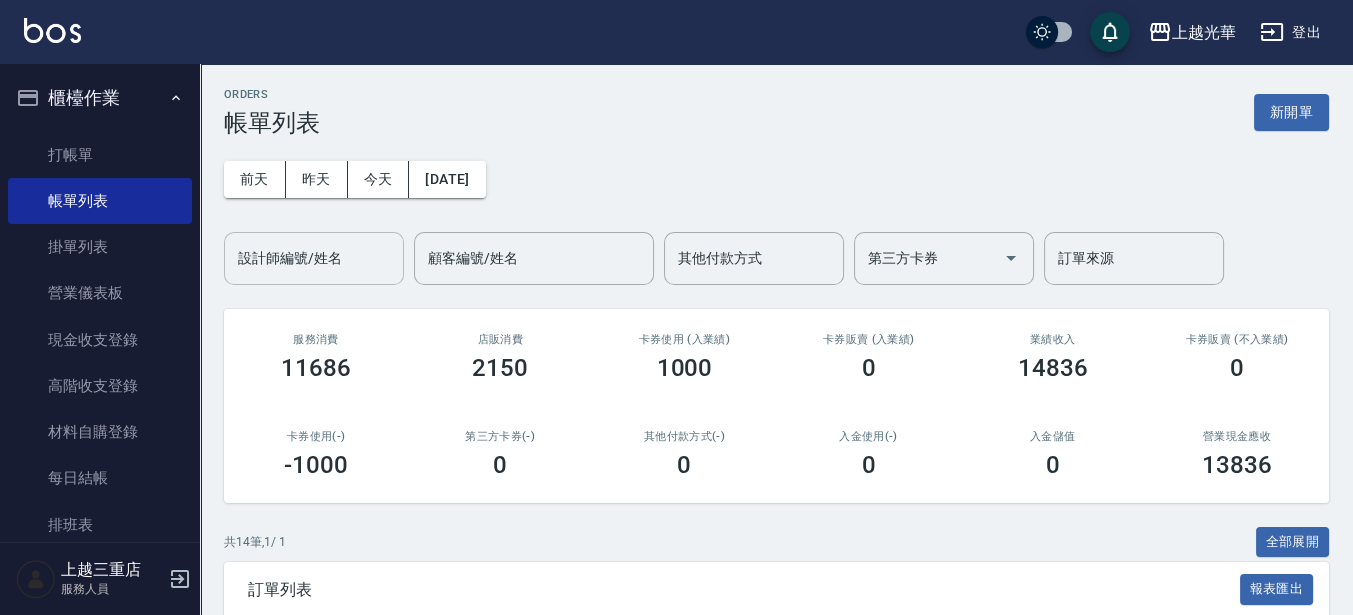 click on "設計師編號/姓名" at bounding box center (314, 258) 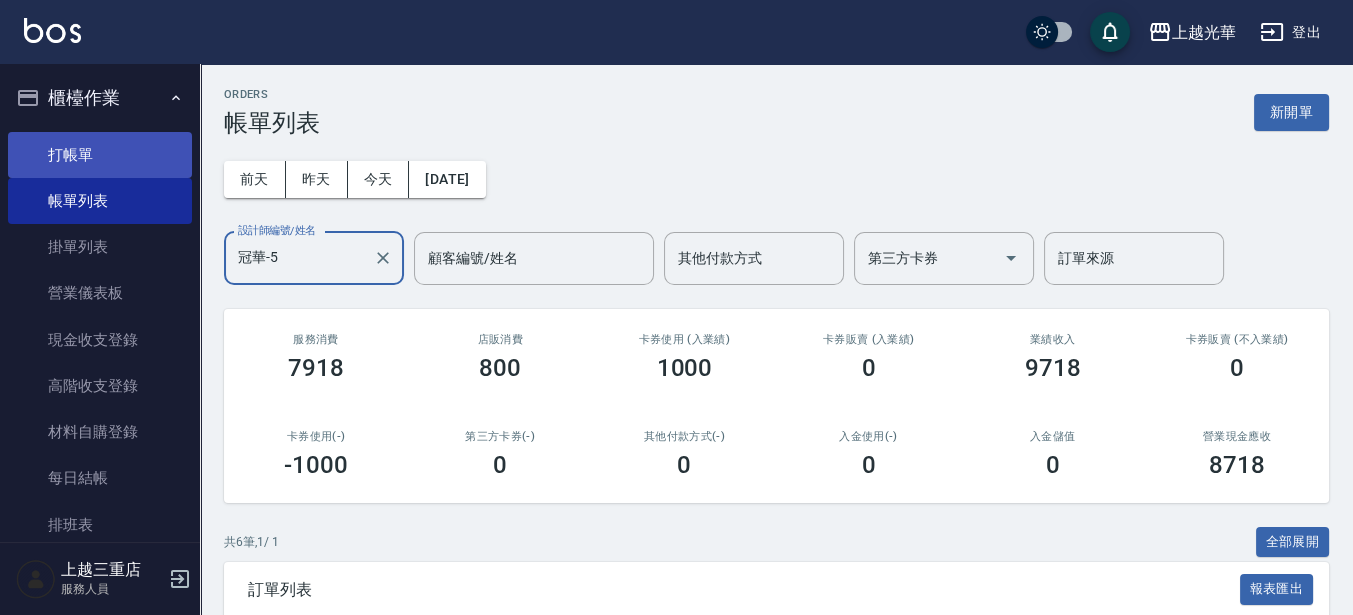 type on "冠華-5" 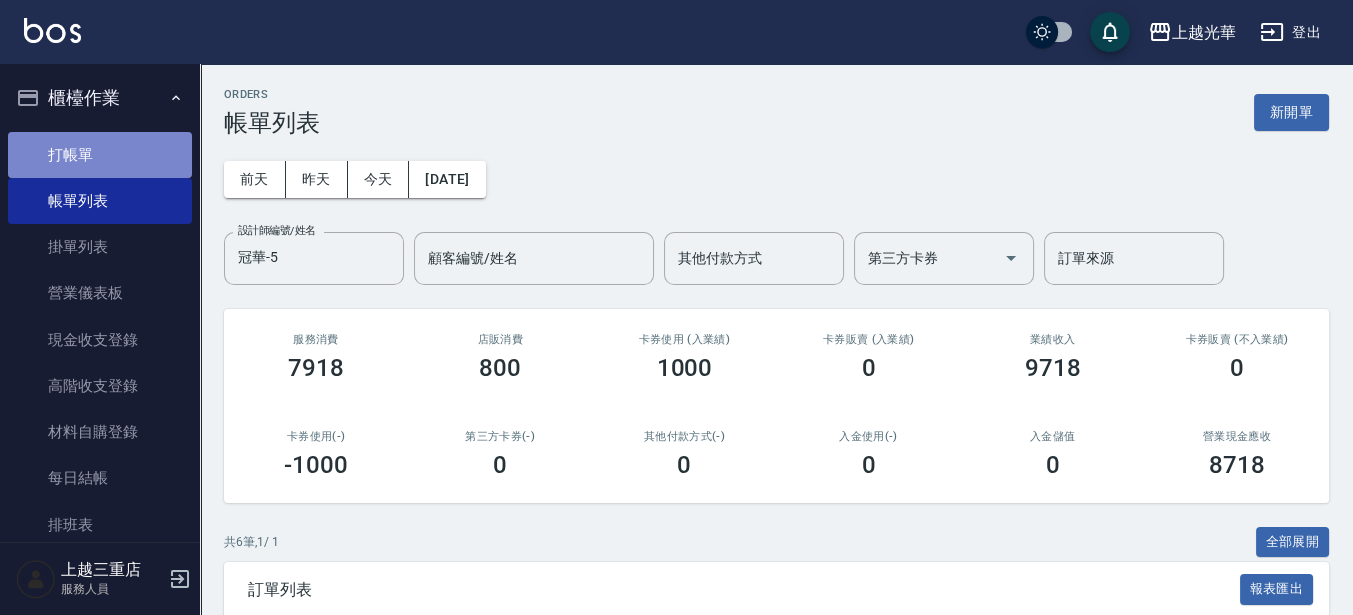 click on "打帳單" at bounding box center (100, 155) 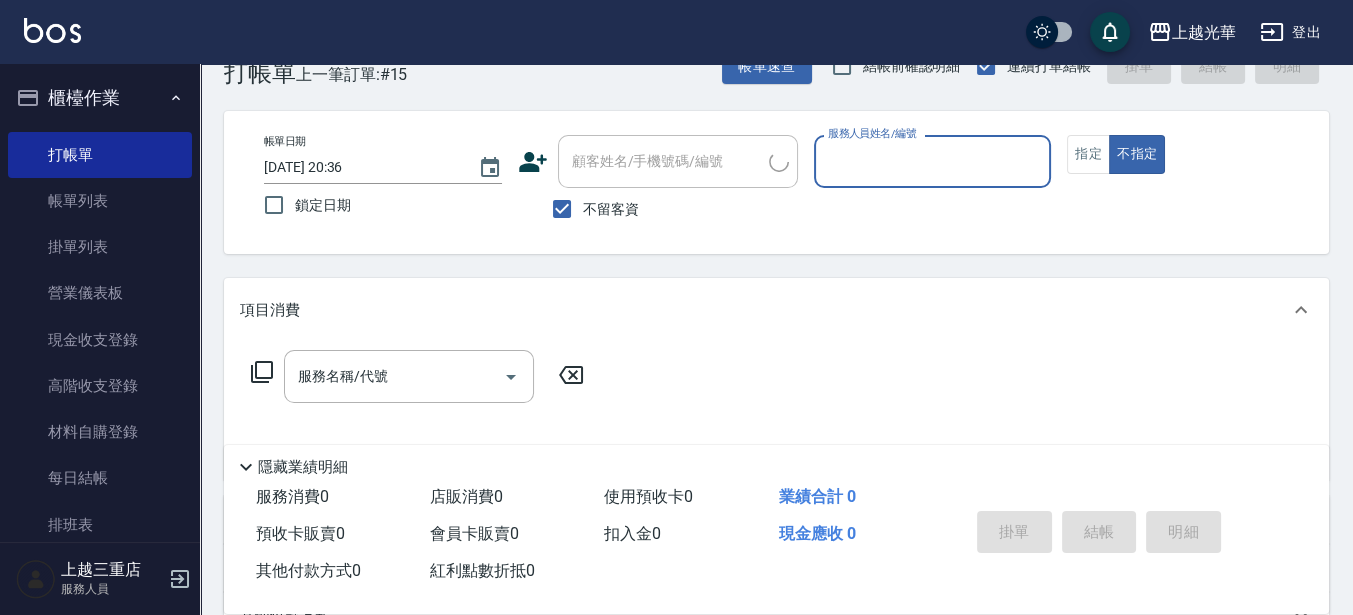 scroll, scrollTop: 312, scrollLeft: 0, axis: vertical 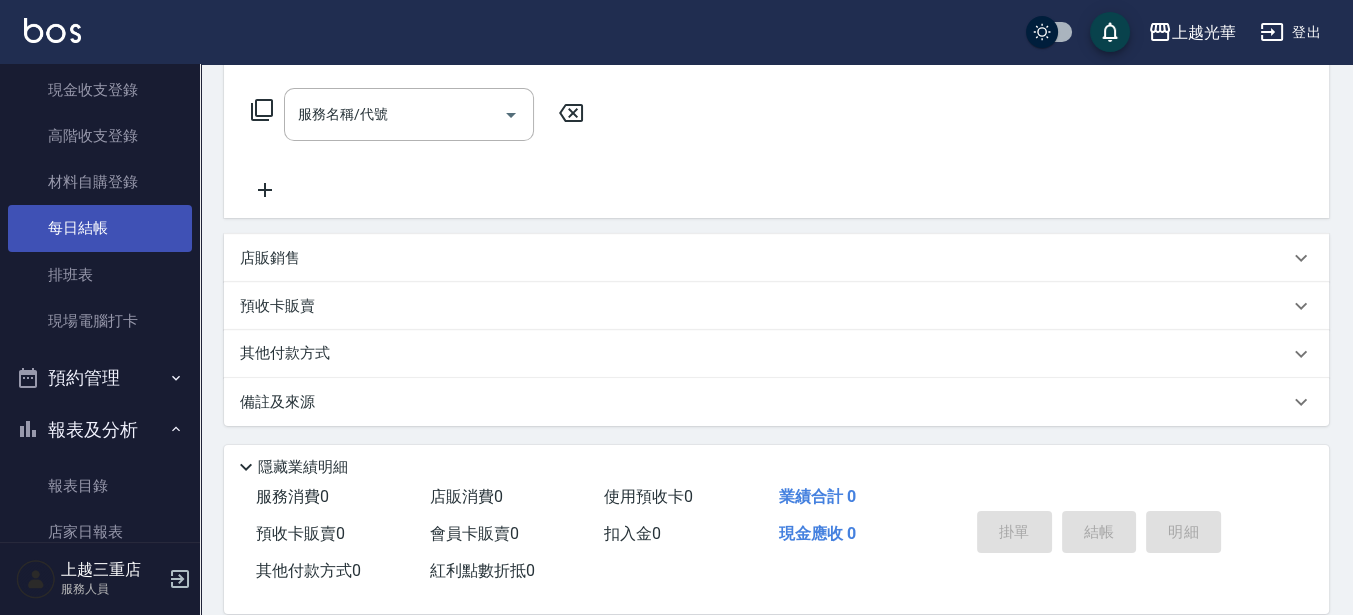 click on "每日結帳" at bounding box center [100, 228] 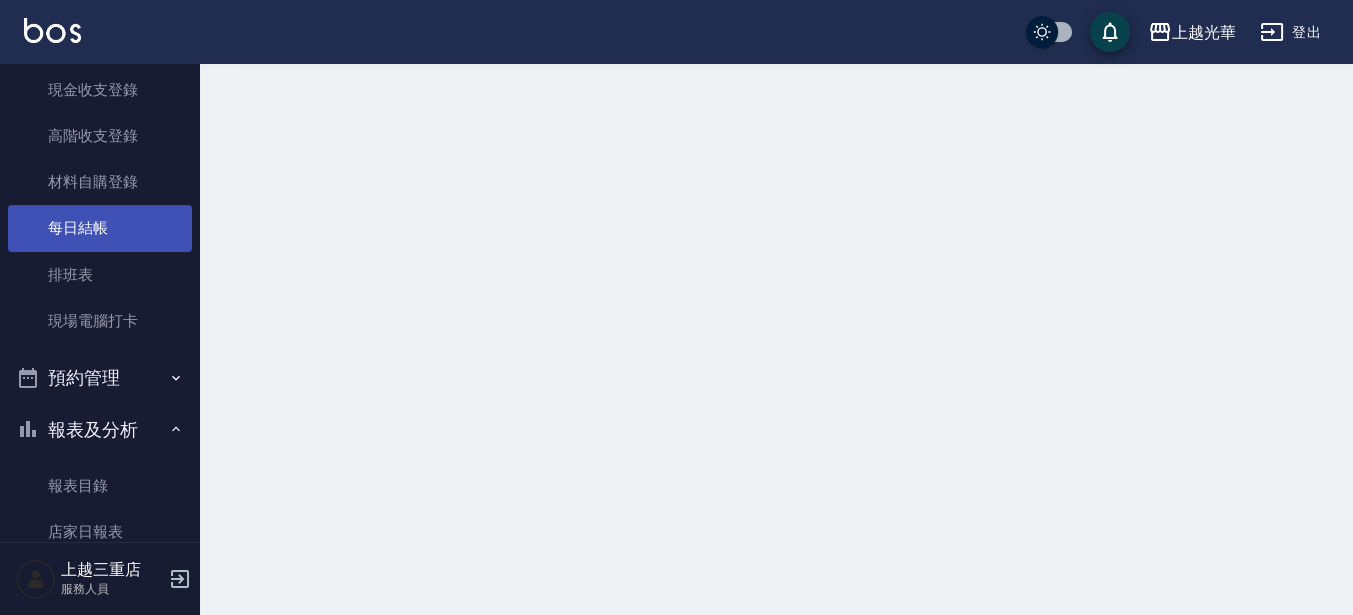 scroll, scrollTop: 0, scrollLeft: 0, axis: both 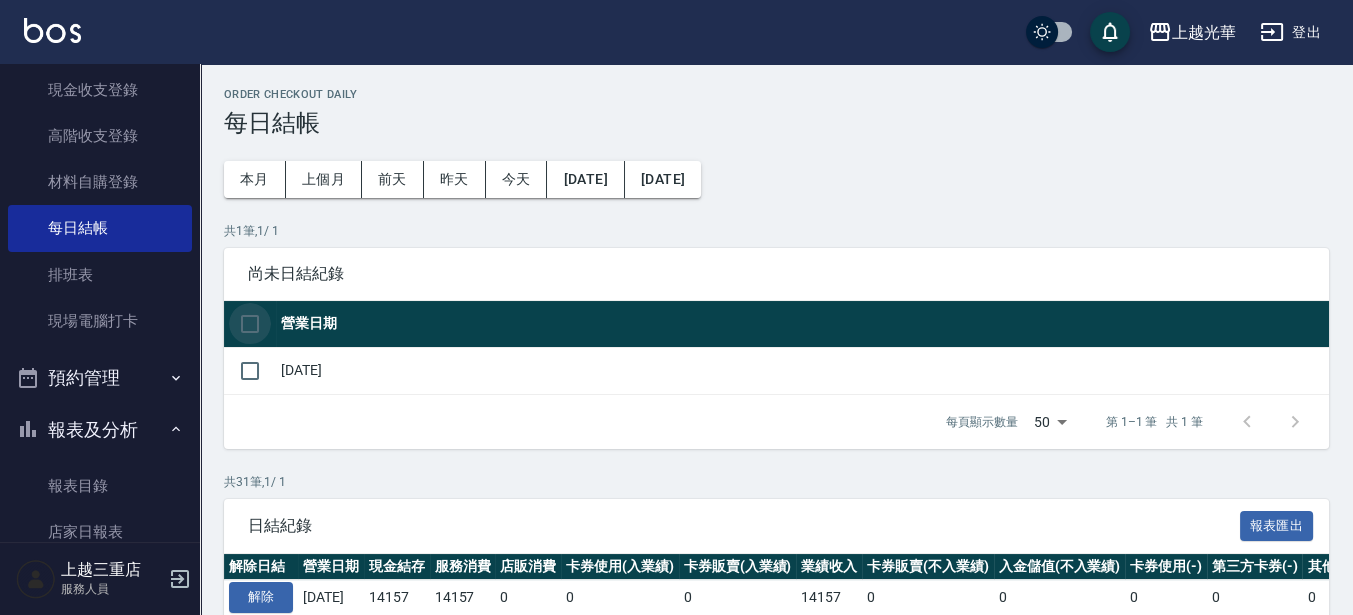 drag, startPoint x: 257, startPoint y: 326, endPoint x: 362, endPoint y: 418, distance: 139.60301 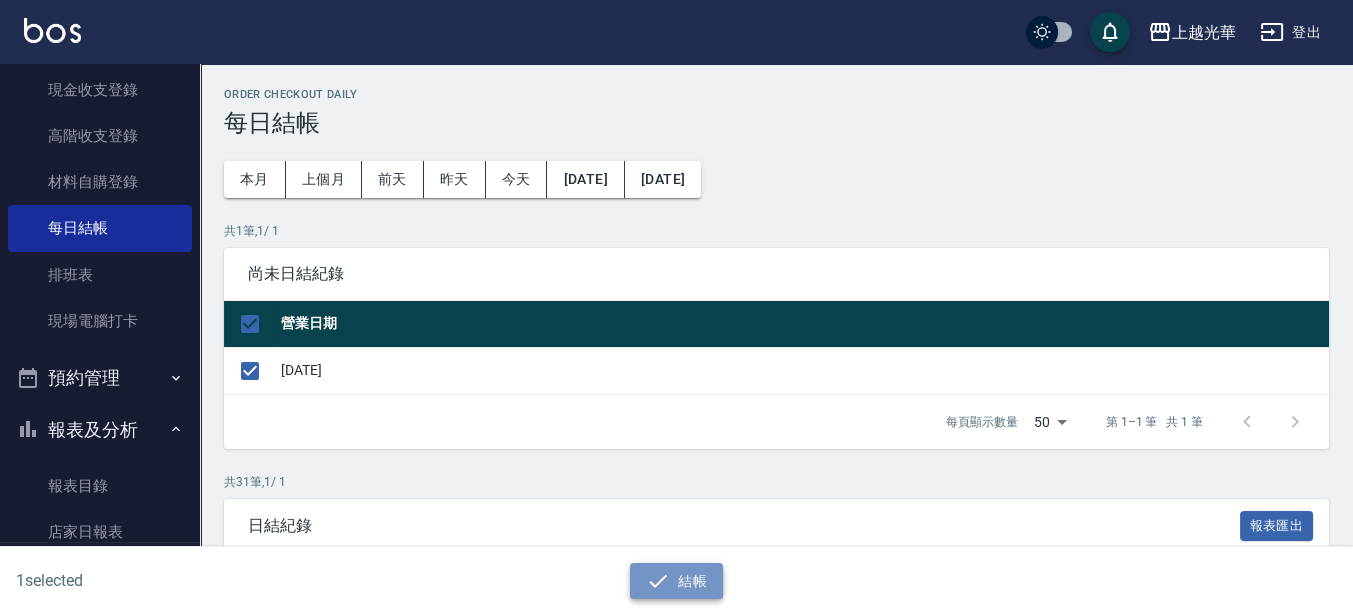 click on "結帳" at bounding box center [676, 581] 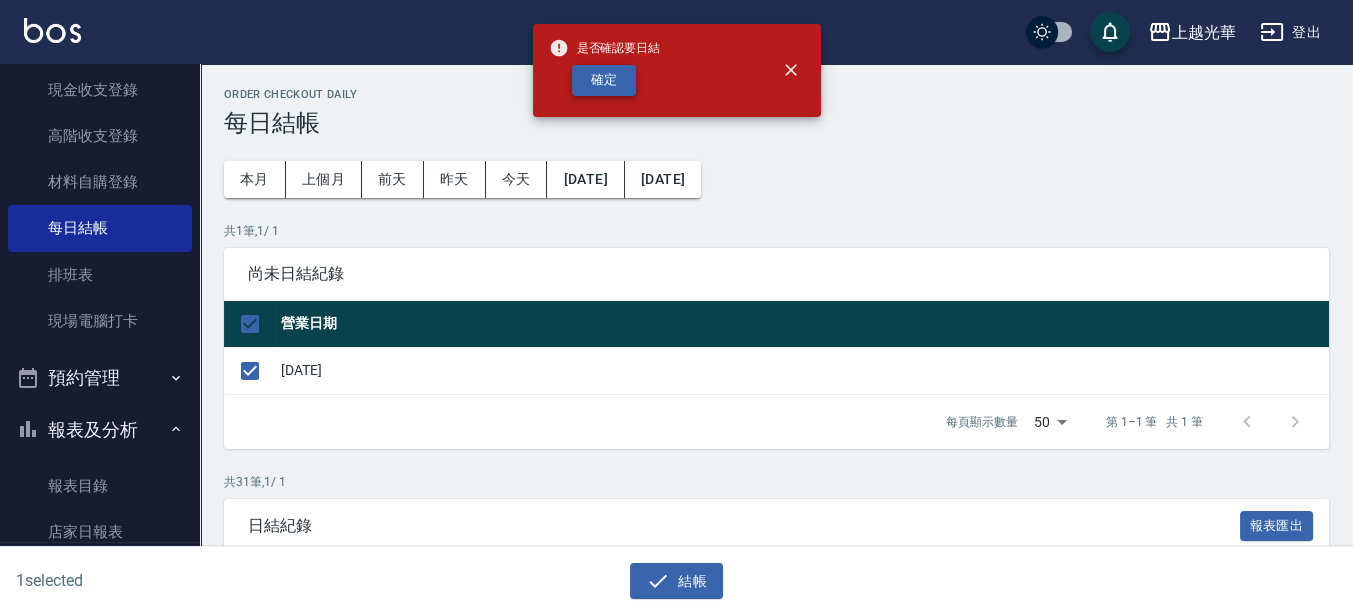 click on "確定" at bounding box center (604, 80) 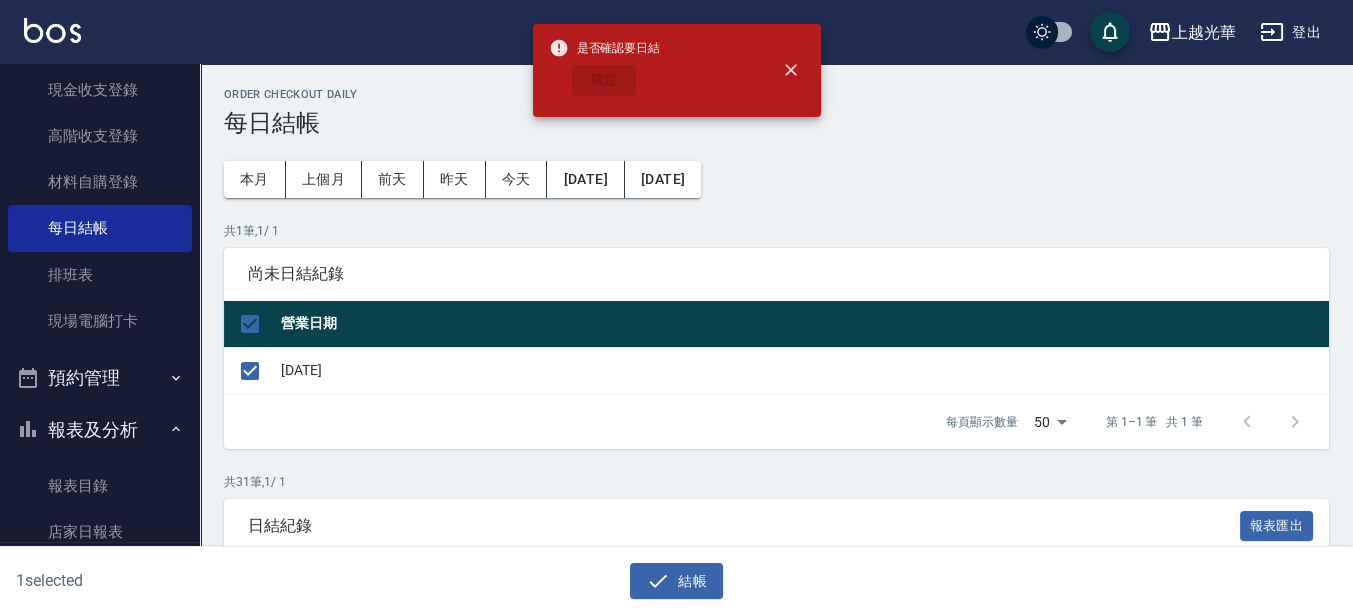 checkbox on "false" 